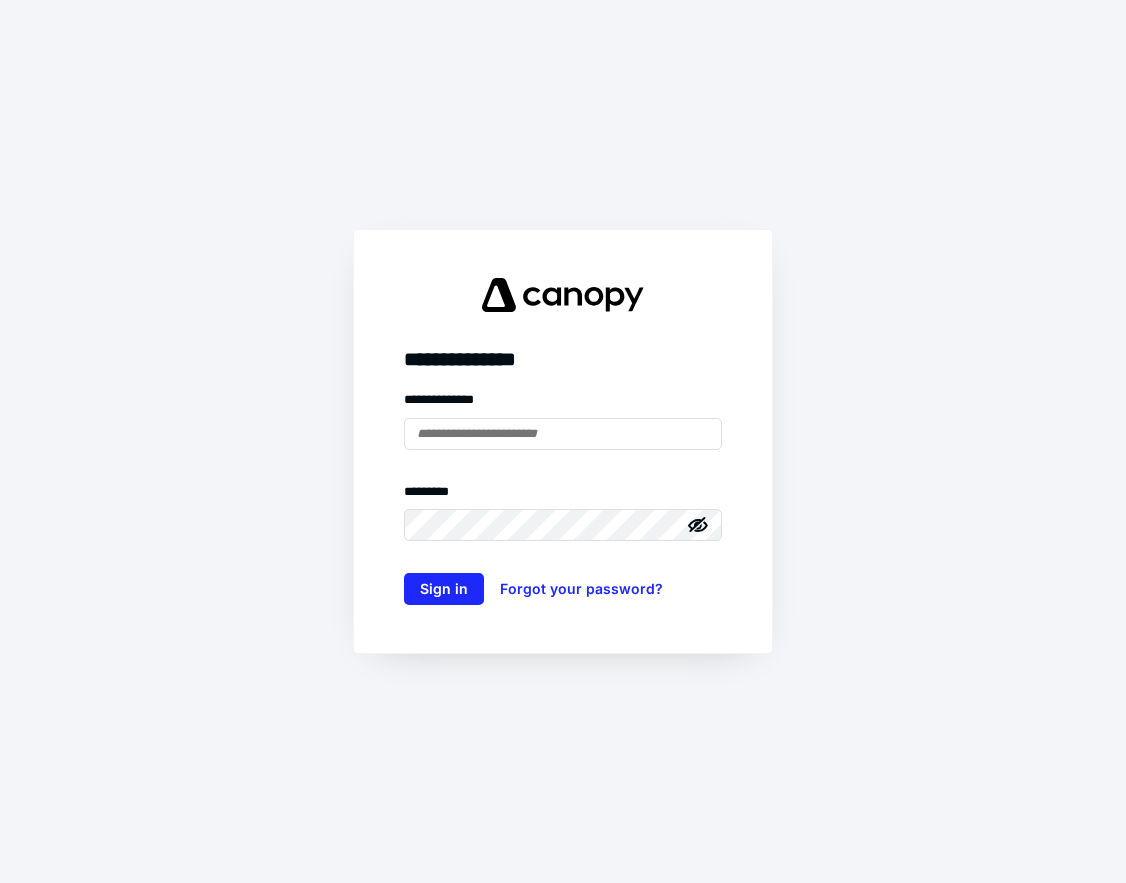 scroll, scrollTop: 0, scrollLeft: 0, axis: both 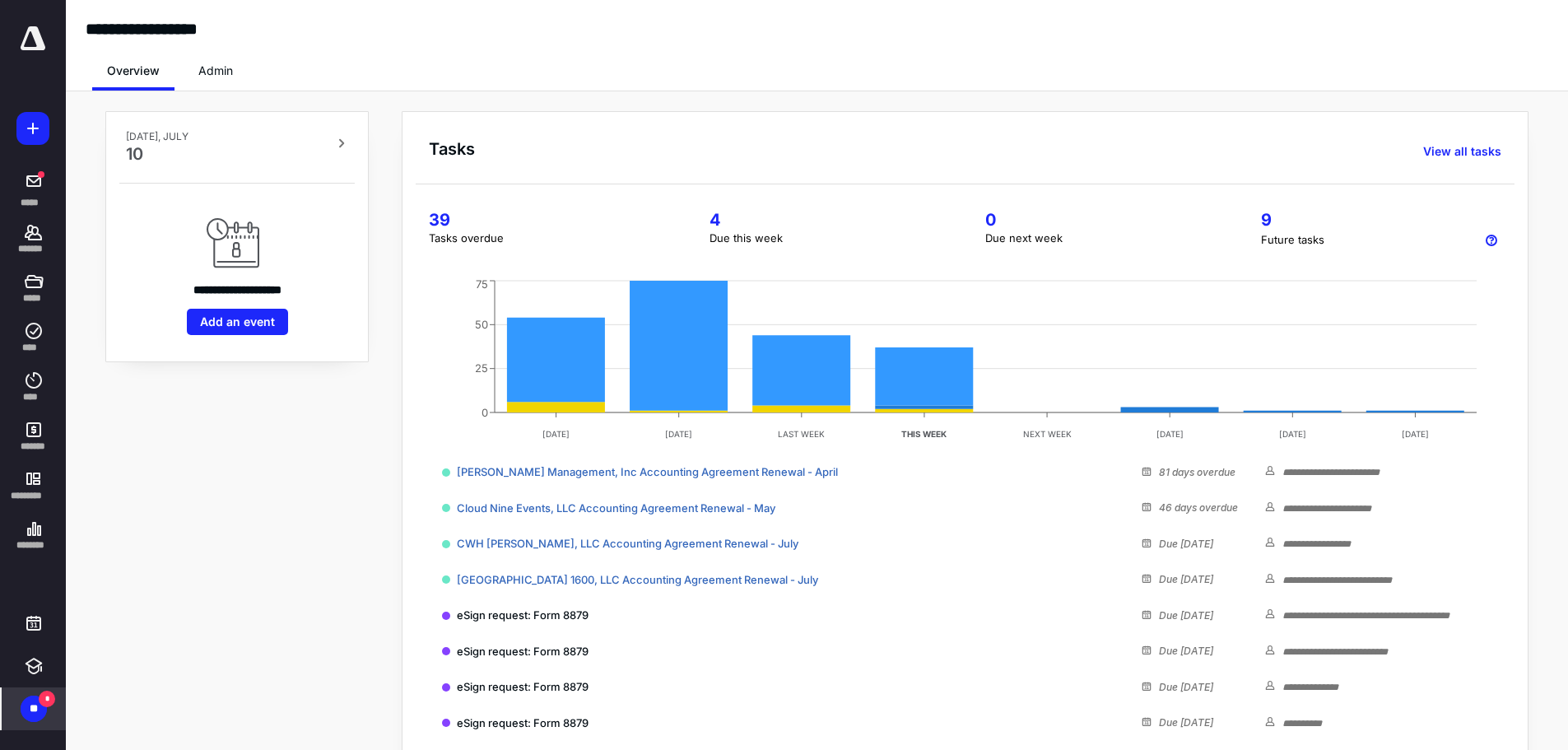 click on "**" at bounding box center [34, 709] 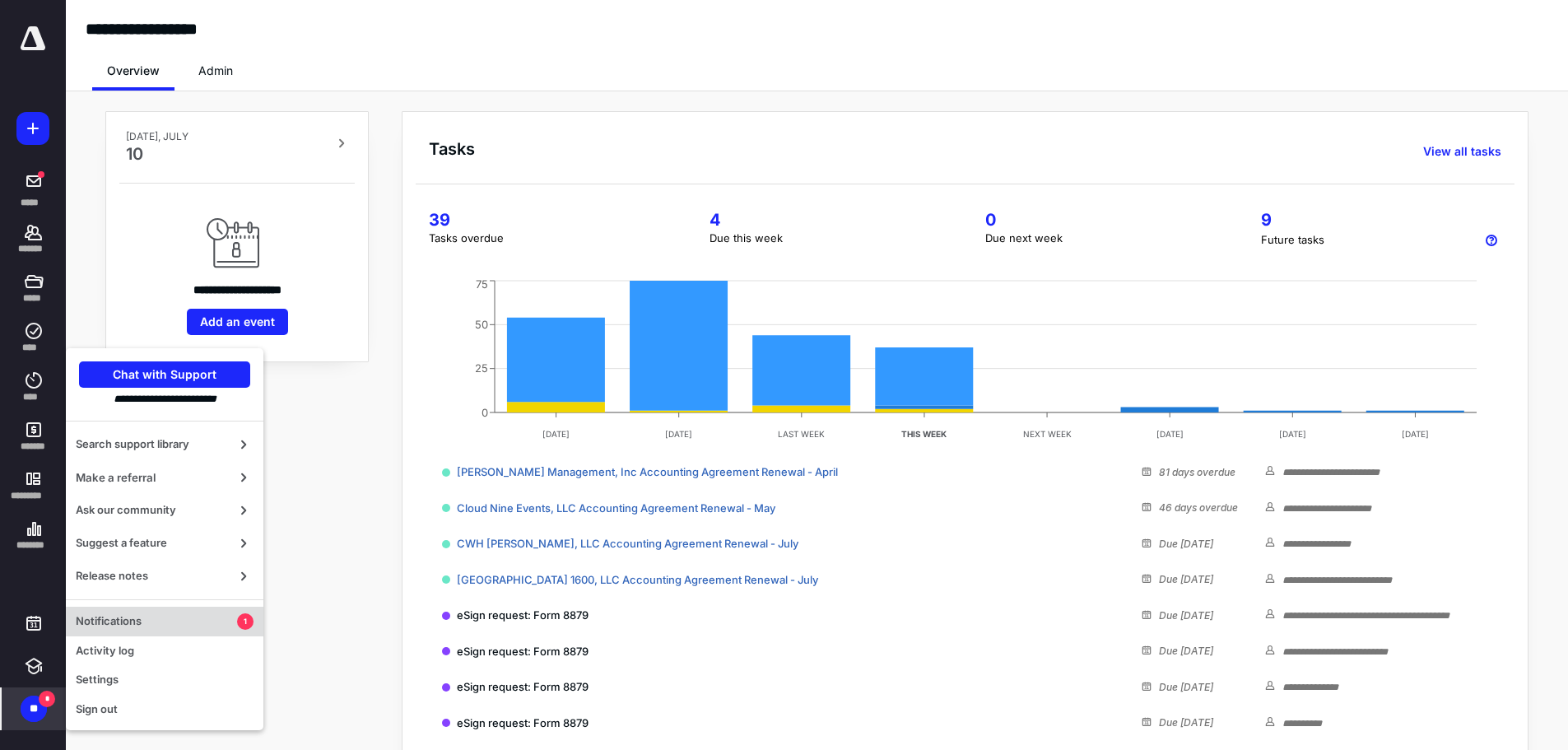 click on "Notifications" at bounding box center (156, 622) 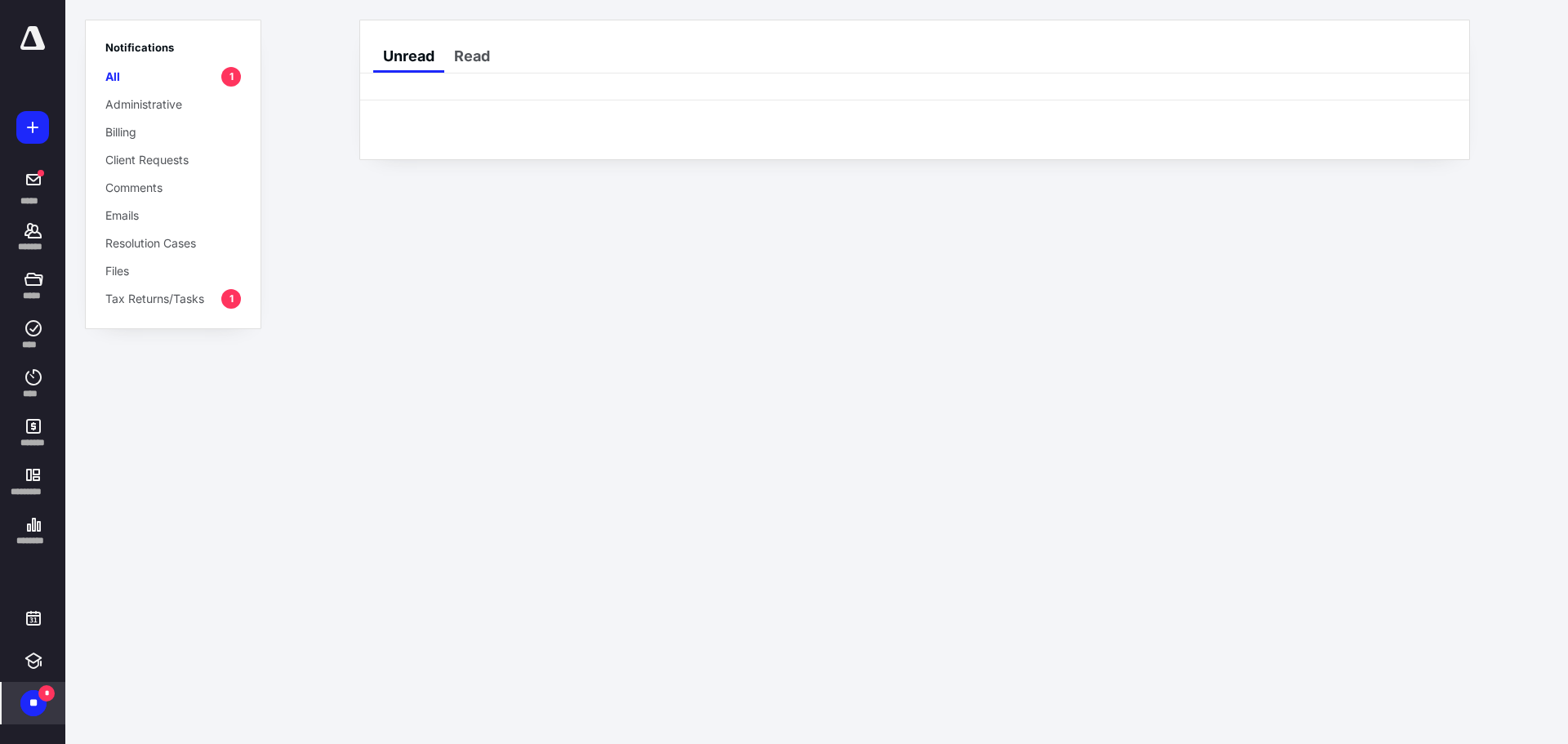 click on "Tax Returns/Tasks" at bounding box center (154, 298) 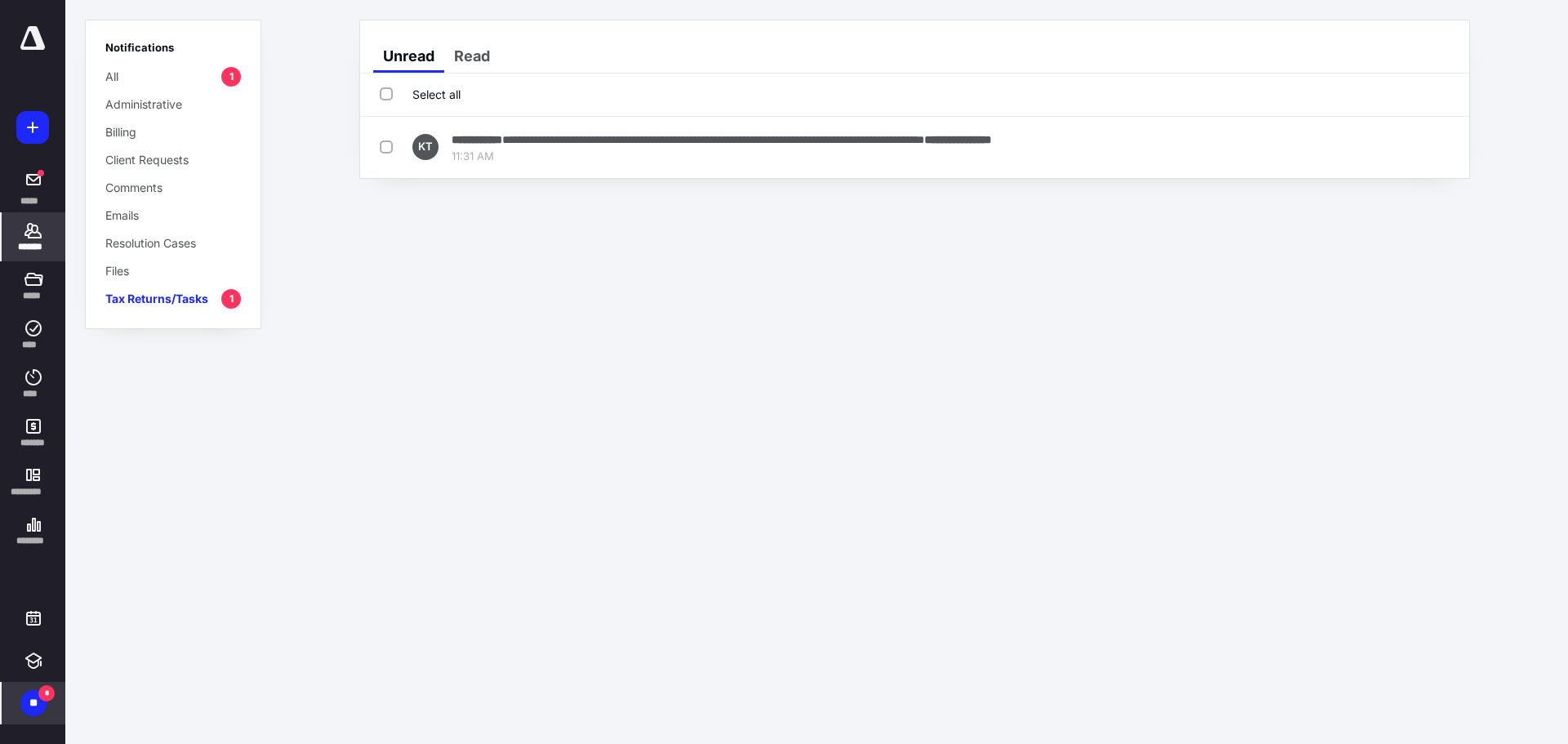 click 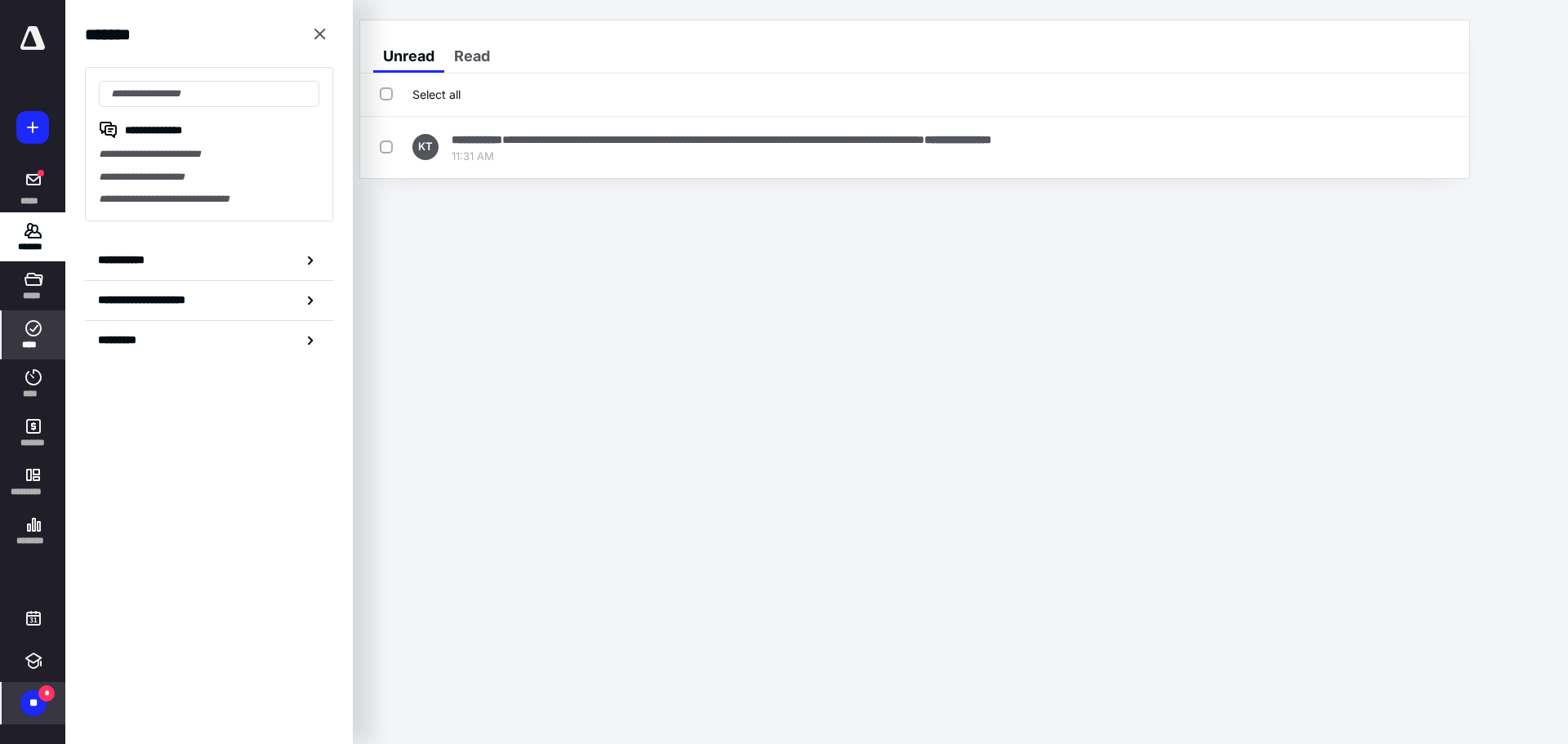 click on "****" at bounding box center (33, 345) 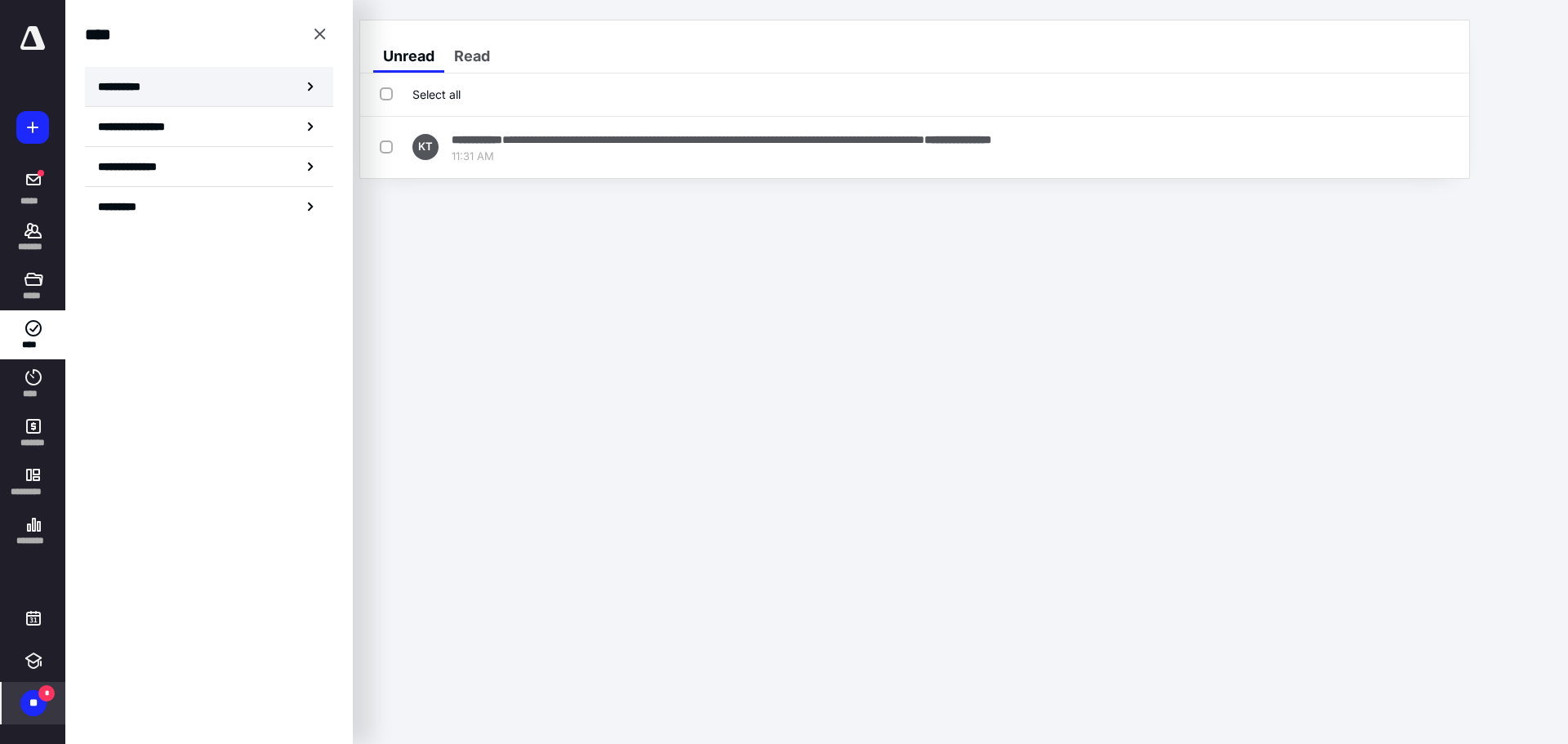 click on "**********" at bounding box center [209, 87] 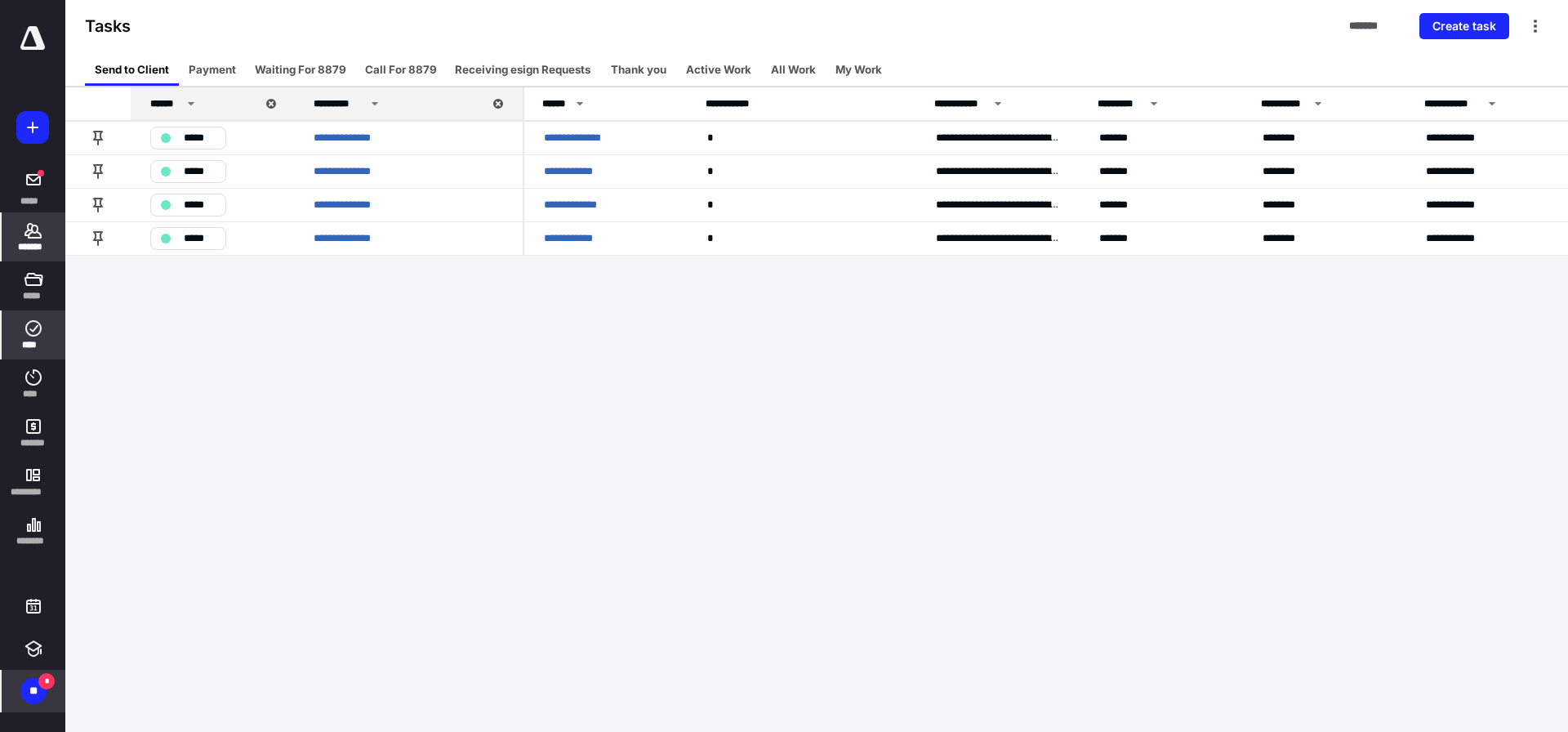 click 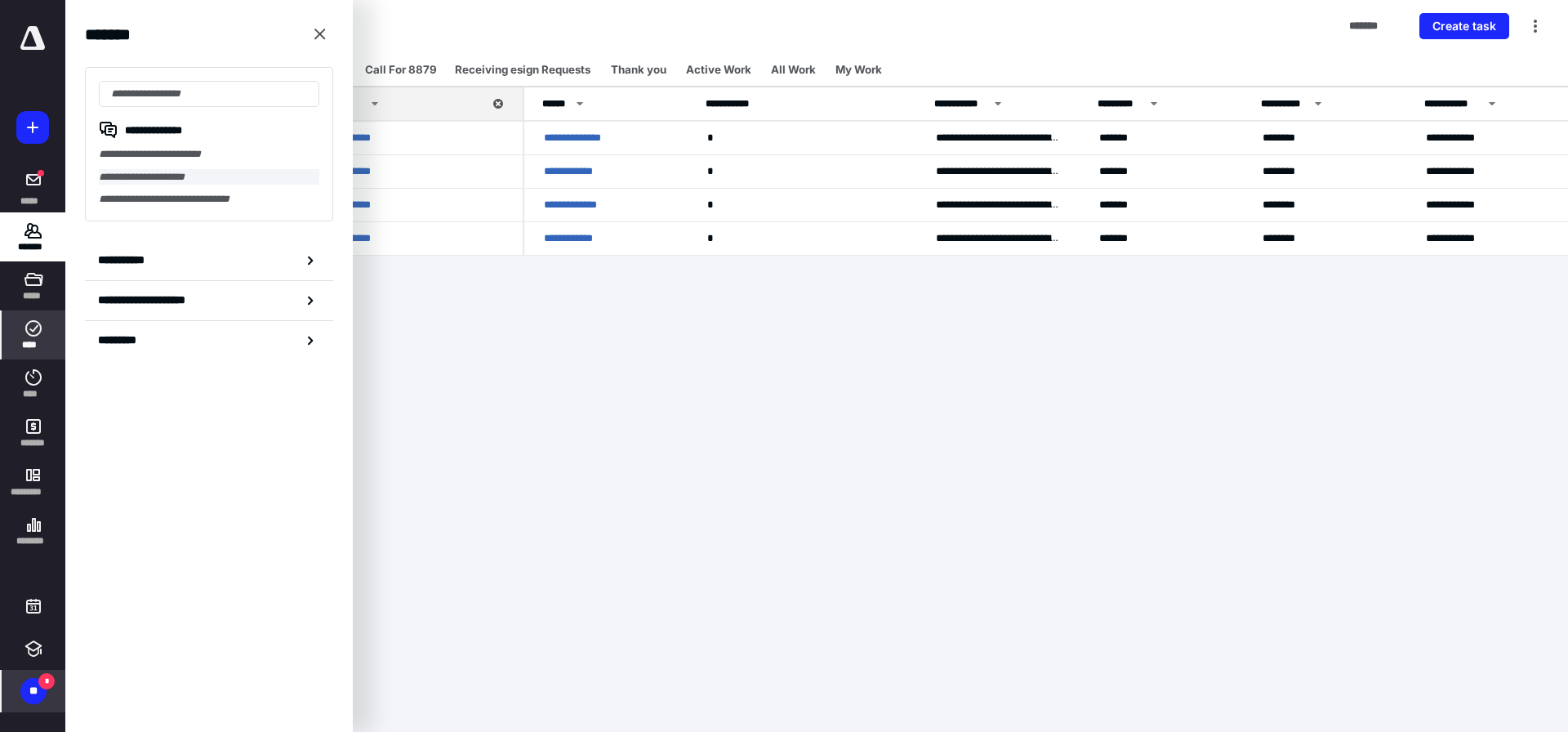 click on "**********" at bounding box center [209, 177] 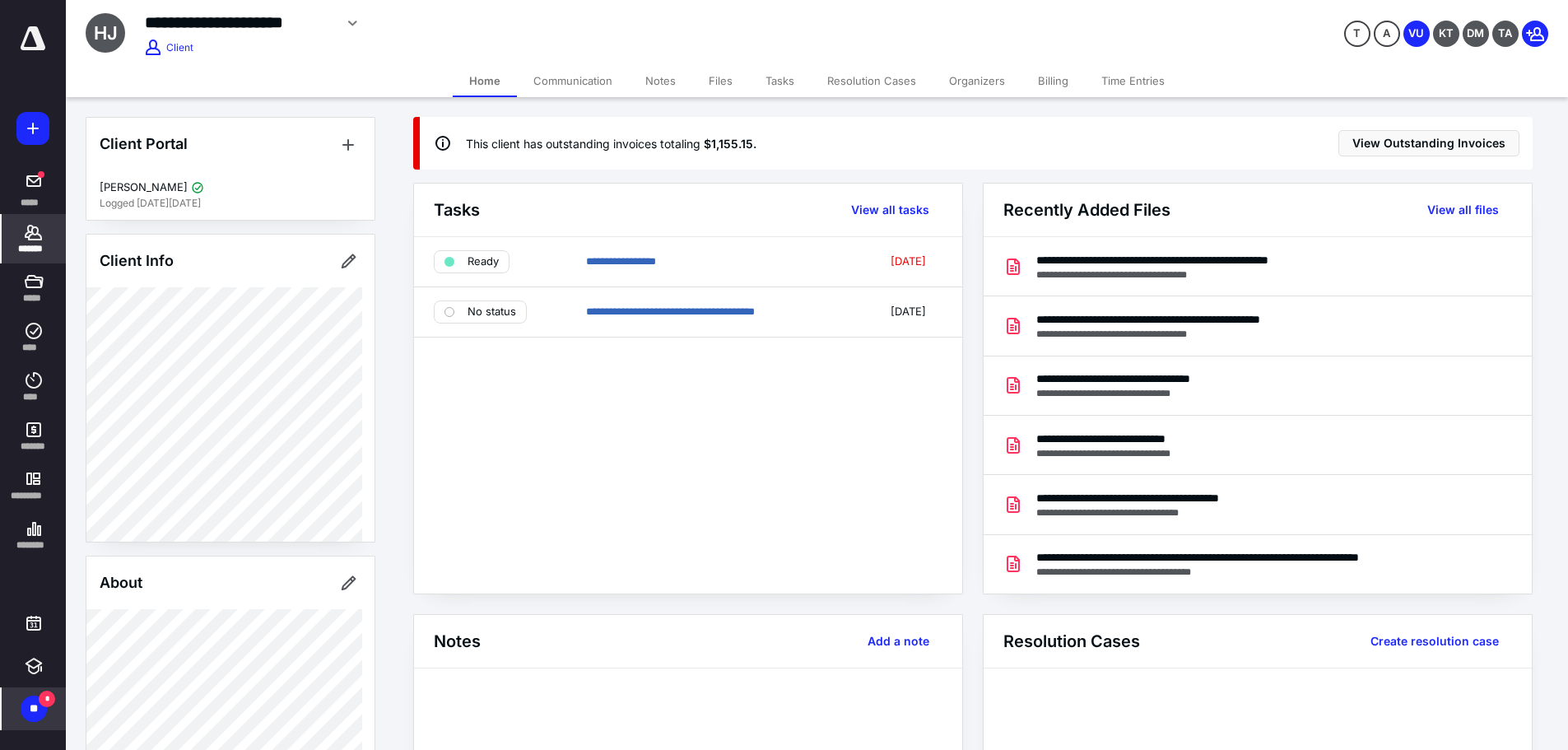 click on "Files" at bounding box center [720, 81] 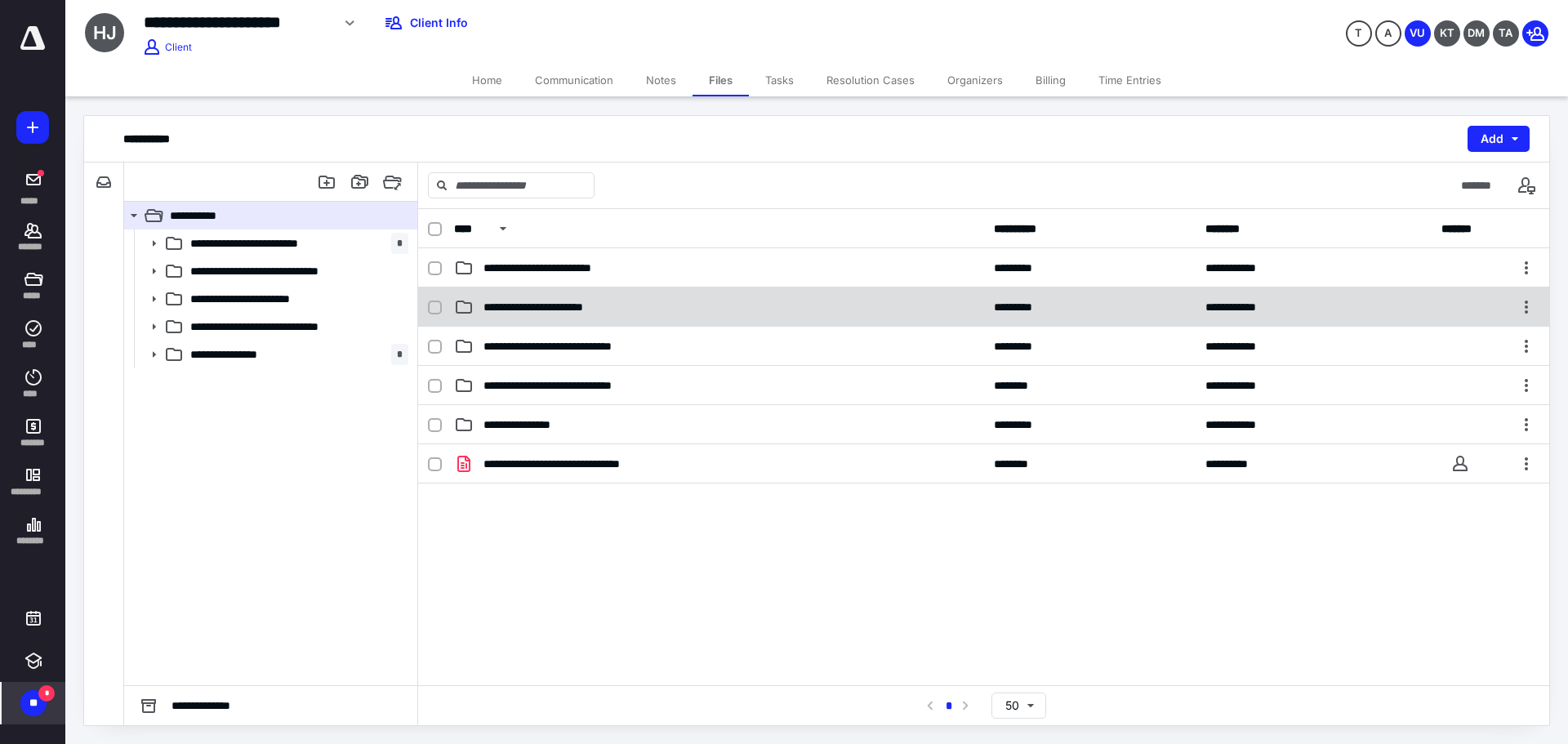 click on "**********" at bounding box center [983, 307] 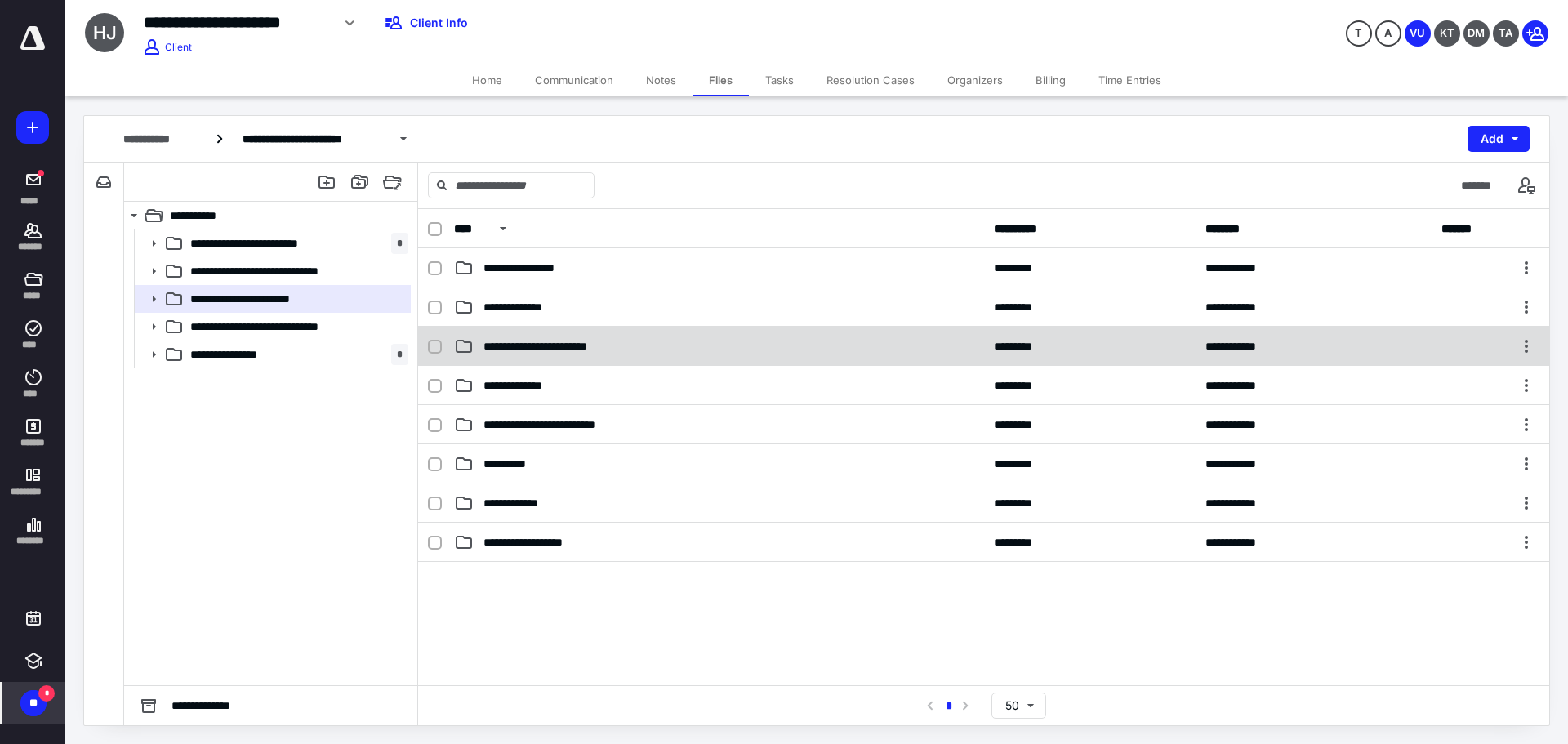 click on "**********" at bounding box center [719, 346] 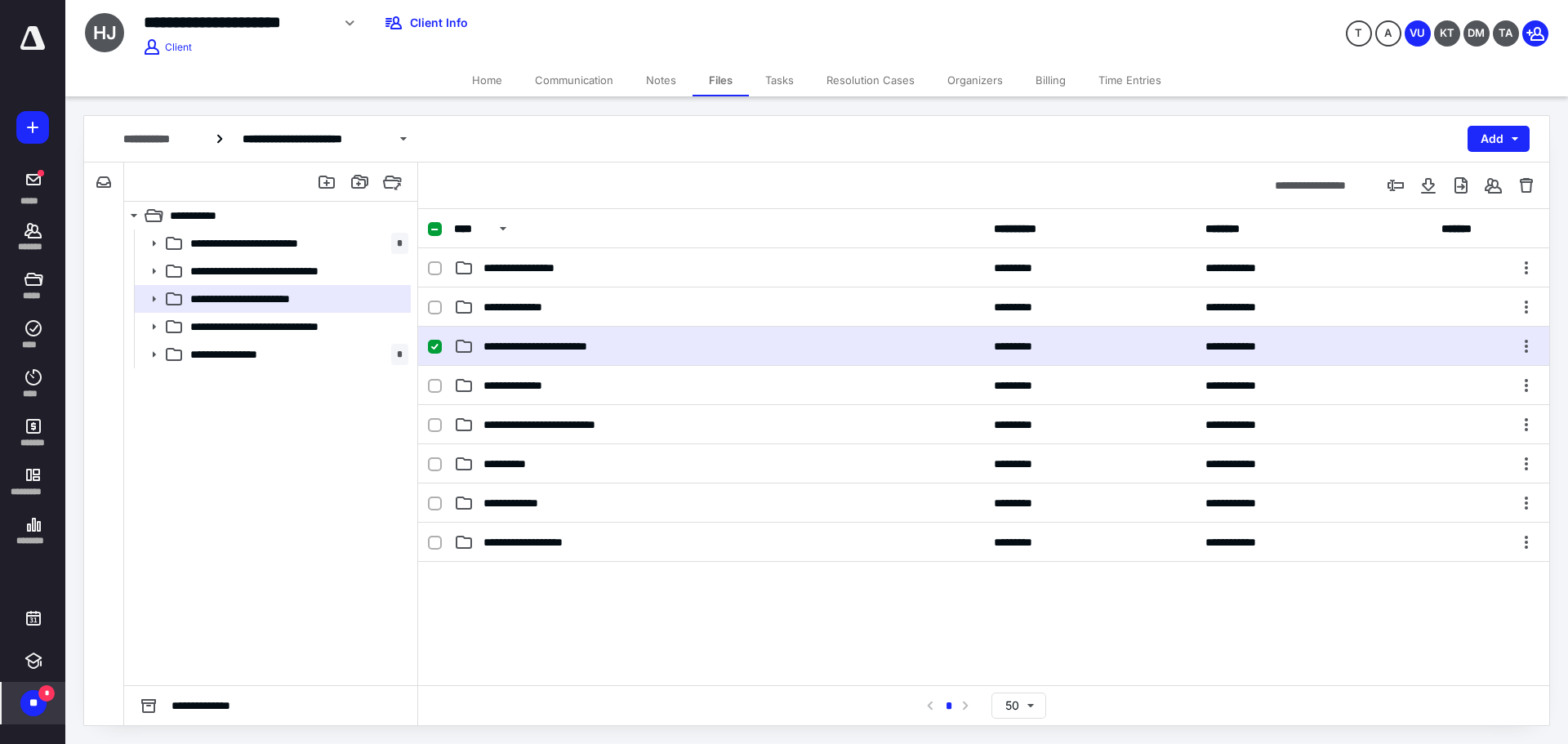 click on "**********" at bounding box center (719, 346) 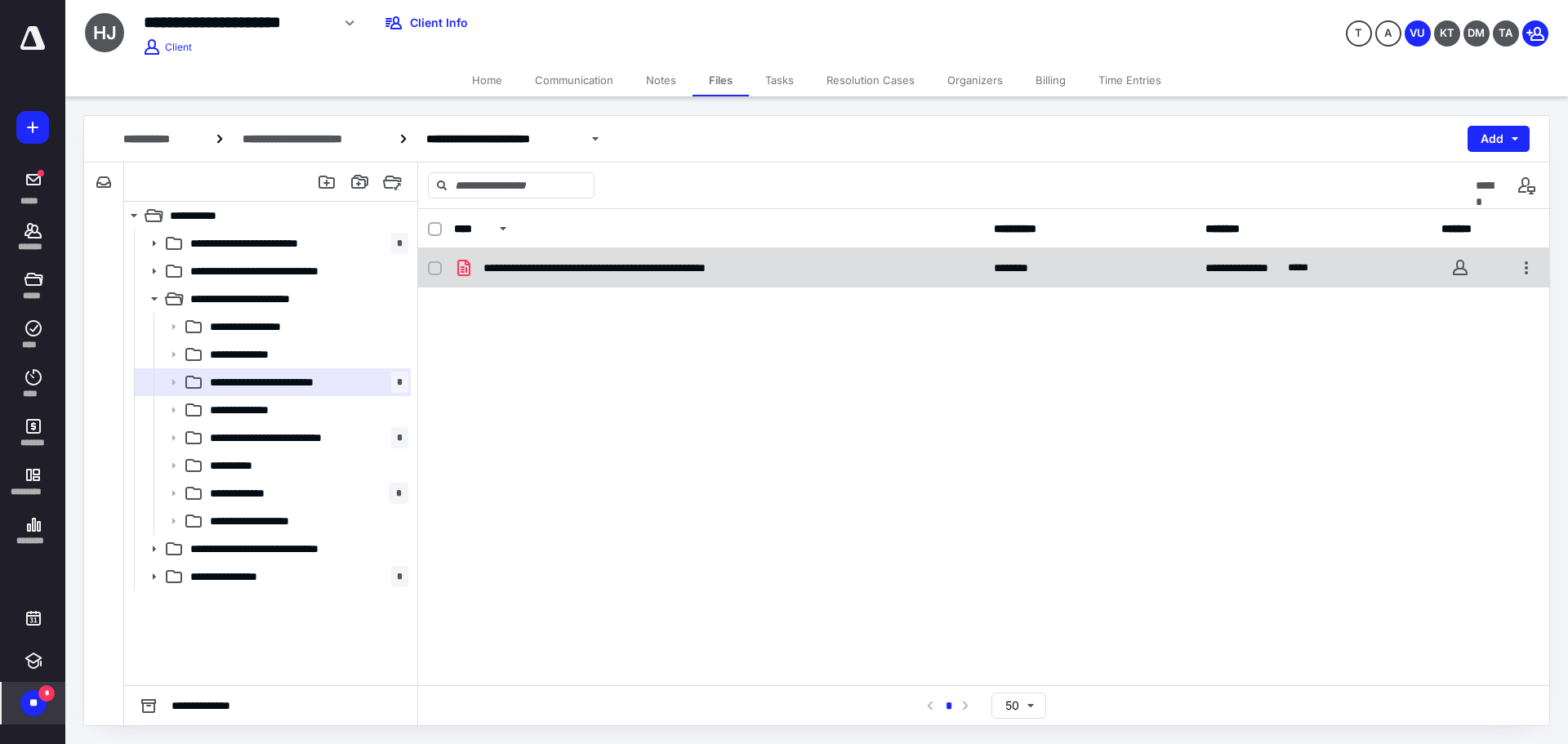 click on "**********" at bounding box center [719, 268] 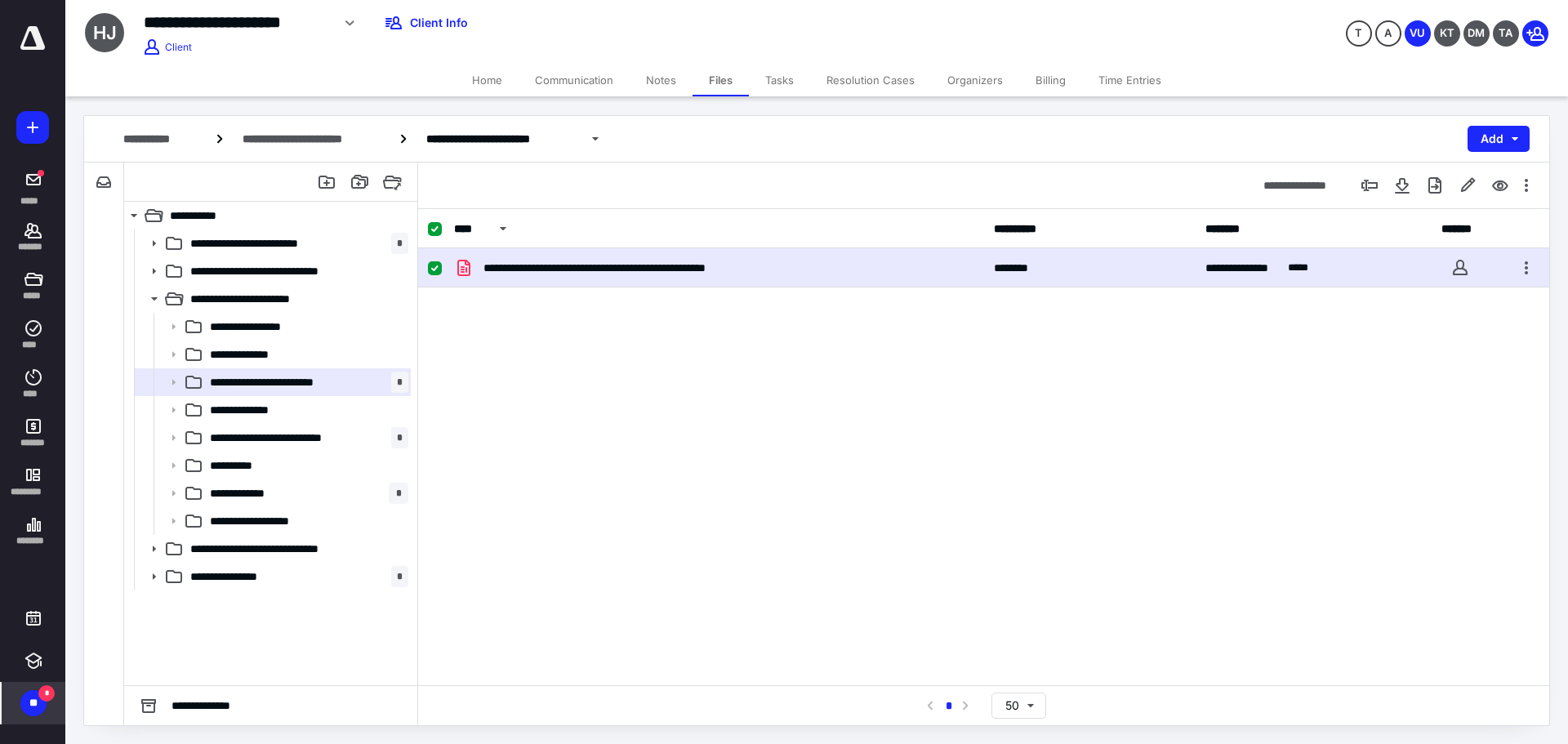 click on "**********" at bounding box center [719, 268] 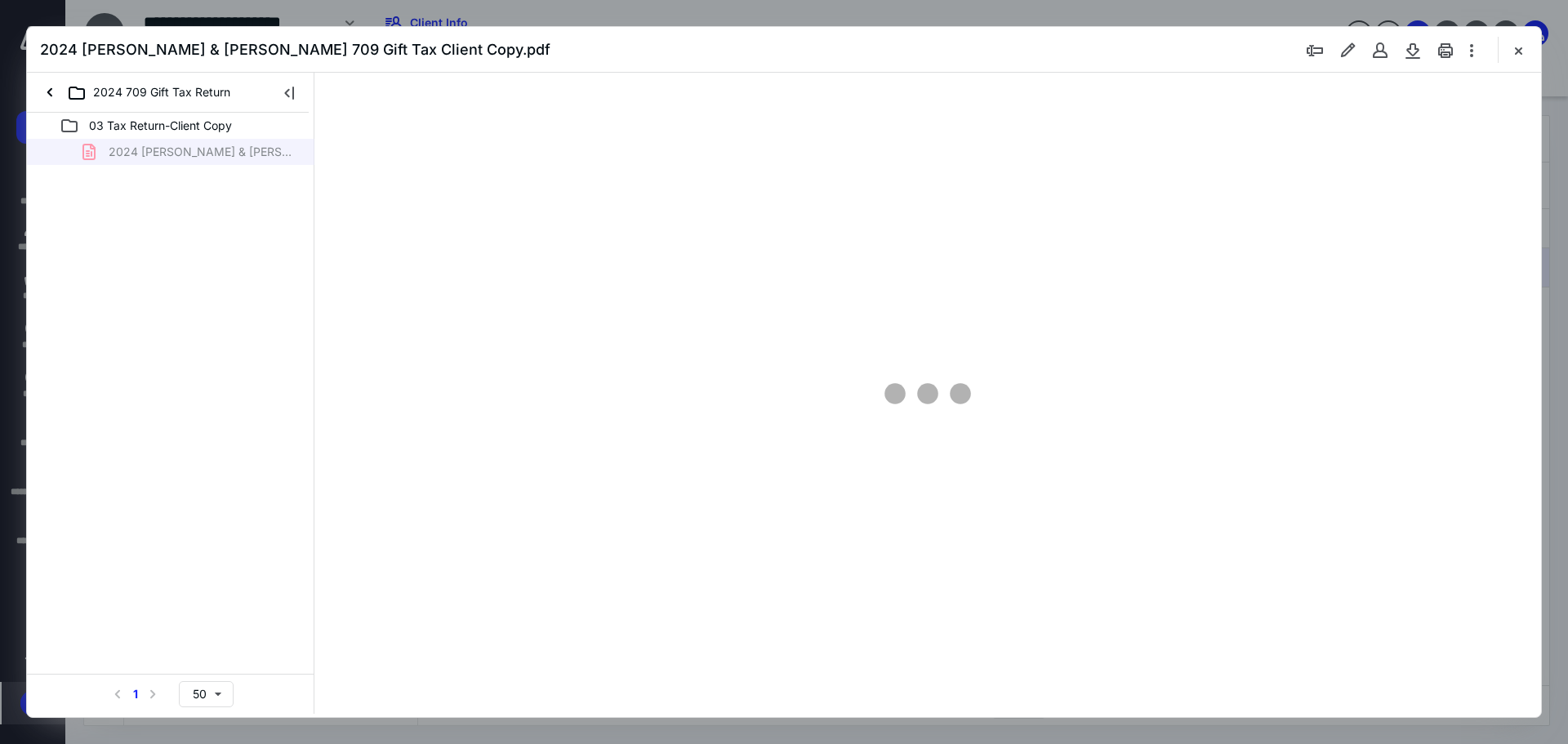 scroll, scrollTop: 0, scrollLeft: 0, axis: both 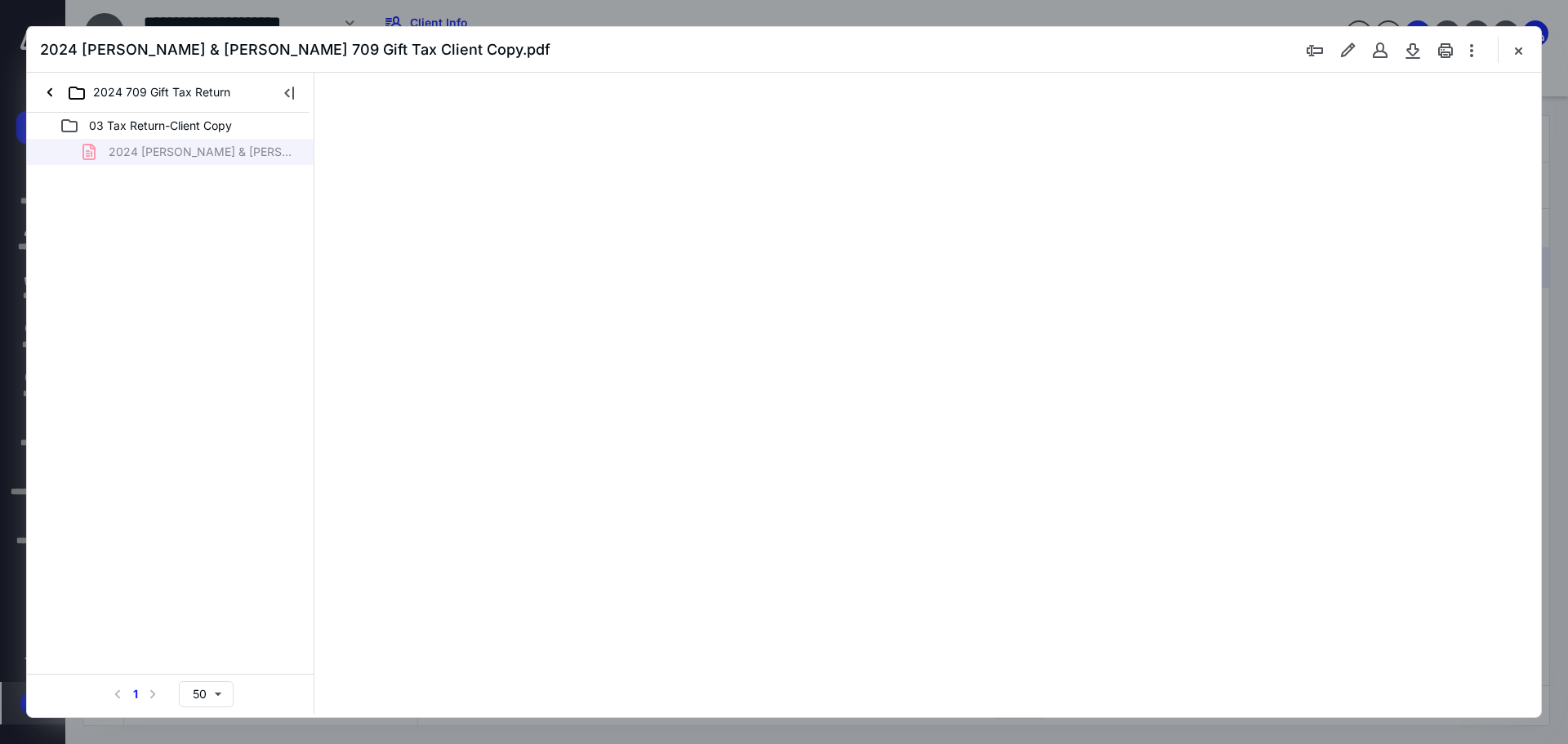 type on "89" 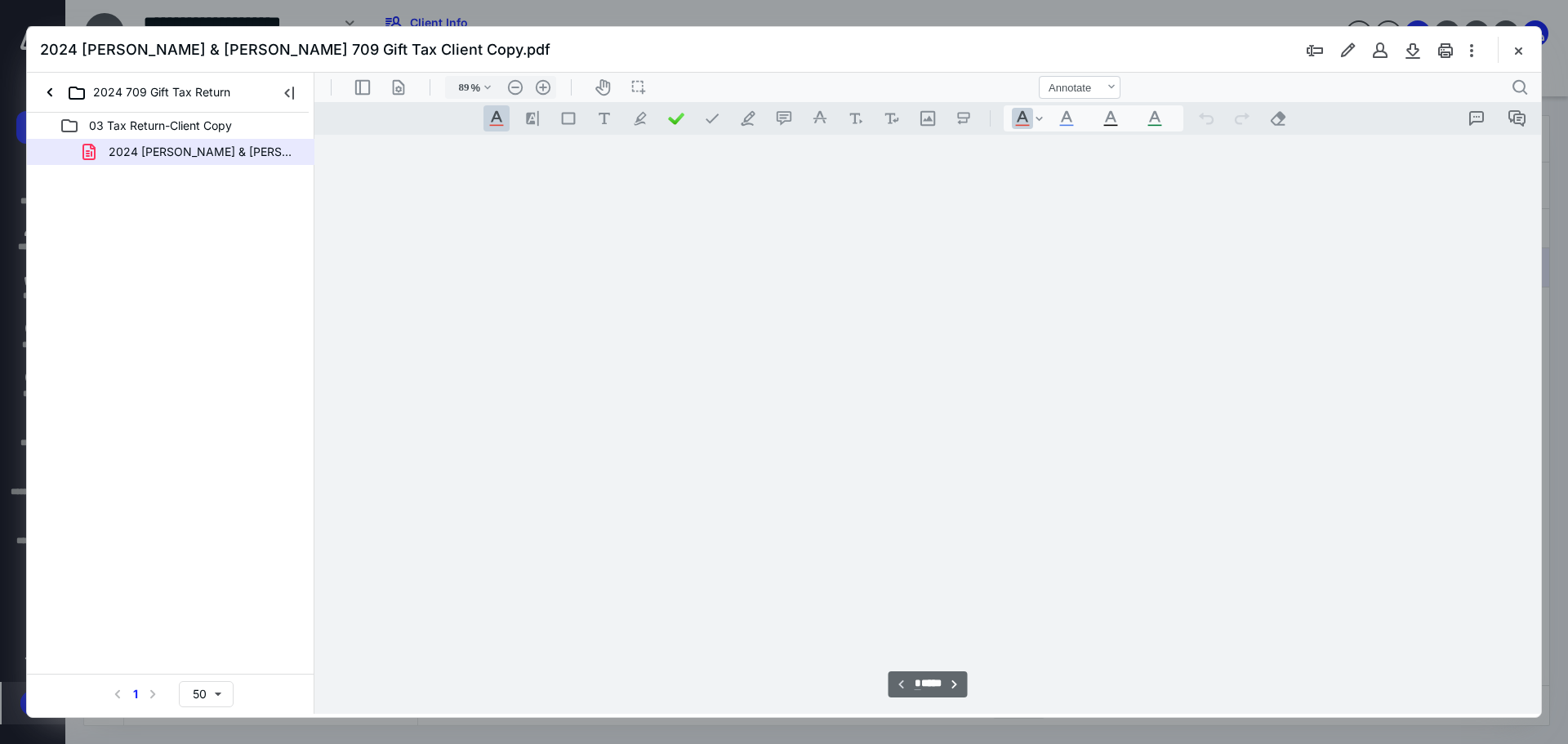 scroll, scrollTop: 65, scrollLeft: 0, axis: vertical 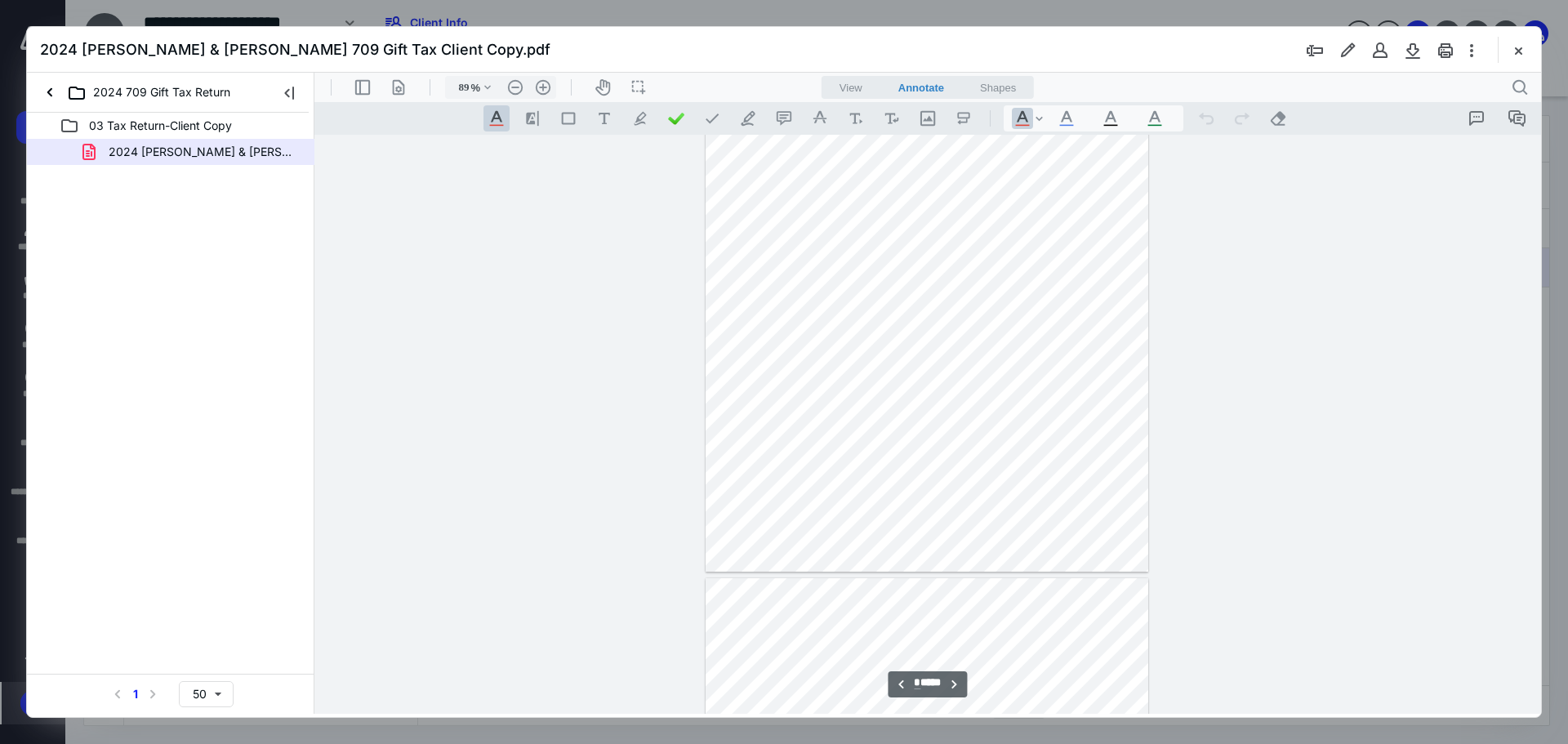 type on "*" 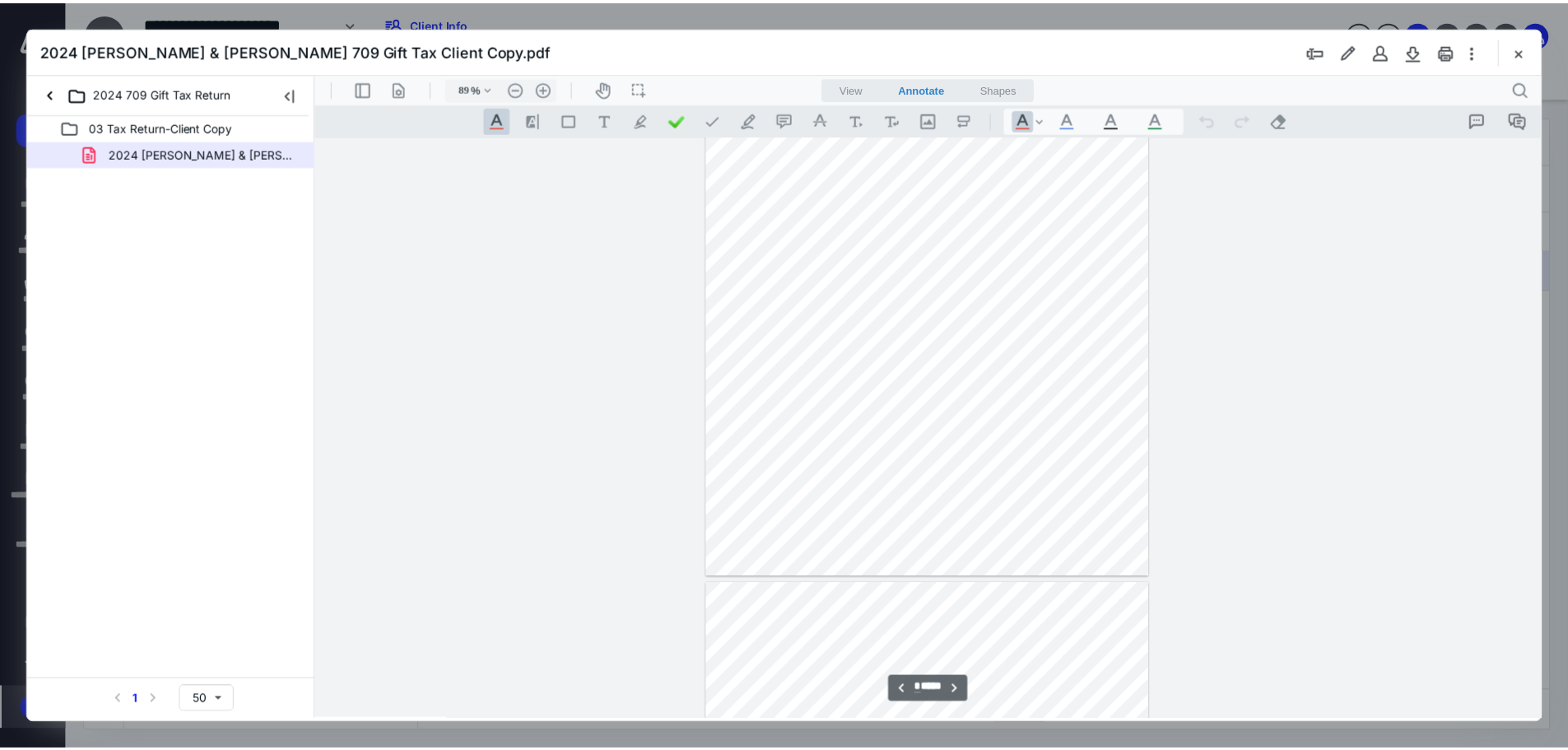scroll, scrollTop: 148, scrollLeft: 0, axis: vertical 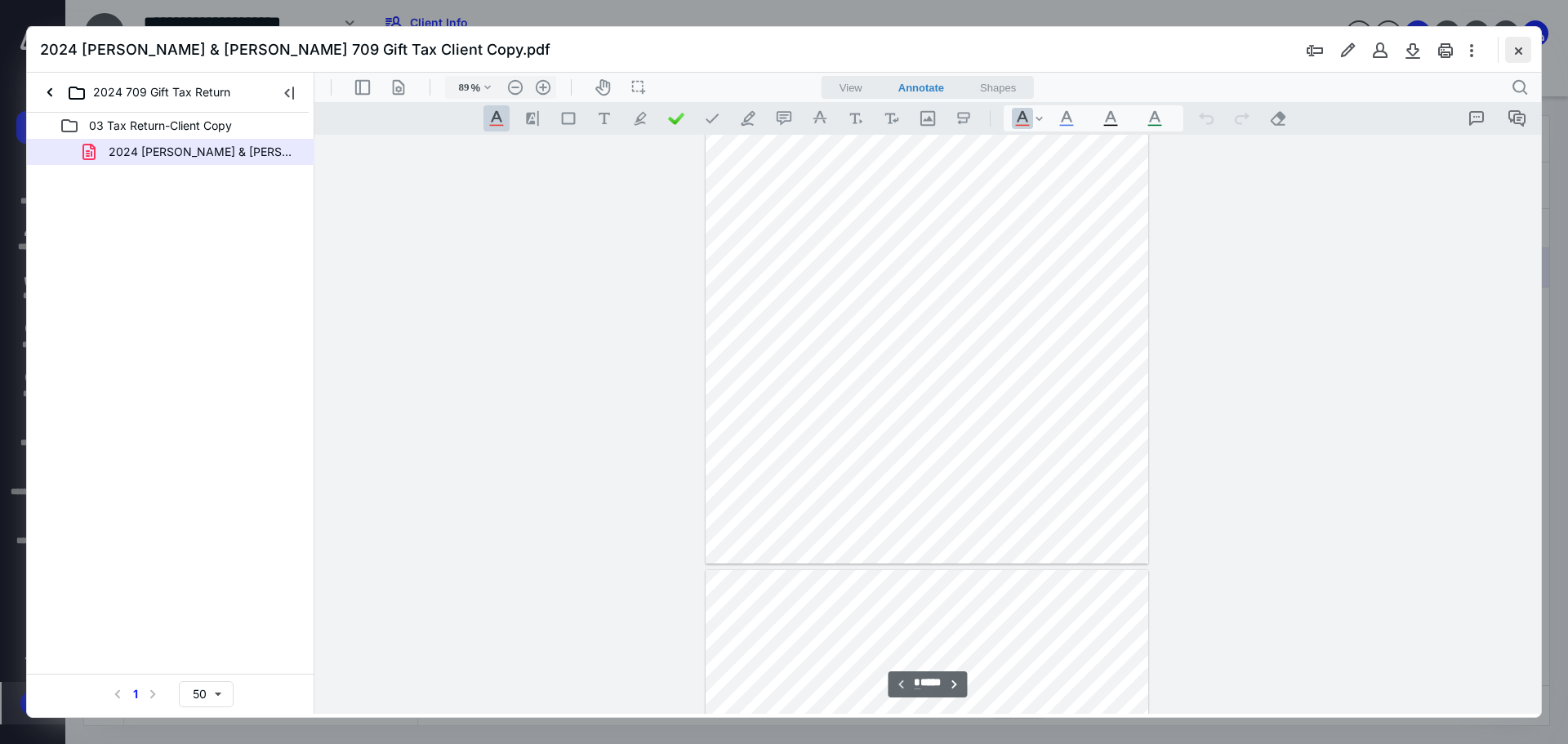 click at bounding box center (1518, 50) 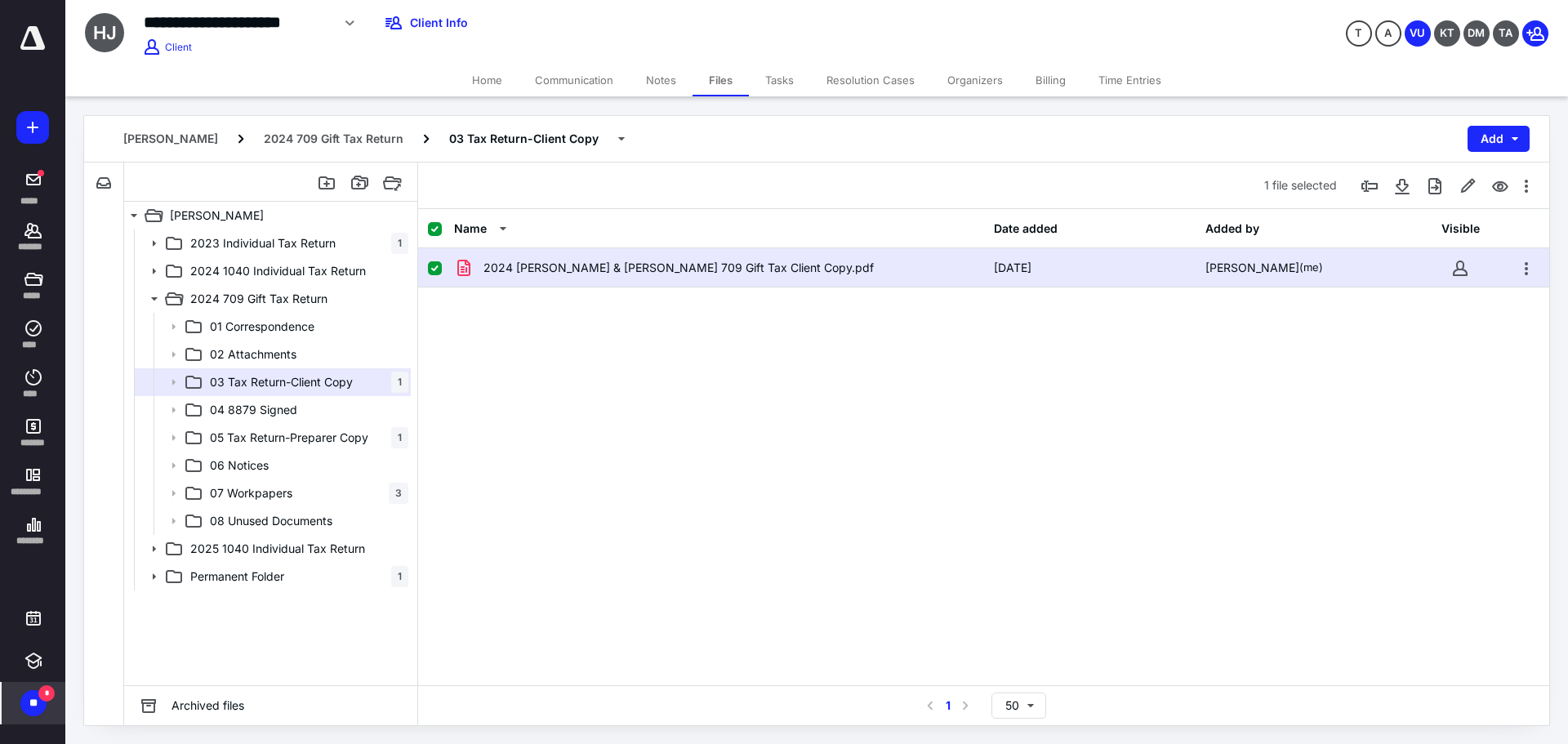 click on "** *" at bounding box center [33, 703] 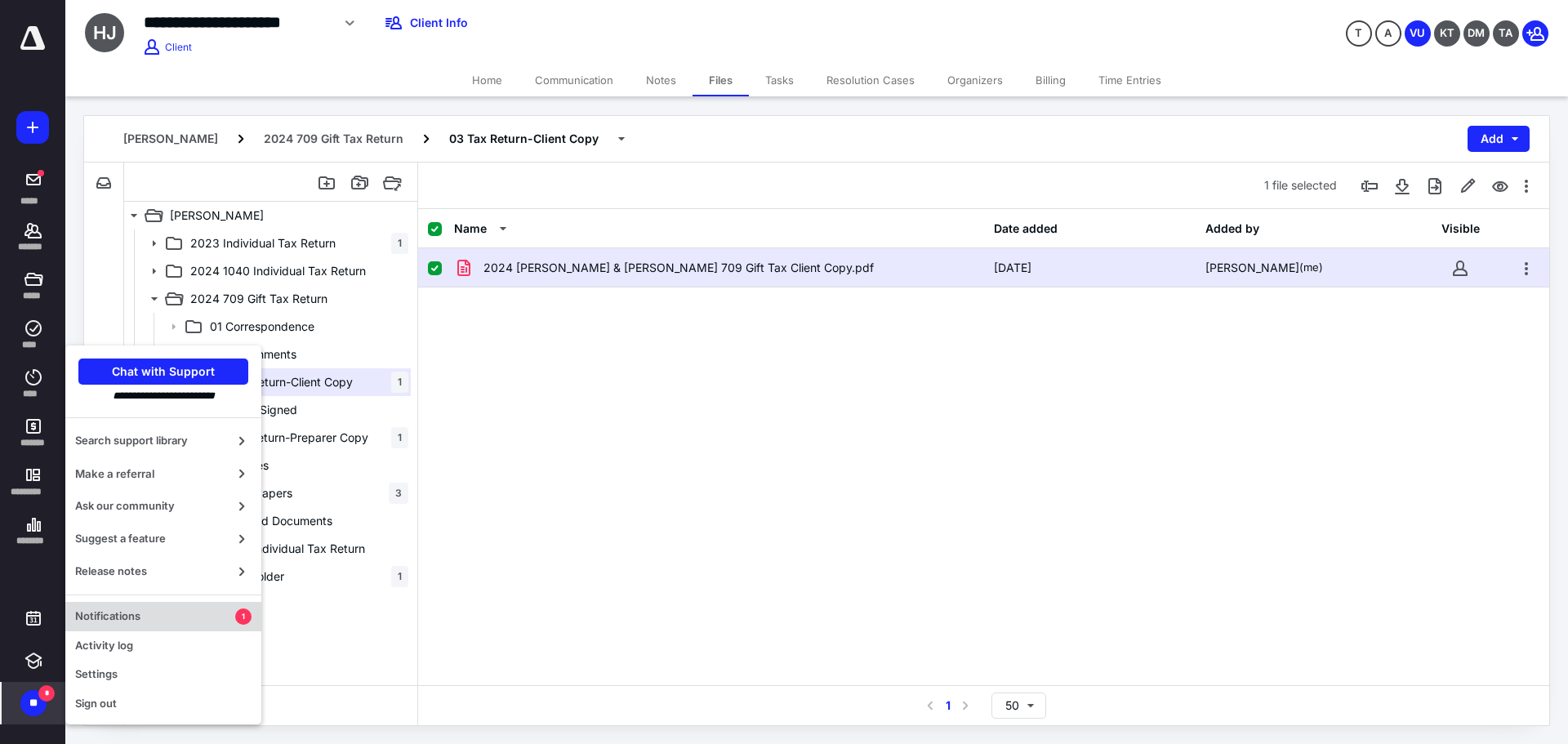 click on "Notifications 1" at bounding box center (163, 617) 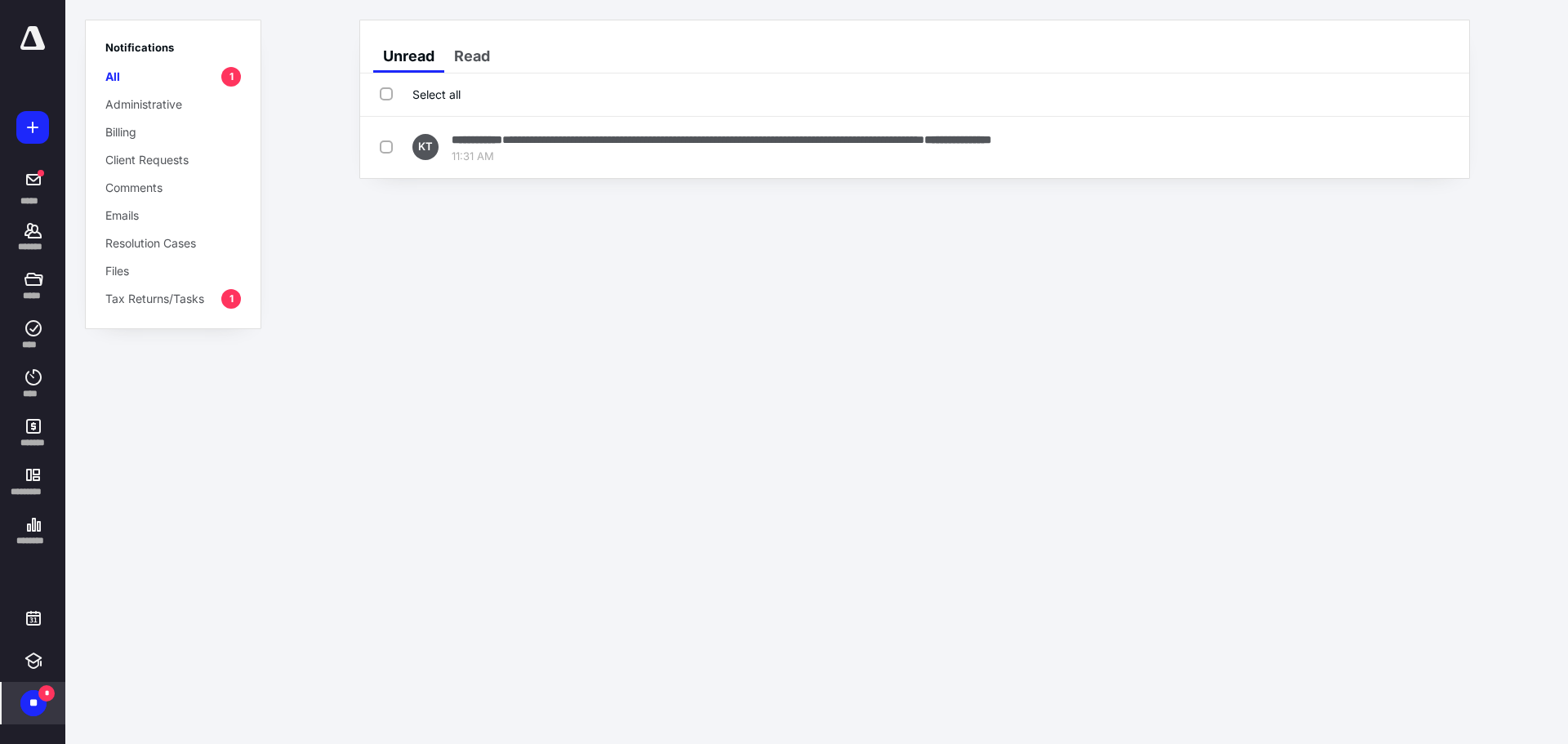 click on "Select all" at bounding box center [420, 94] 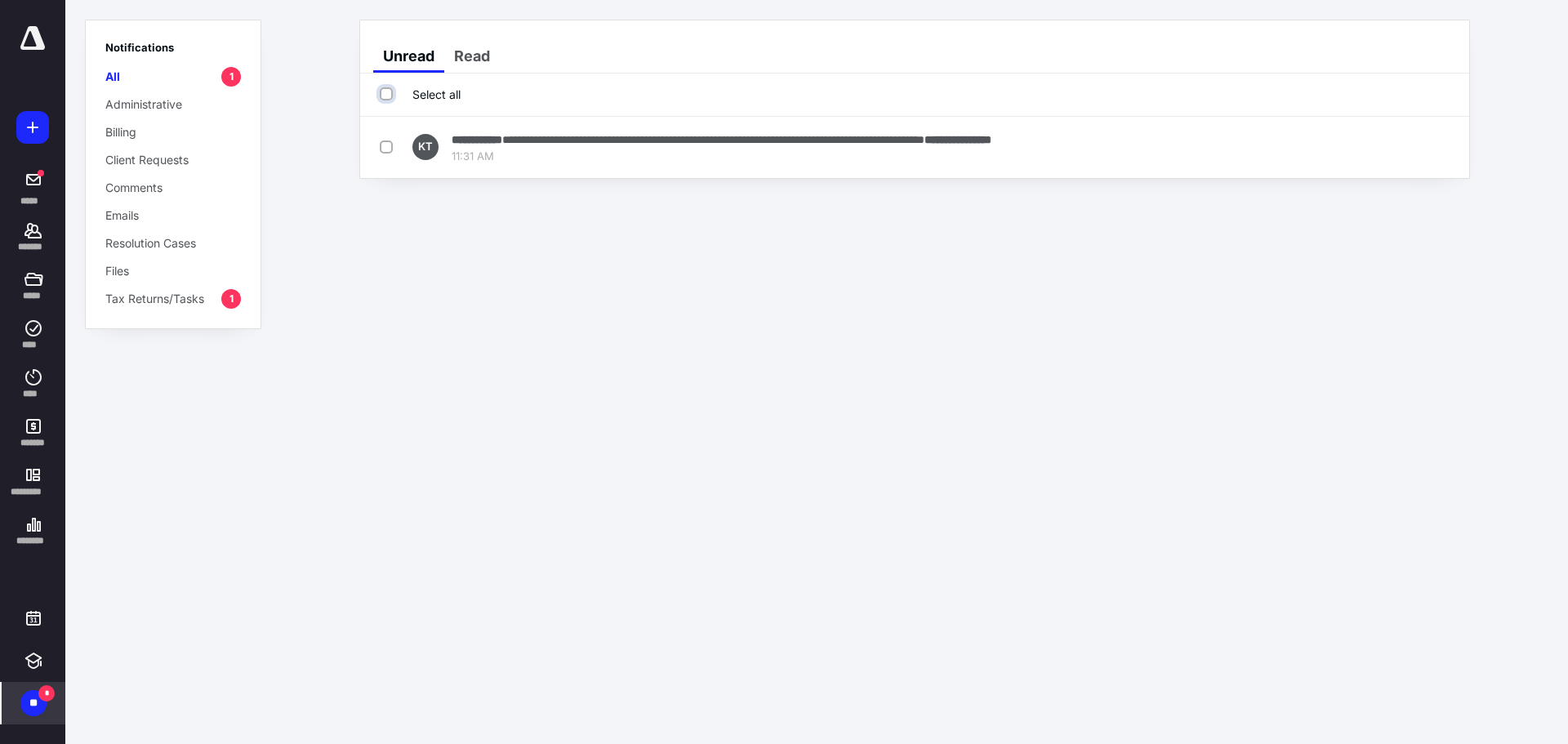 checkbox on "true" 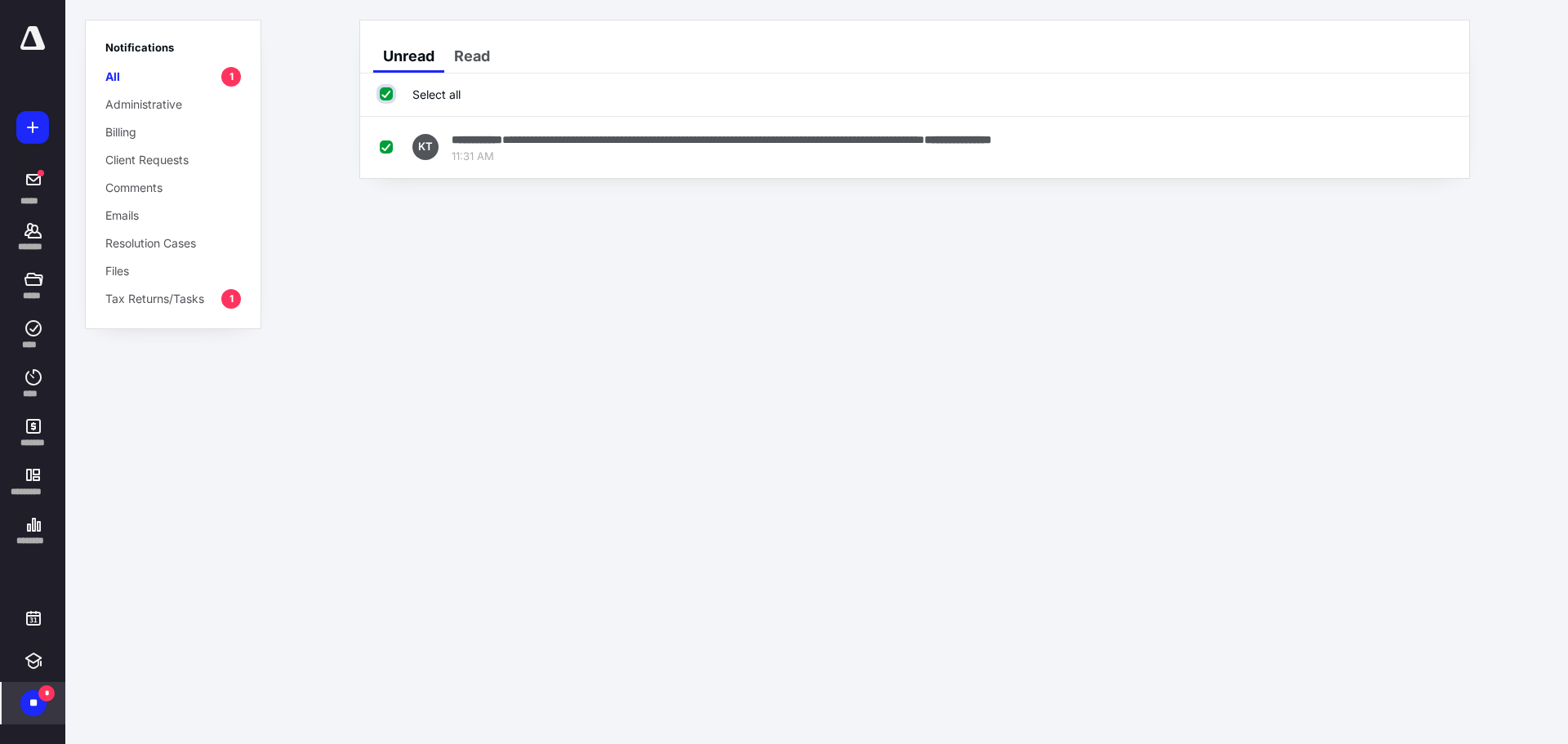 checkbox on "true" 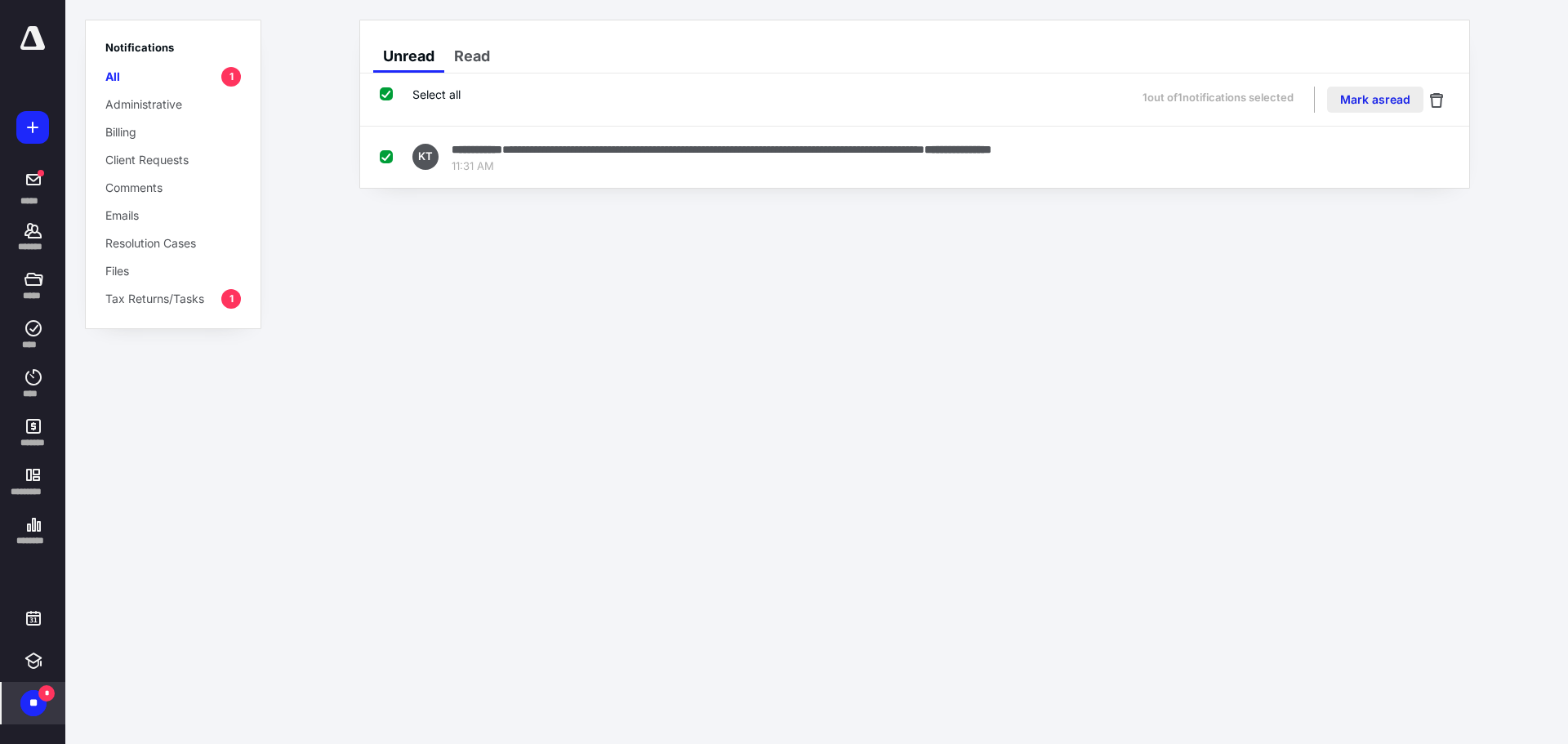click on "Mark as  read" at bounding box center (1375, 100) 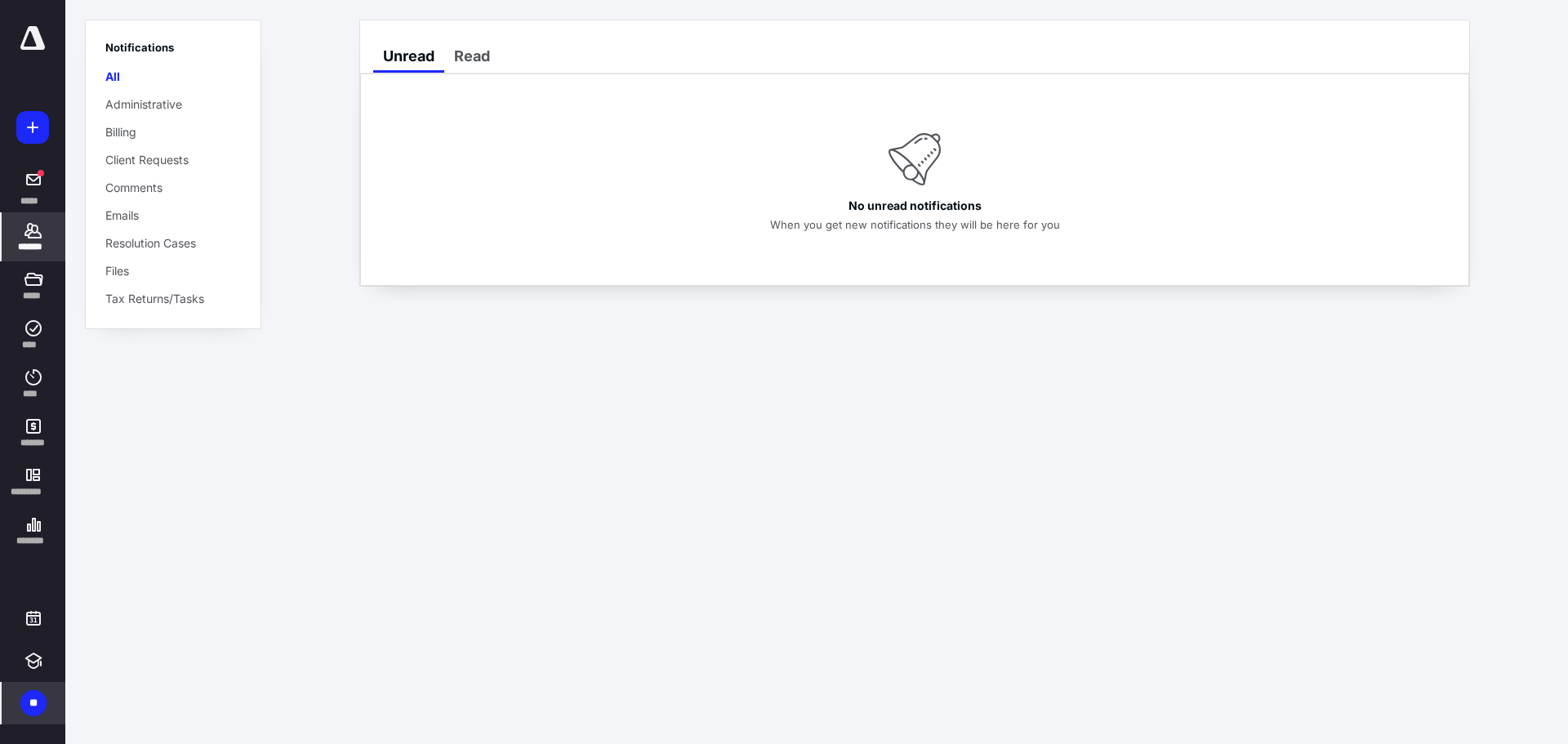 click on "*******" at bounding box center (33, 247) 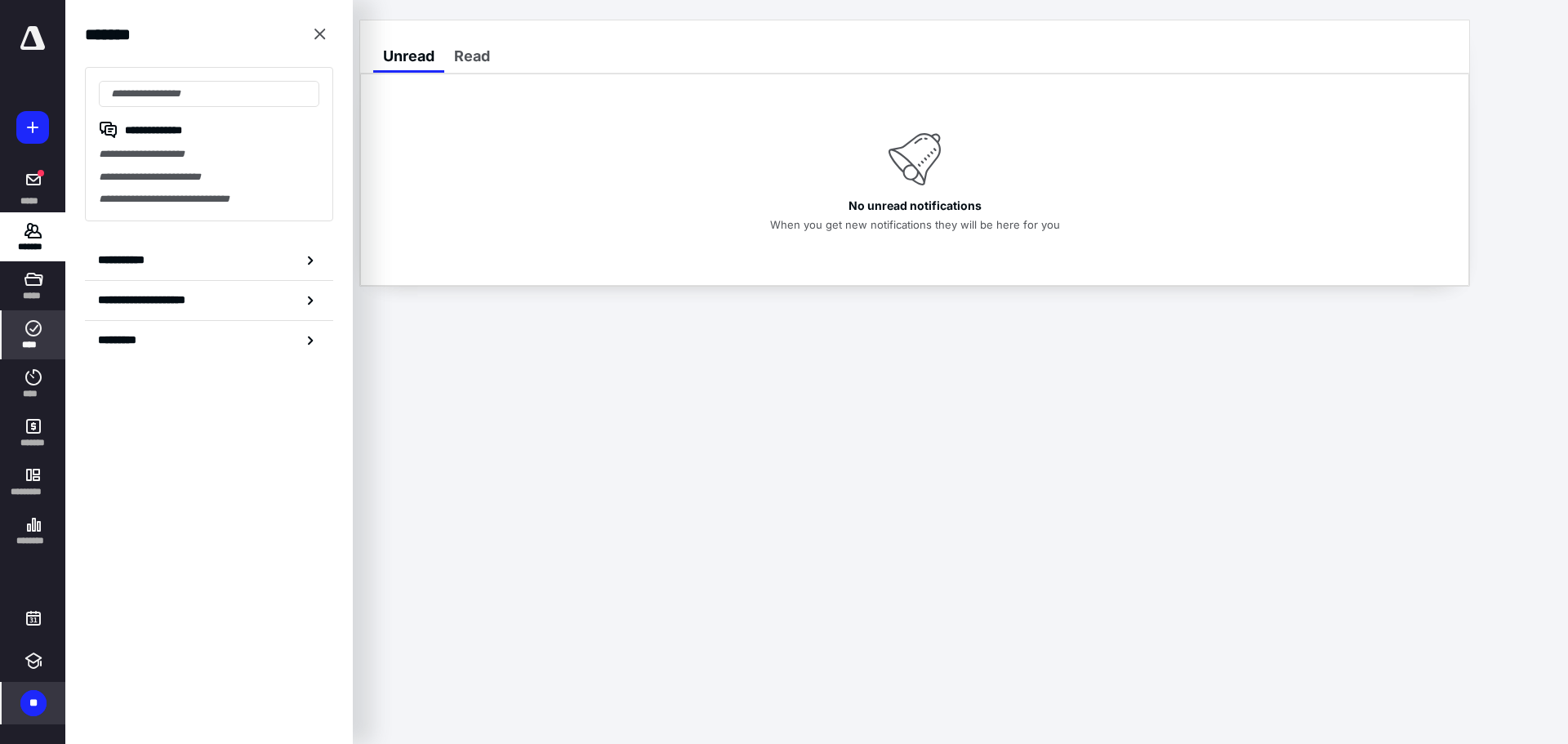 click 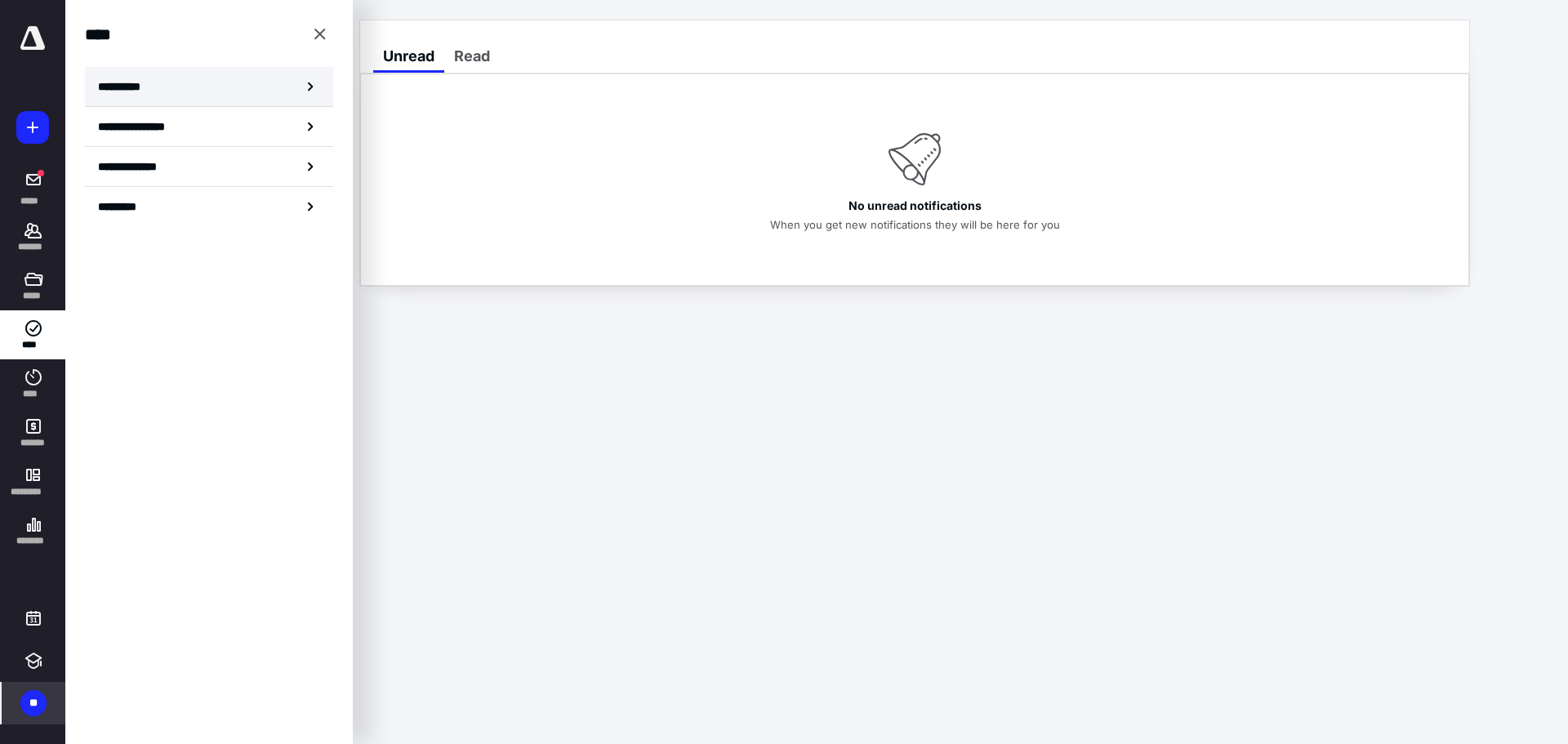 click on "**********" at bounding box center (209, 87) 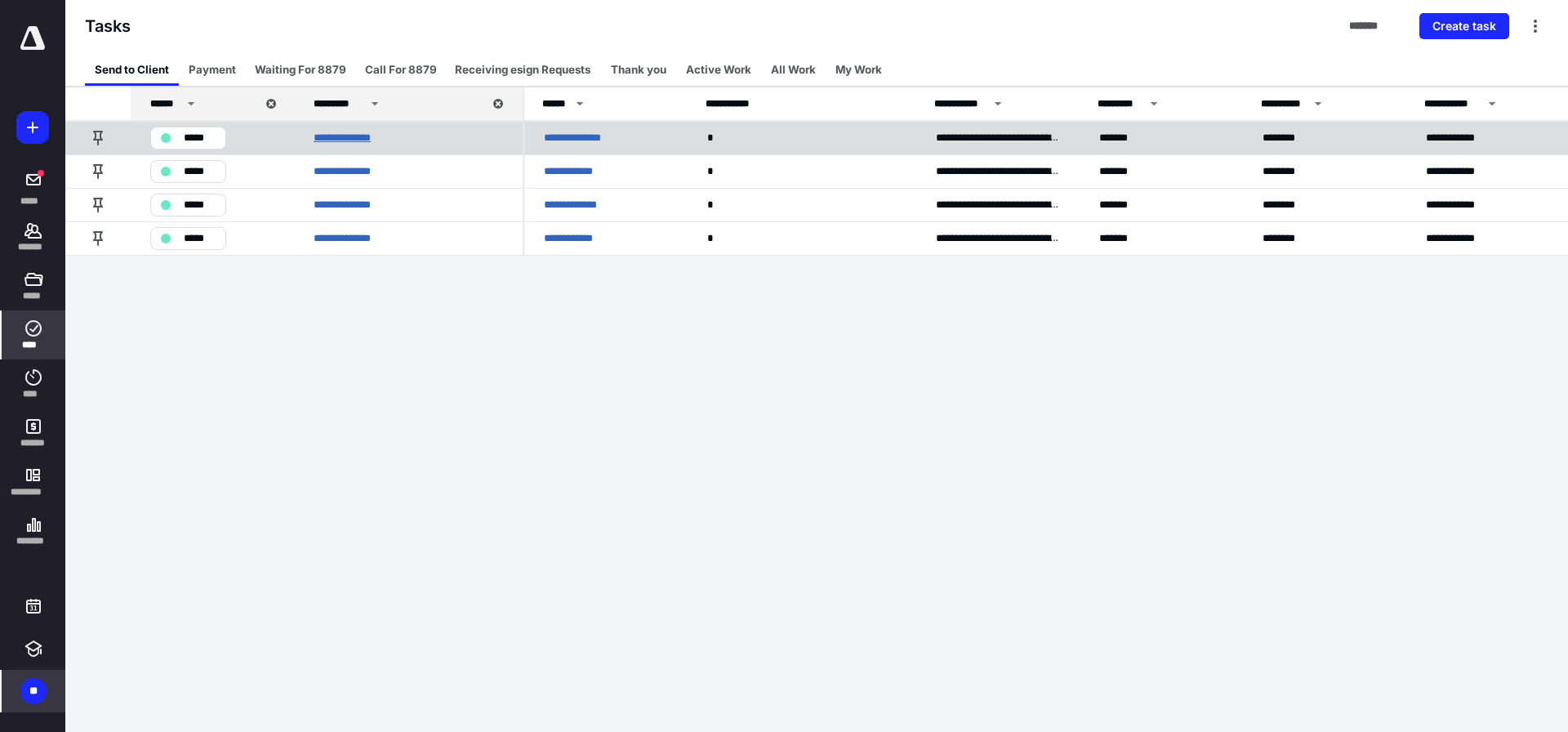 click on "**********" at bounding box center (349, 138) 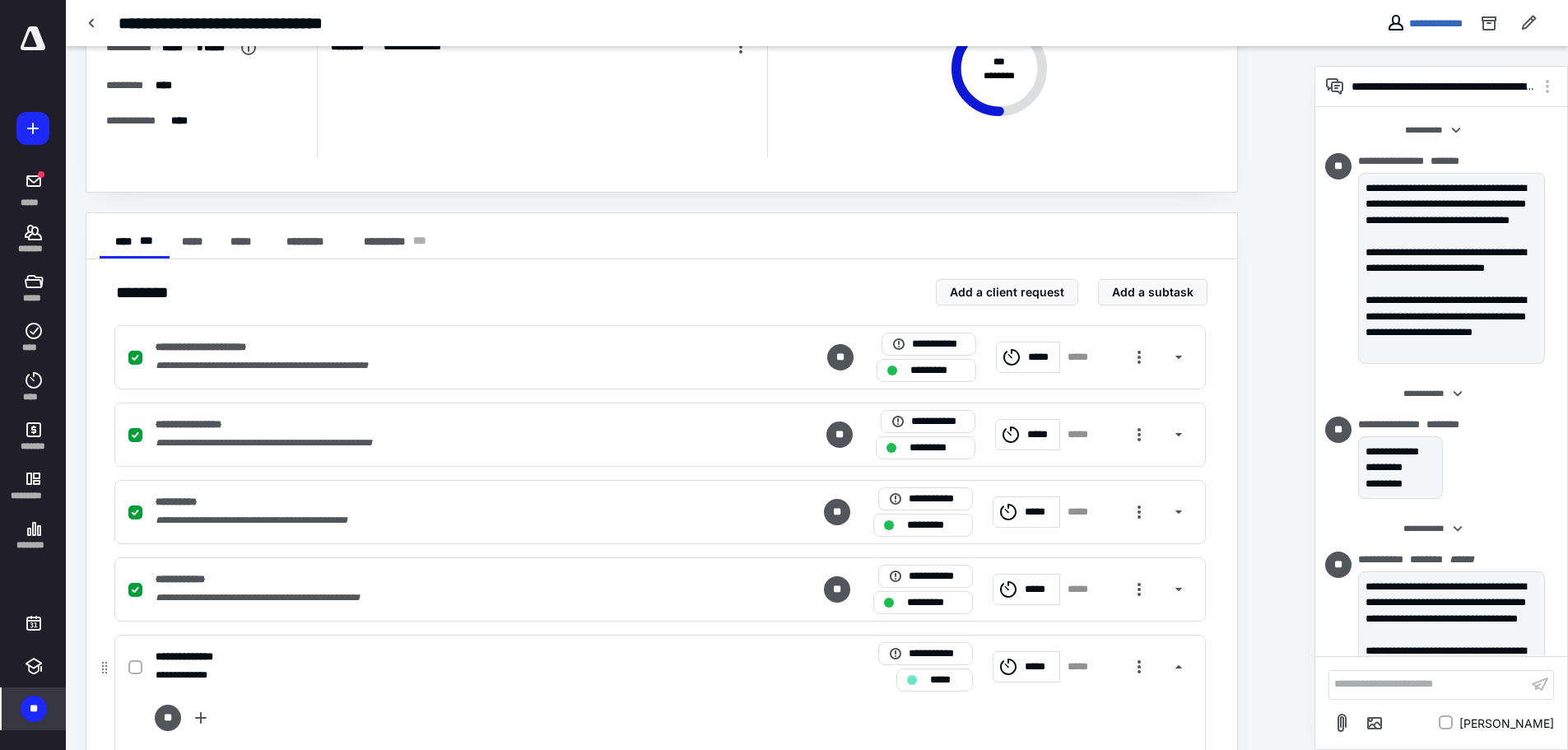 scroll, scrollTop: 264, scrollLeft: 0, axis: vertical 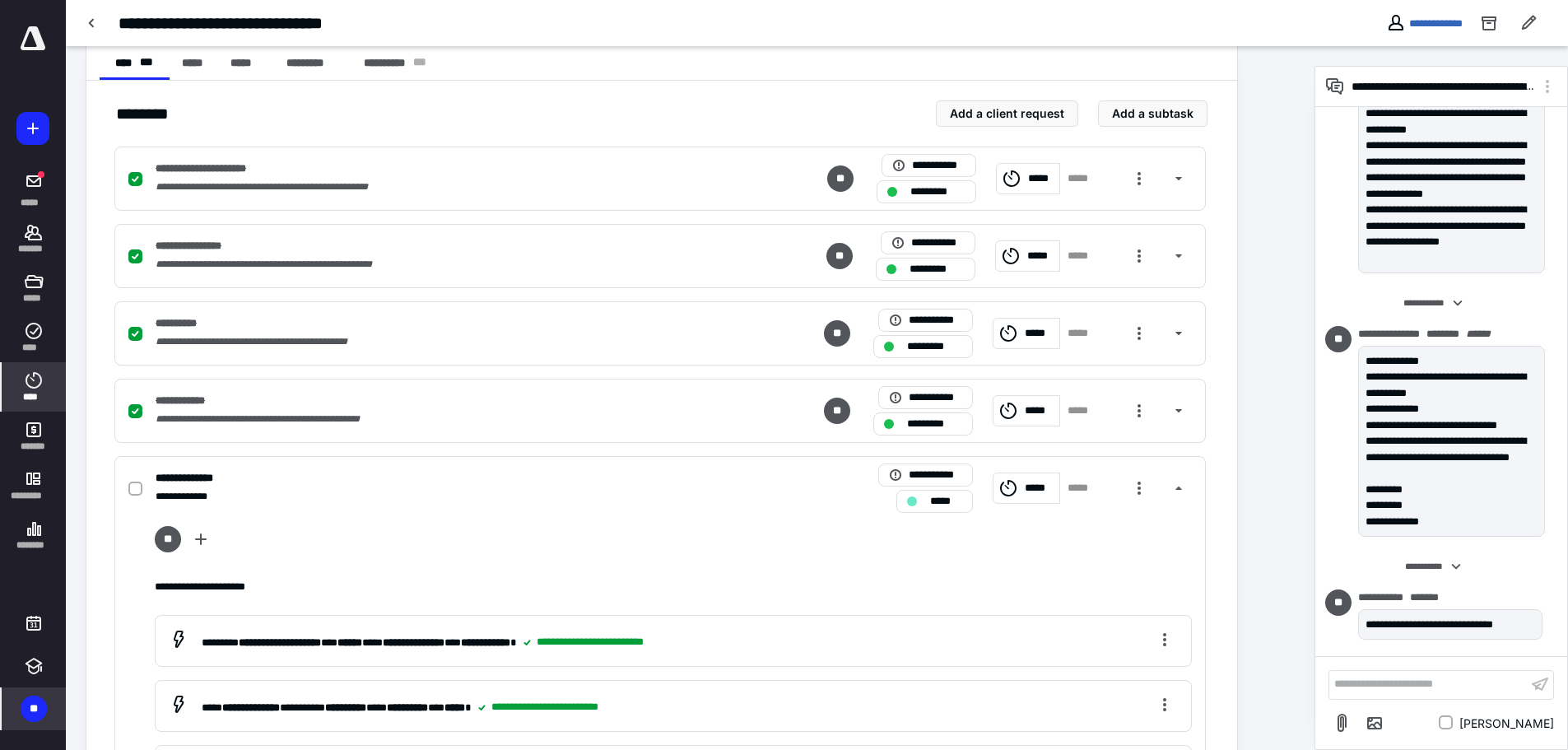 click on "****" at bounding box center [34, 387] 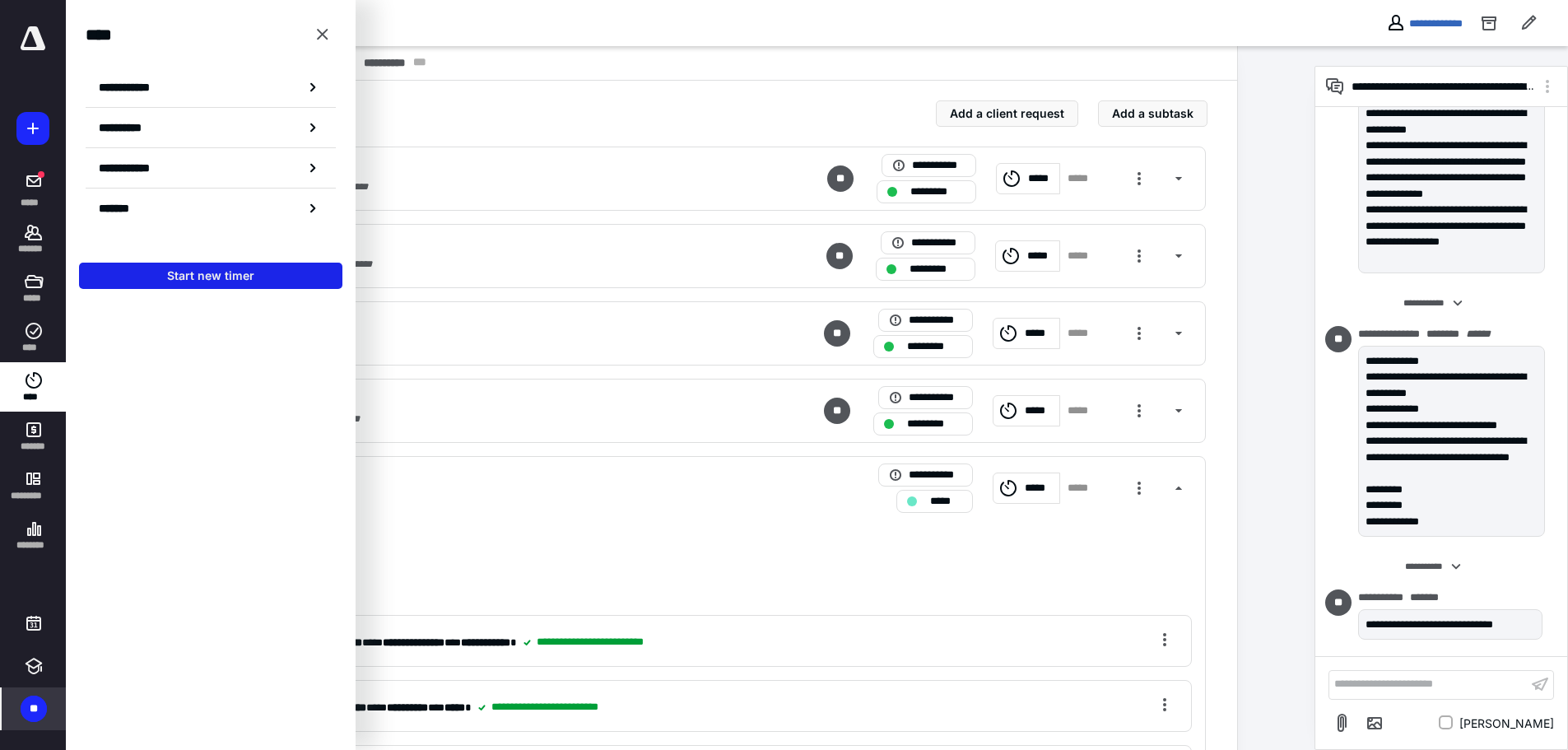 click on "Start new timer" at bounding box center [211, 276] 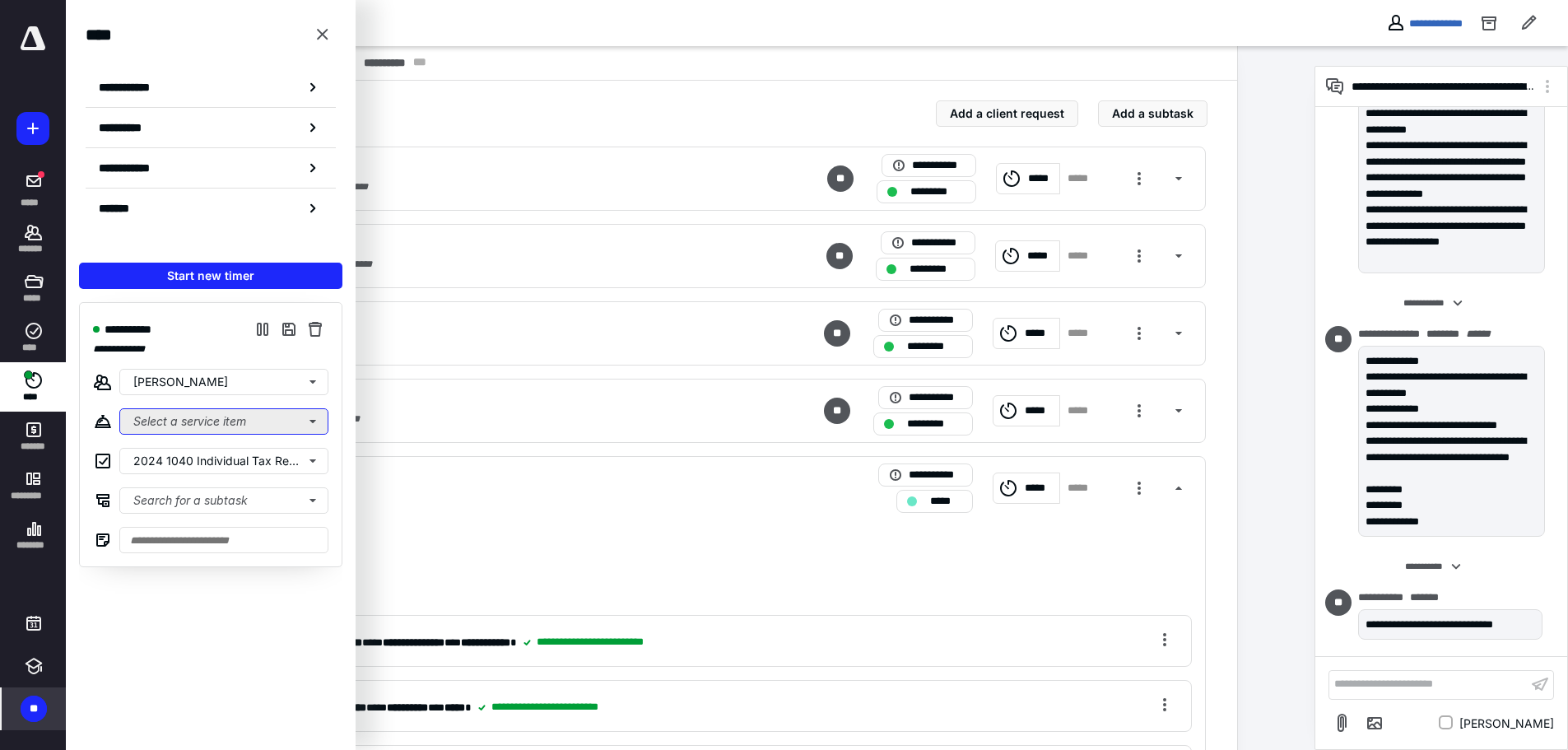 click on "Select a service item" at bounding box center [224, 422] 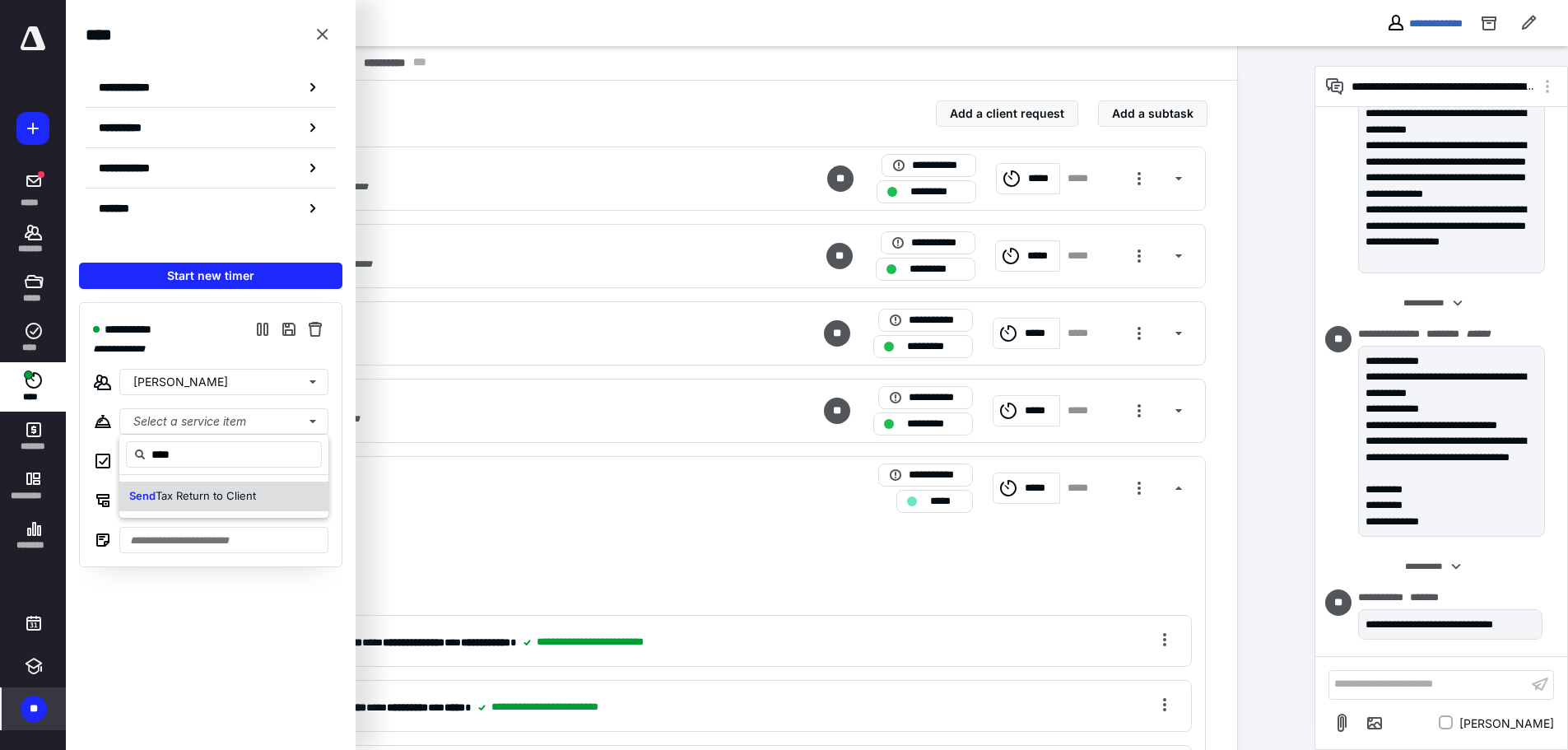 click on "Tax Return to Client" at bounding box center [206, 496] 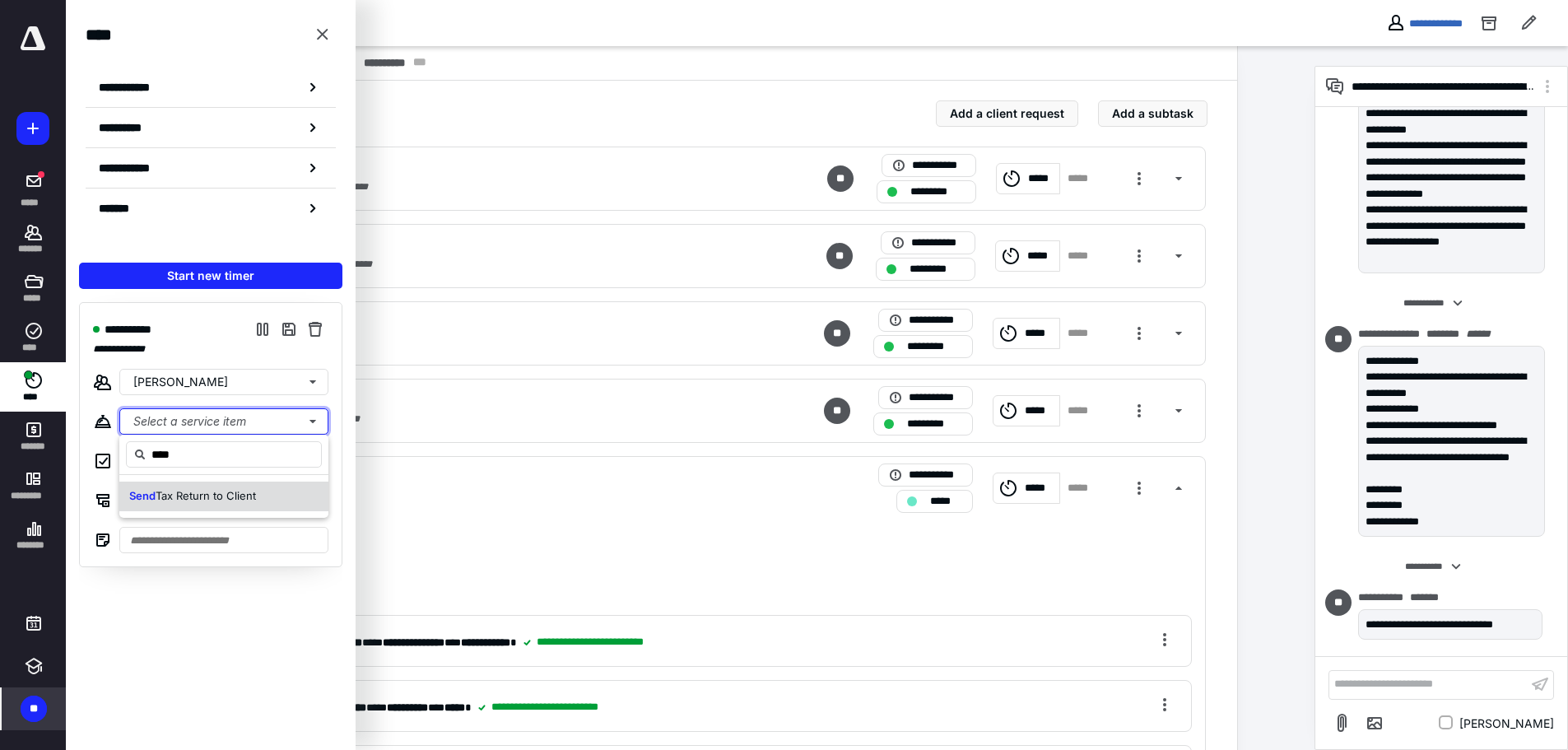 type 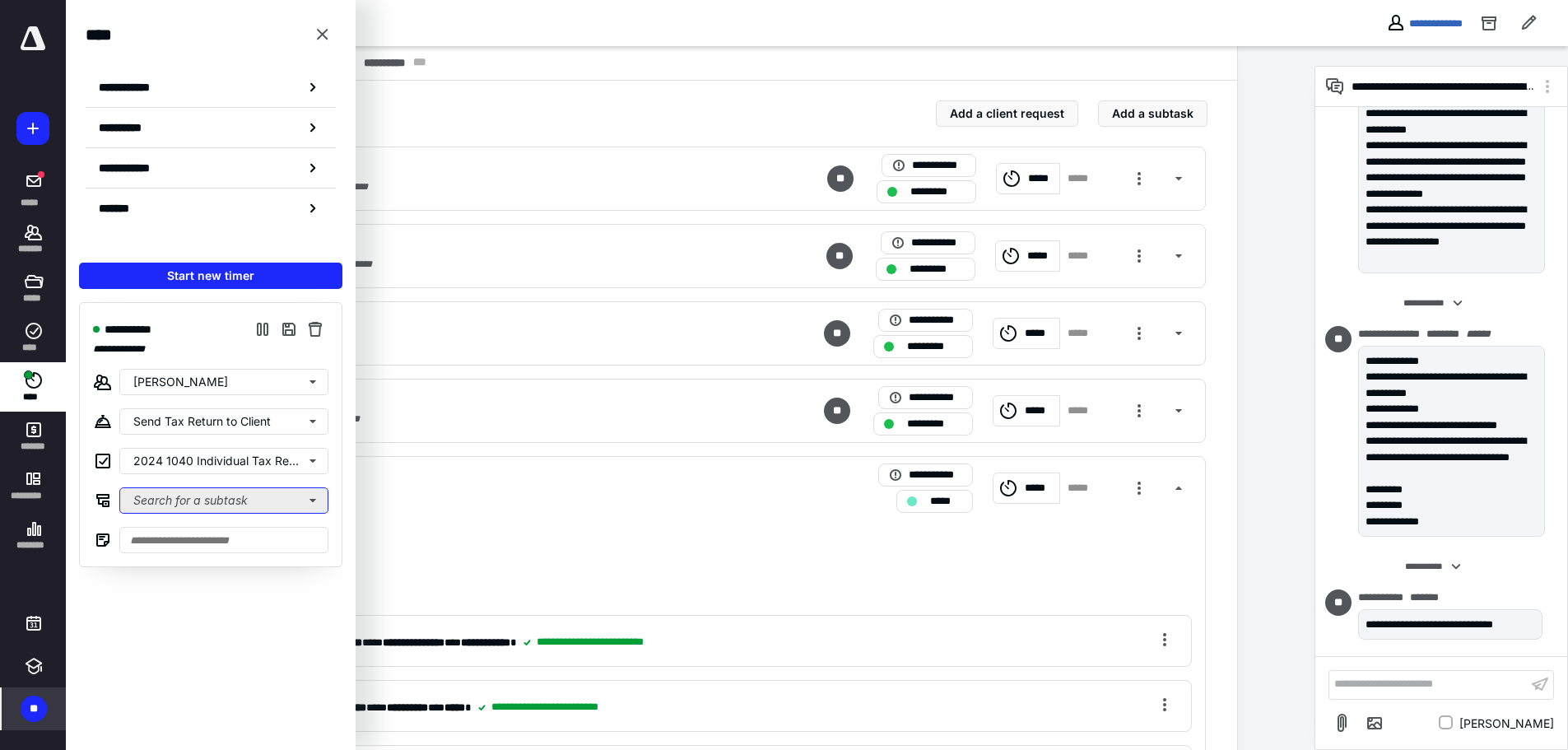 click on "Search for a subtask" at bounding box center (224, 501) 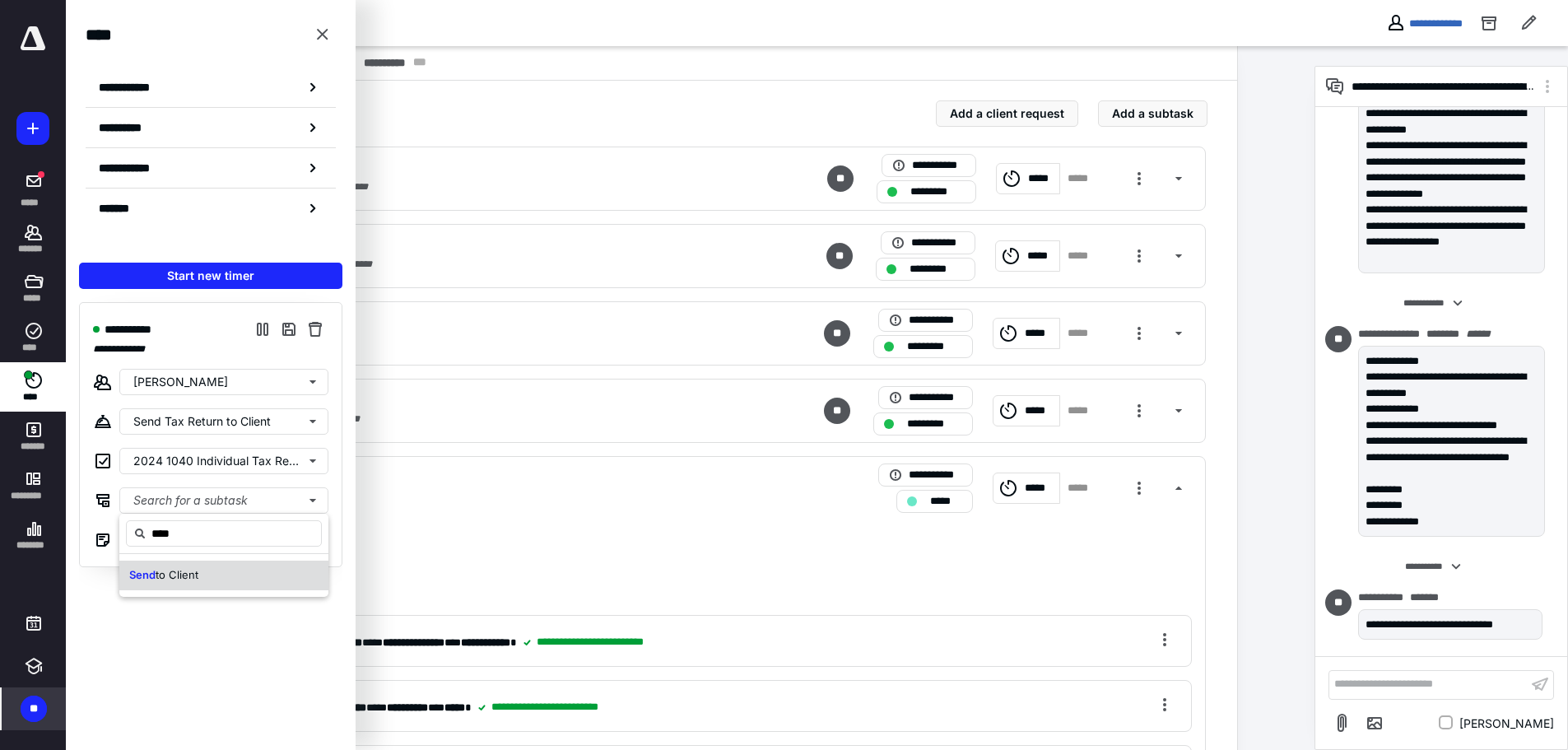 click on "Send  to Client" at bounding box center (224, 575) 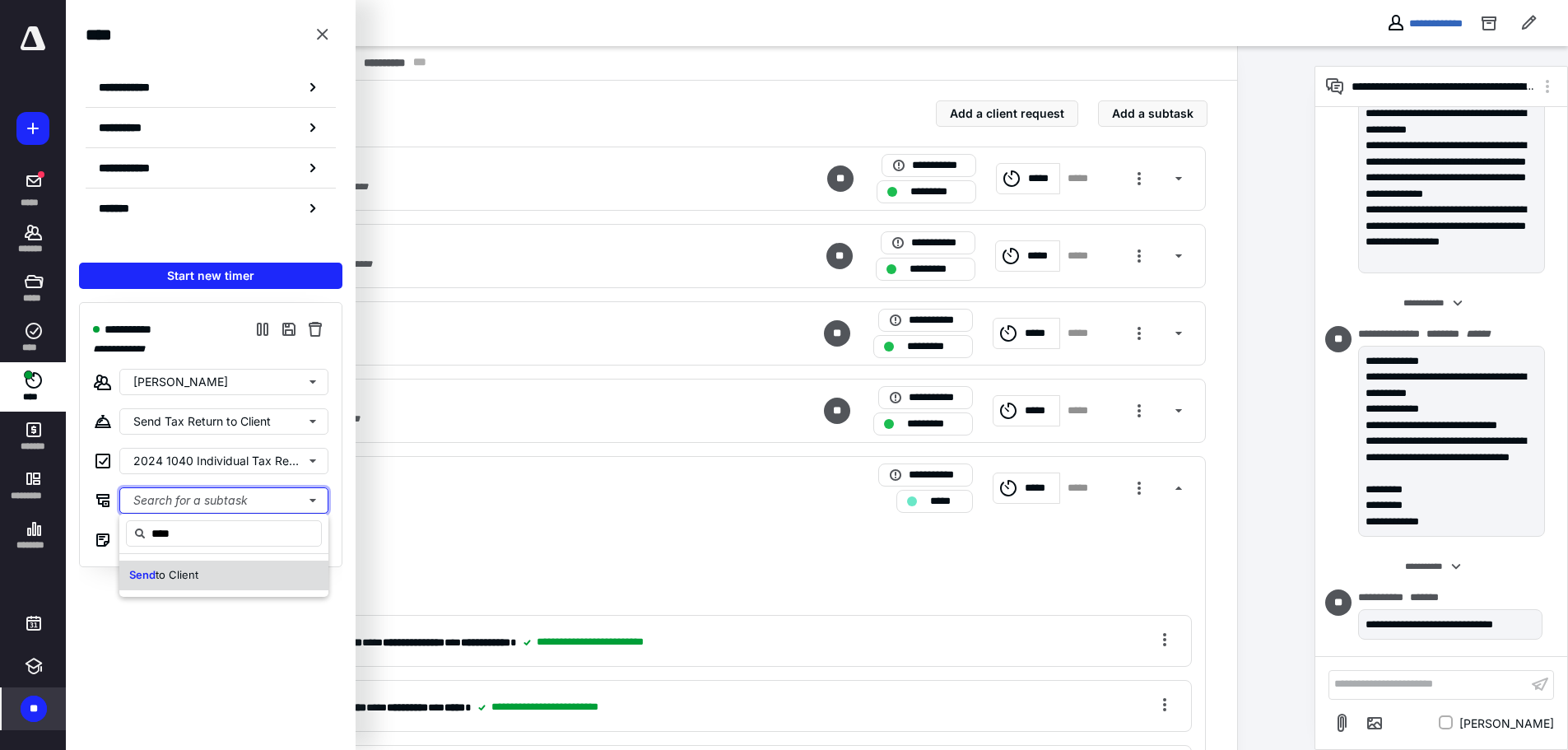 type 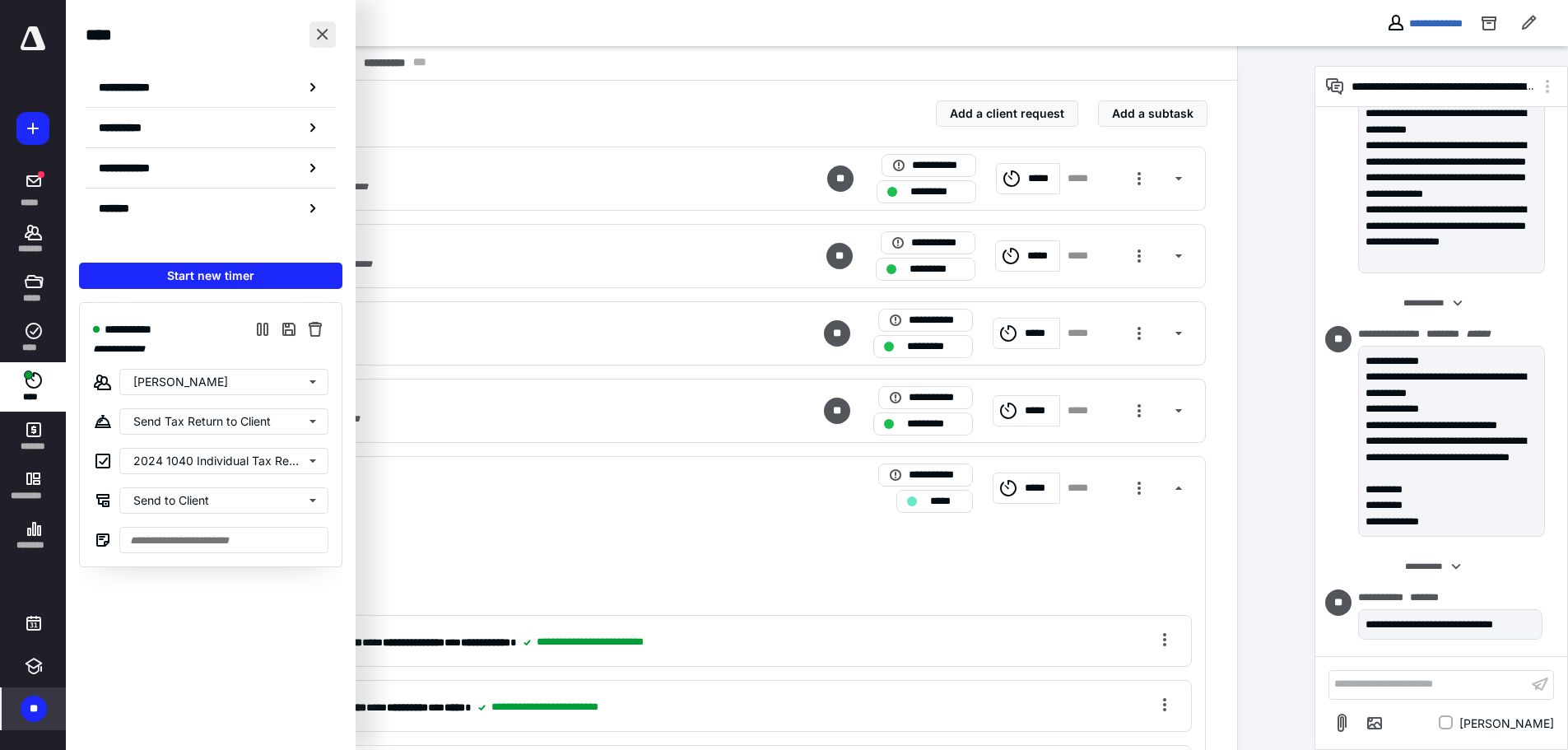 click at bounding box center [323, 35] 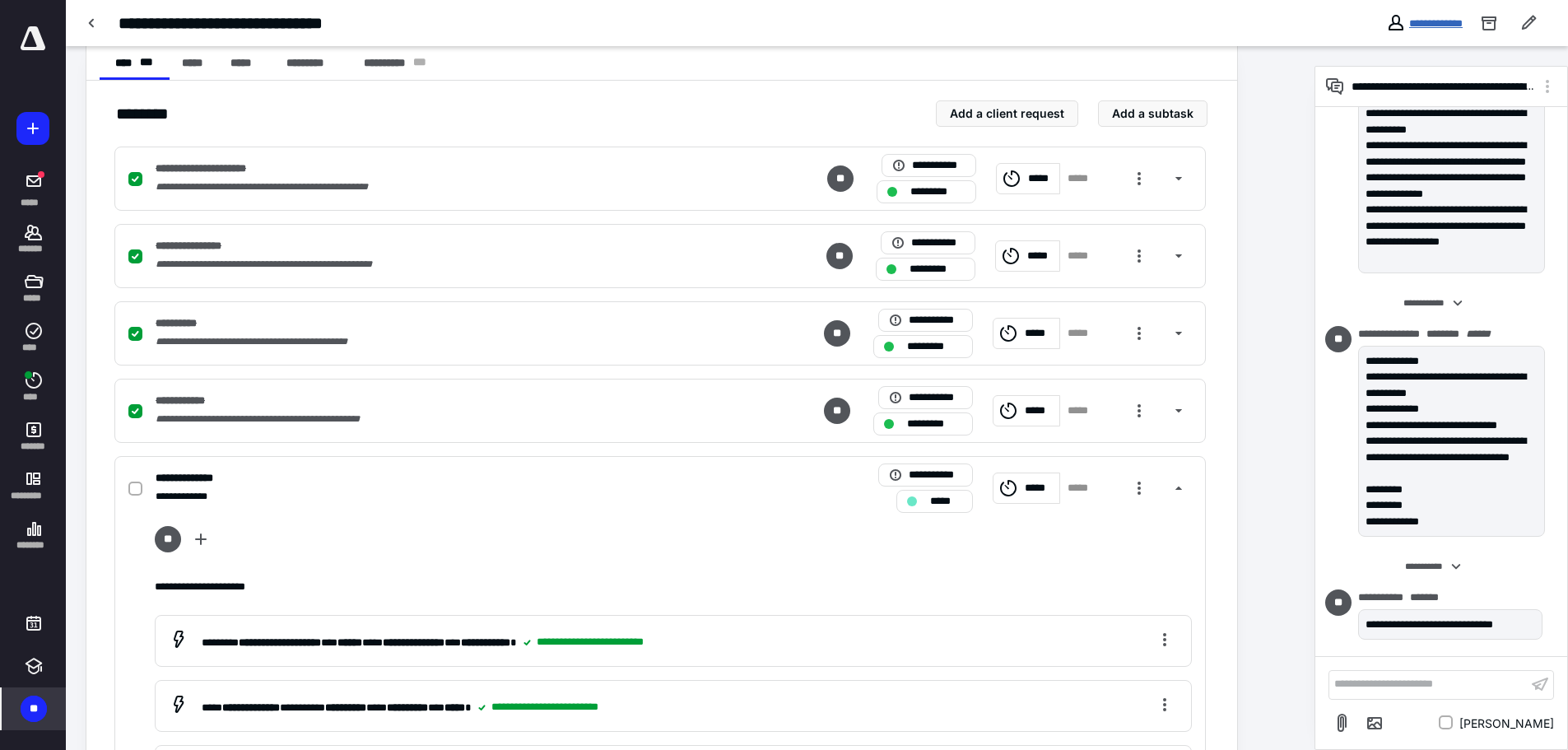 click on "**********" at bounding box center [1435, 23] 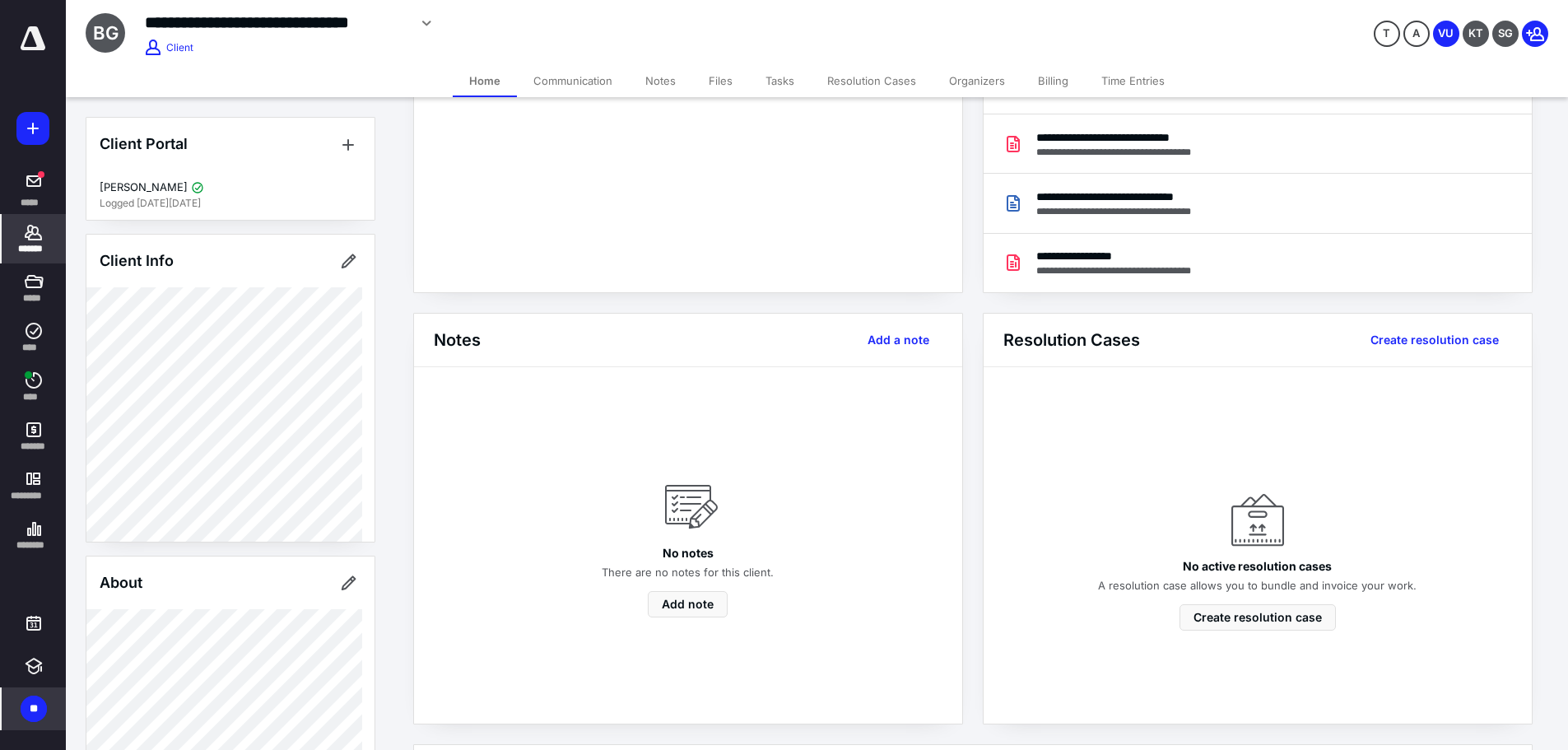 scroll, scrollTop: 0, scrollLeft: 0, axis: both 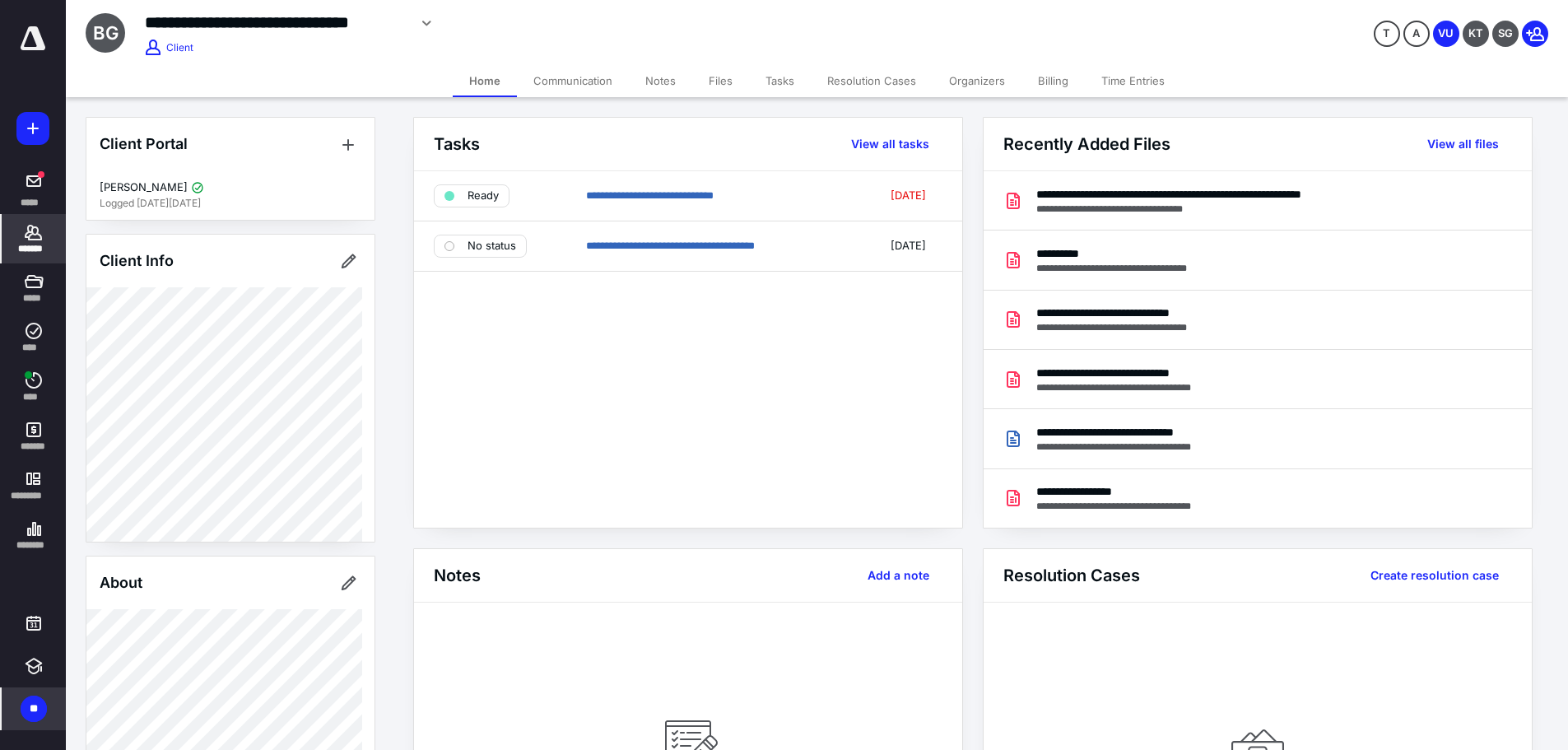 click on "Tasks" at bounding box center [779, 81] 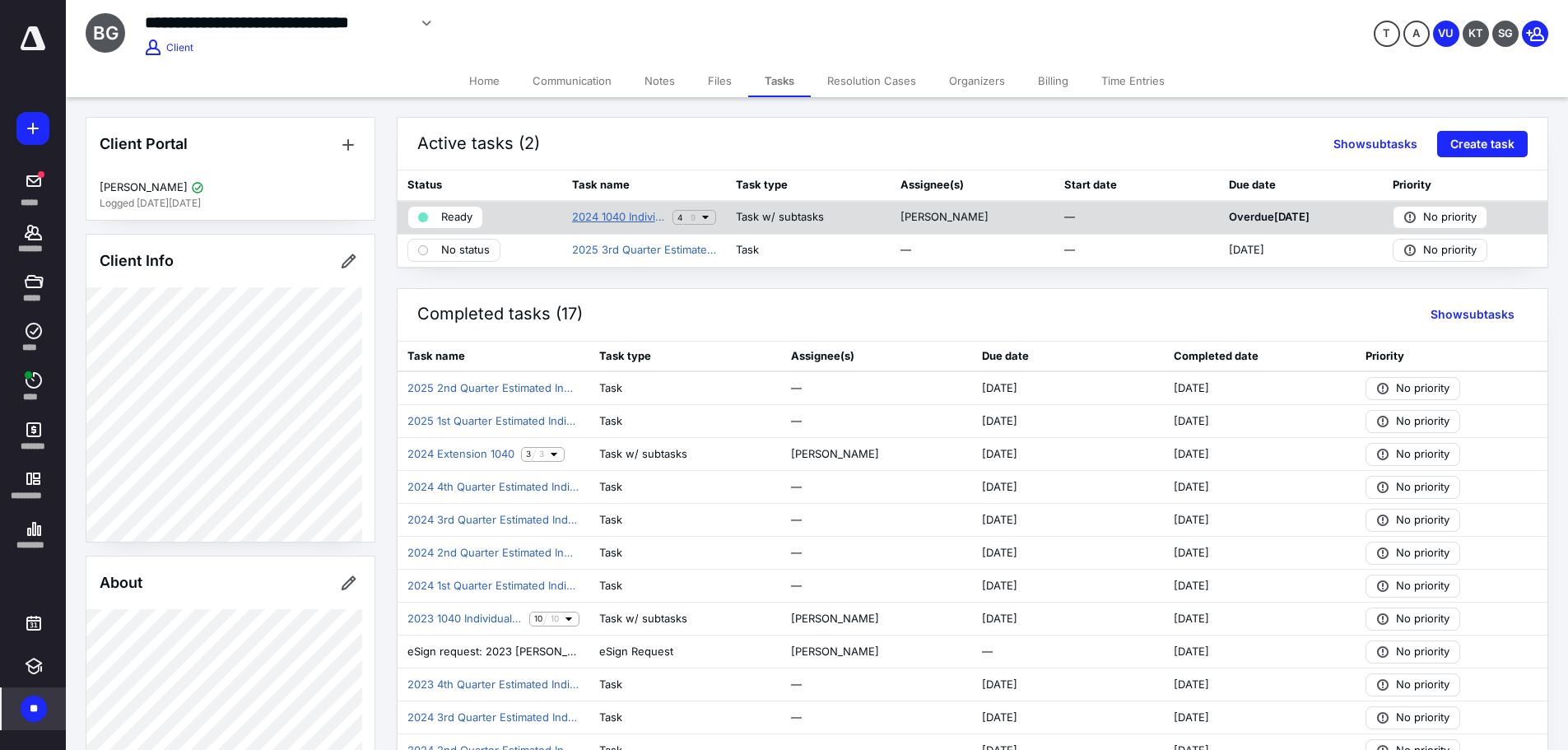 click on "2024 1040 Individual Tax Return" at bounding box center (619, 217) 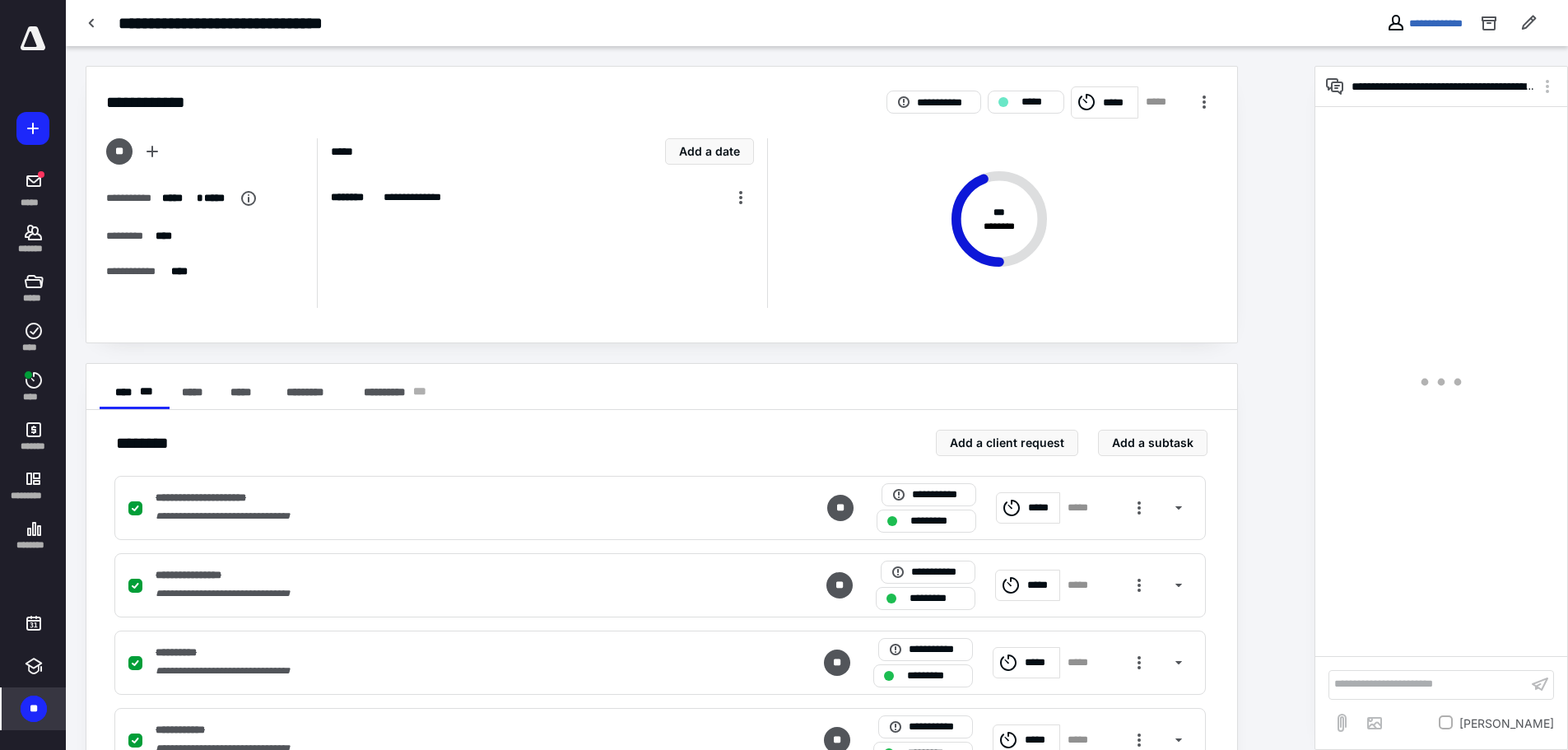 scroll, scrollTop: 329, scrollLeft: 0, axis: vertical 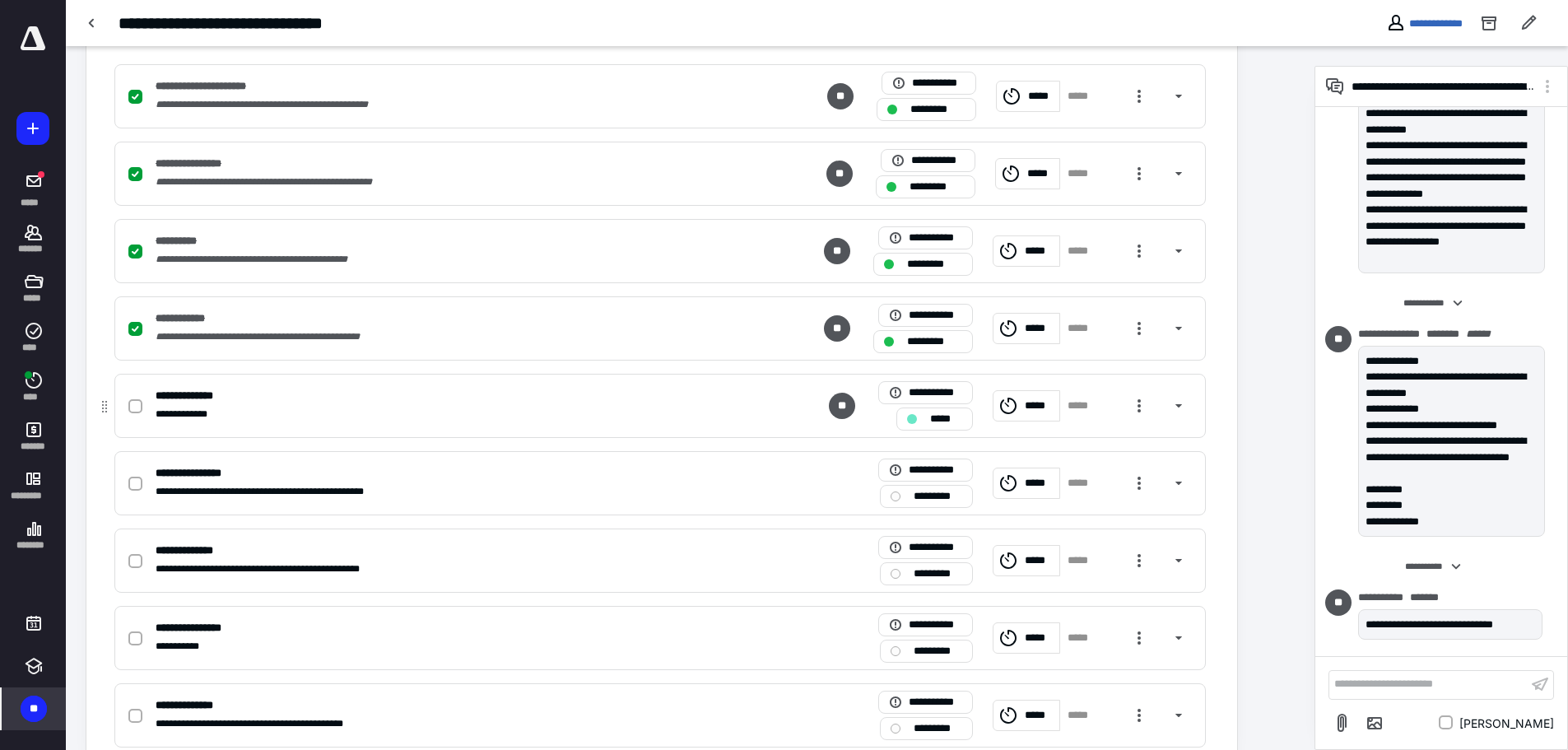 click on "**********" at bounding box center (660, 406) 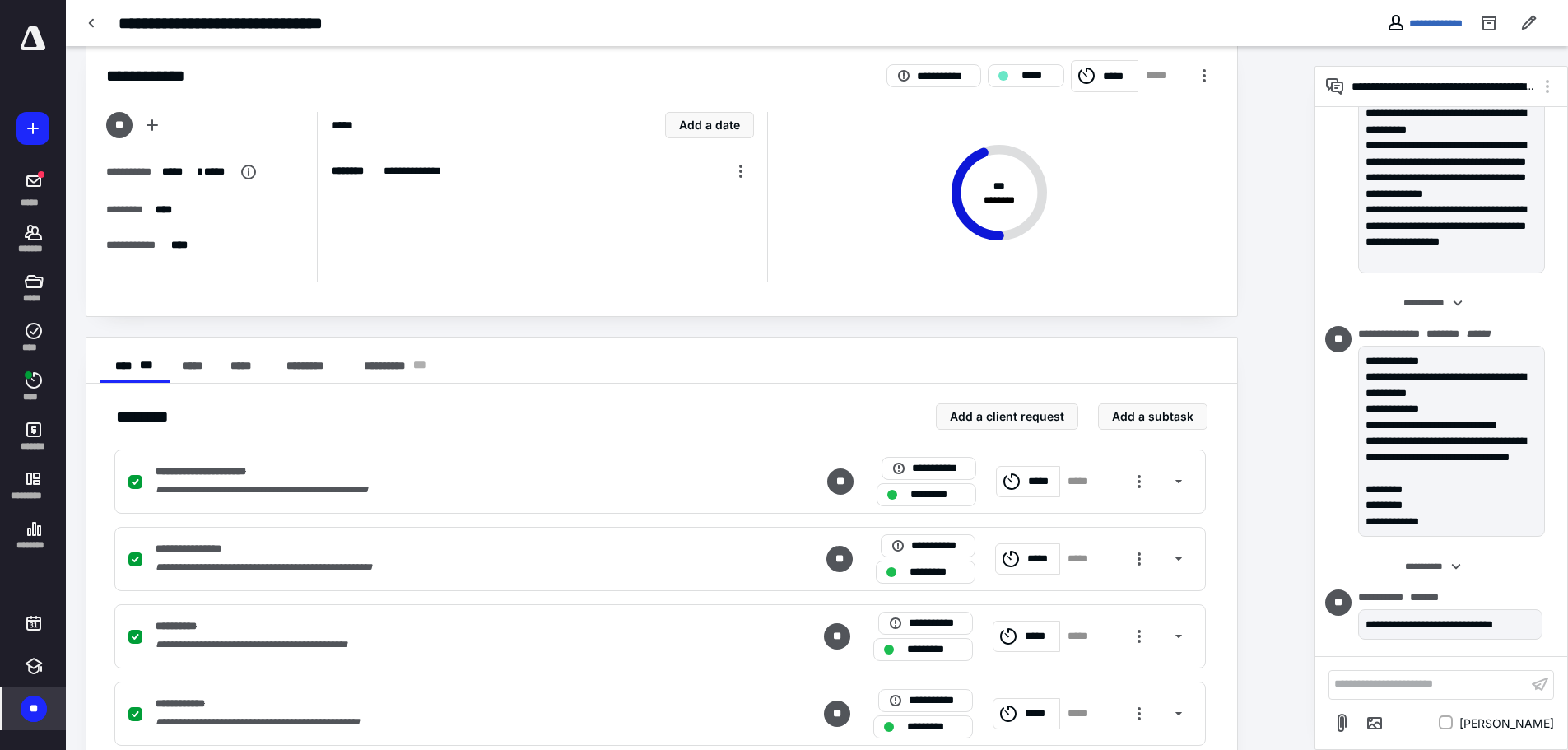 scroll, scrollTop: 0, scrollLeft: 0, axis: both 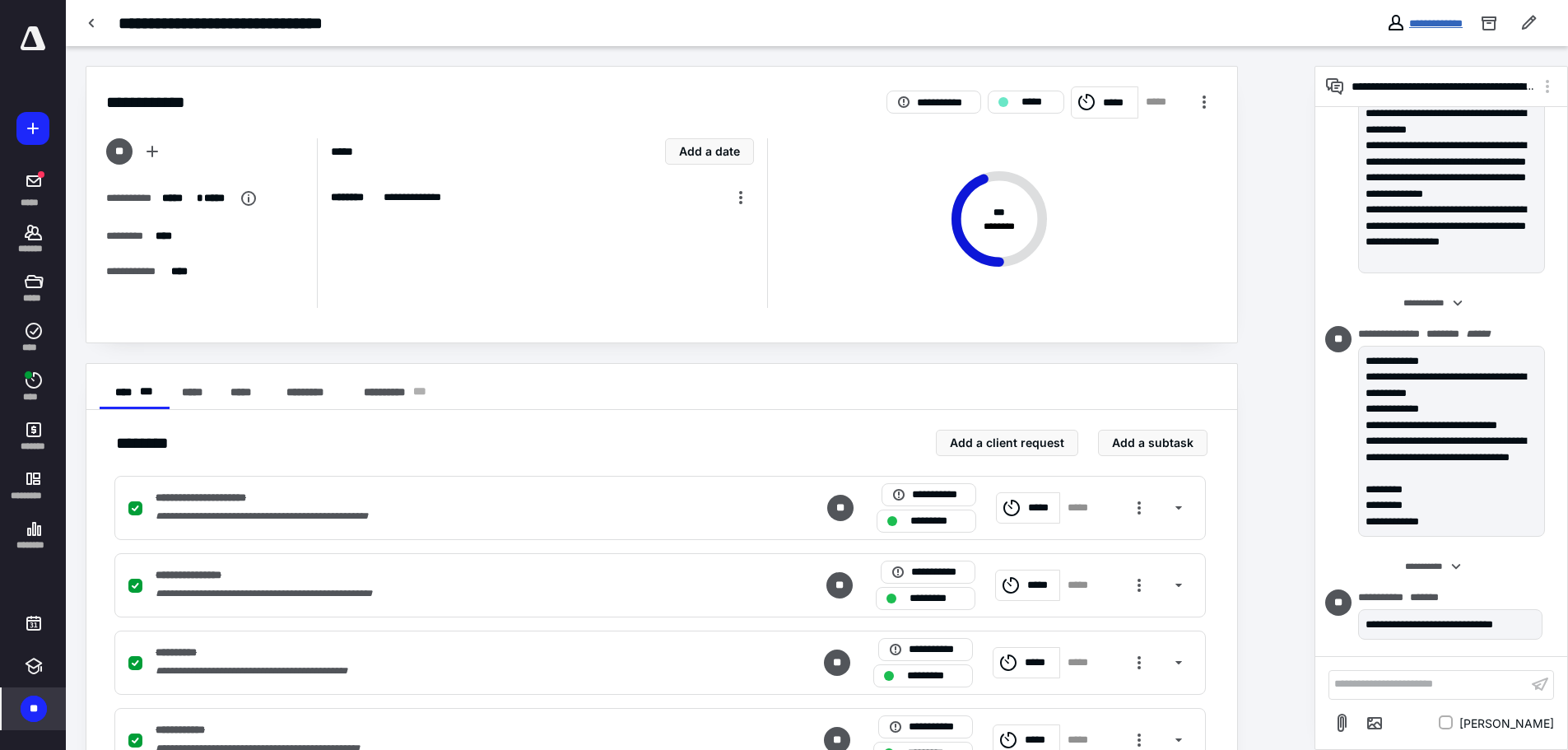 click on "**********" at bounding box center [1435, 23] 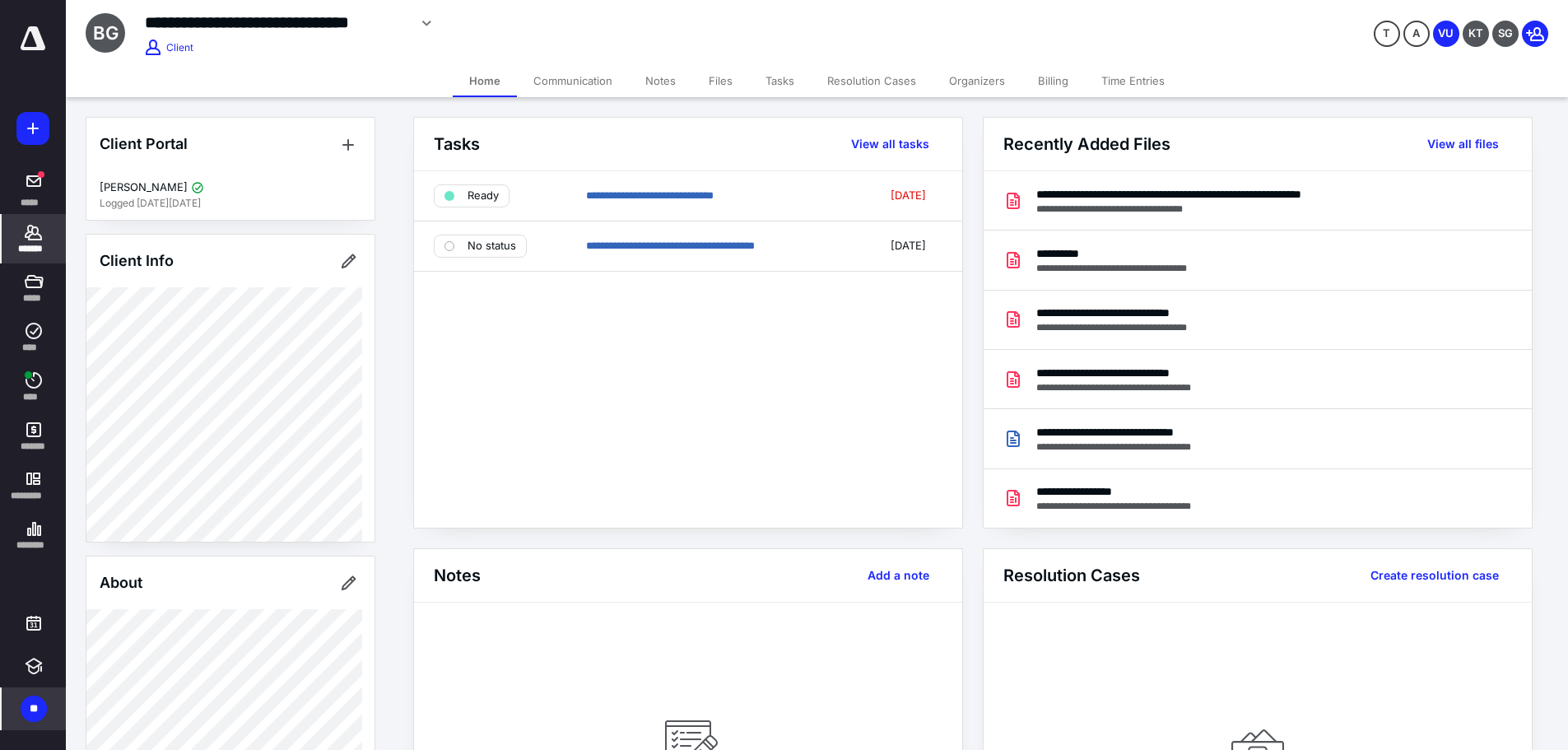 click on "Tasks" at bounding box center (779, 81) 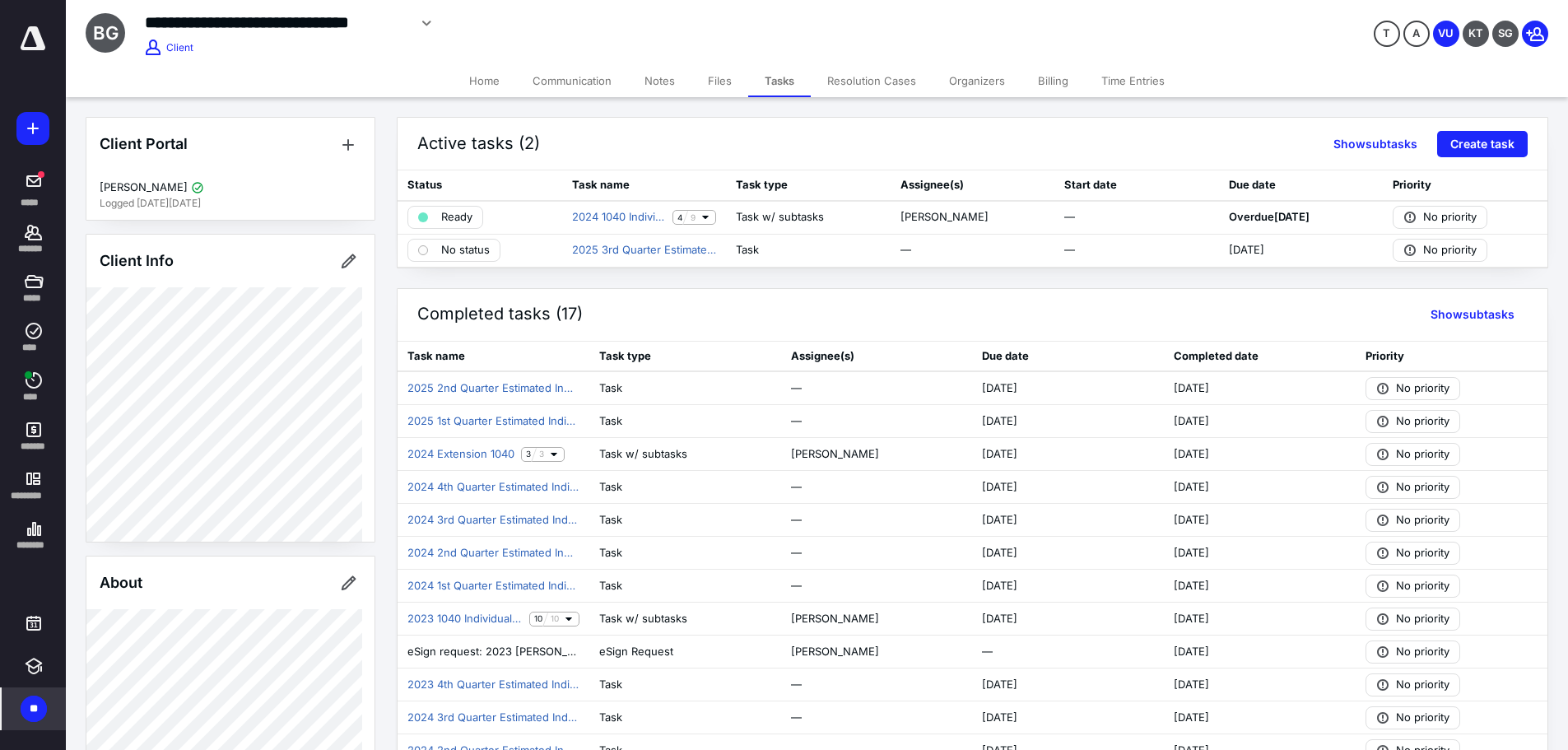 click on "Billing" at bounding box center (1053, 81) 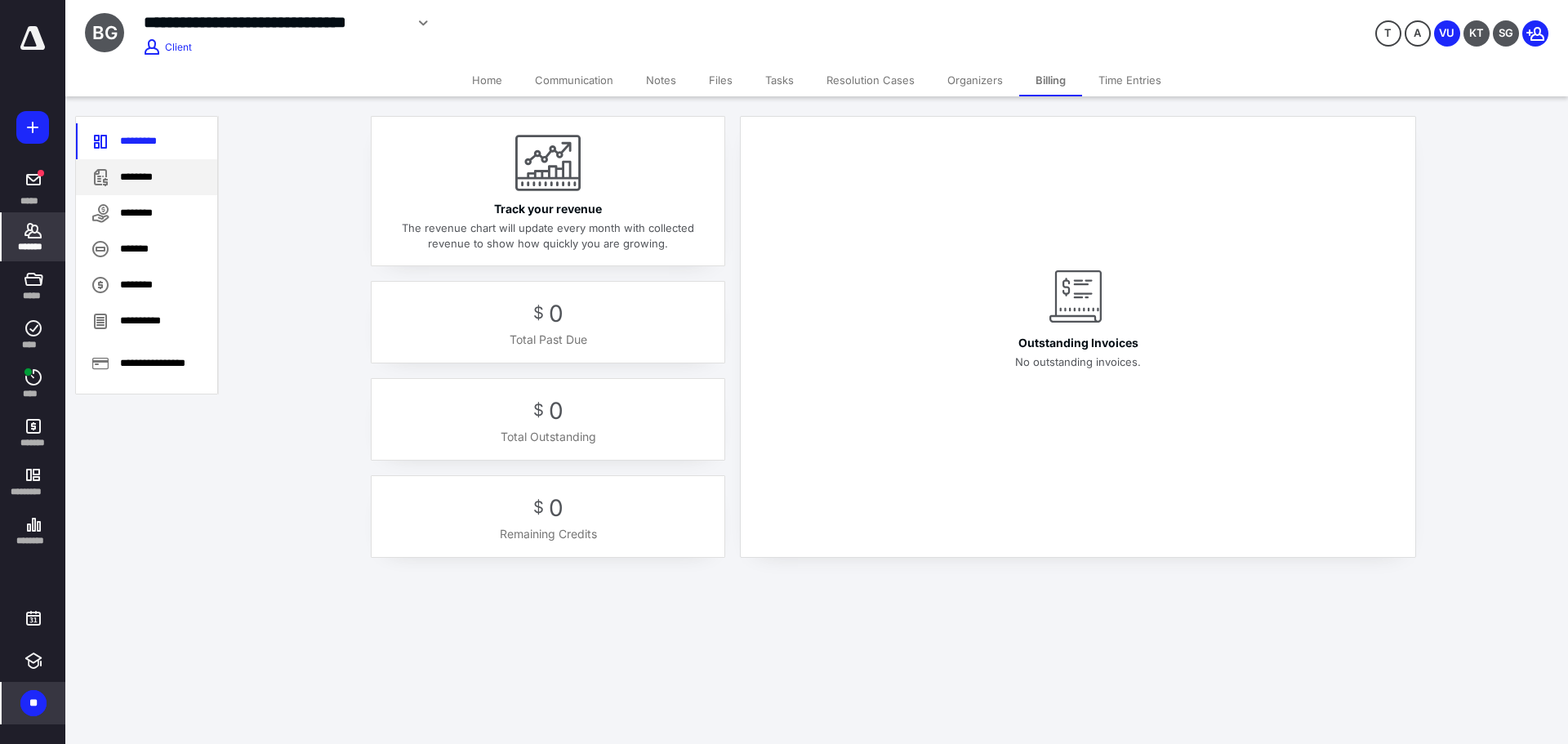 click on "********" at bounding box center (146, 177) 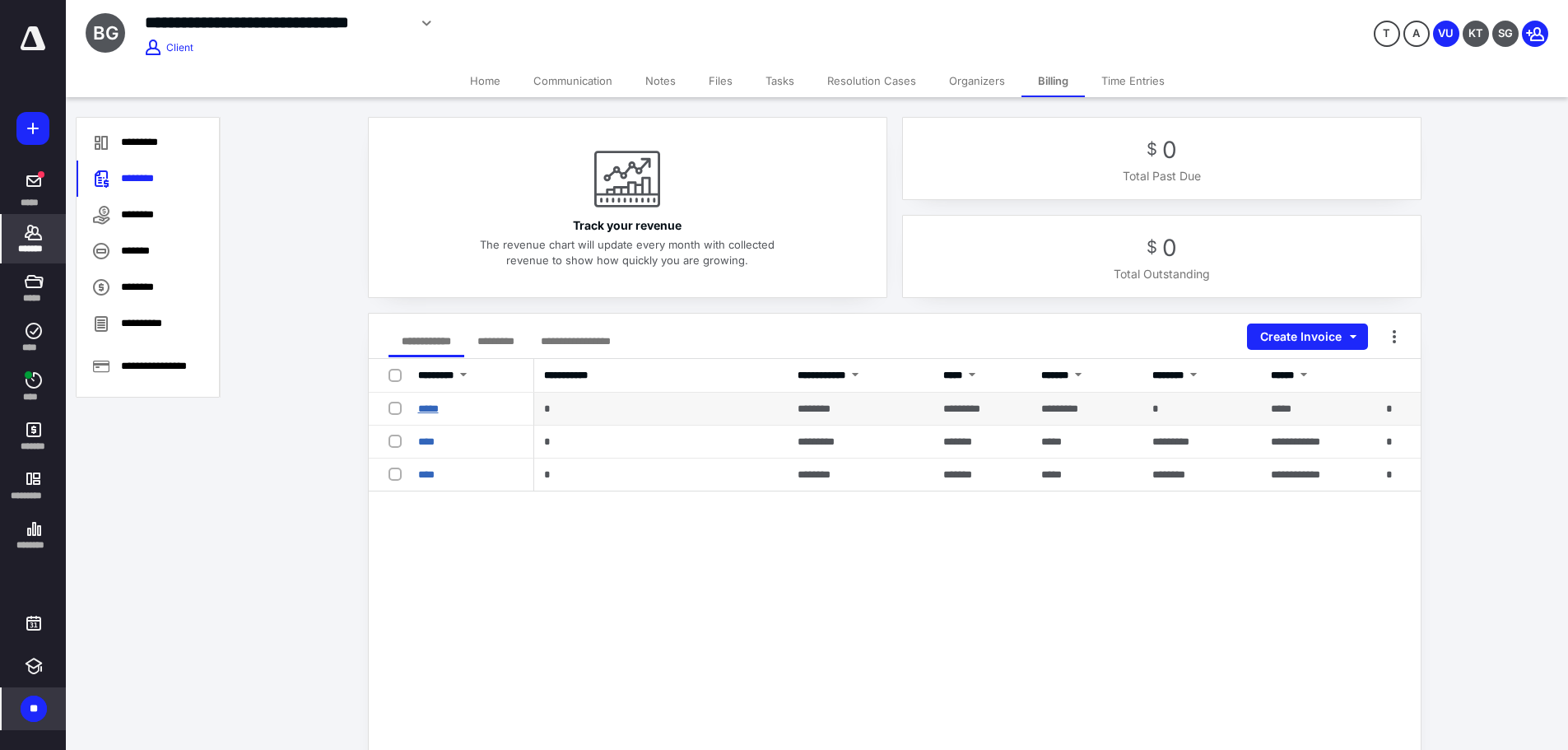 click on "*****" at bounding box center [428, 408] 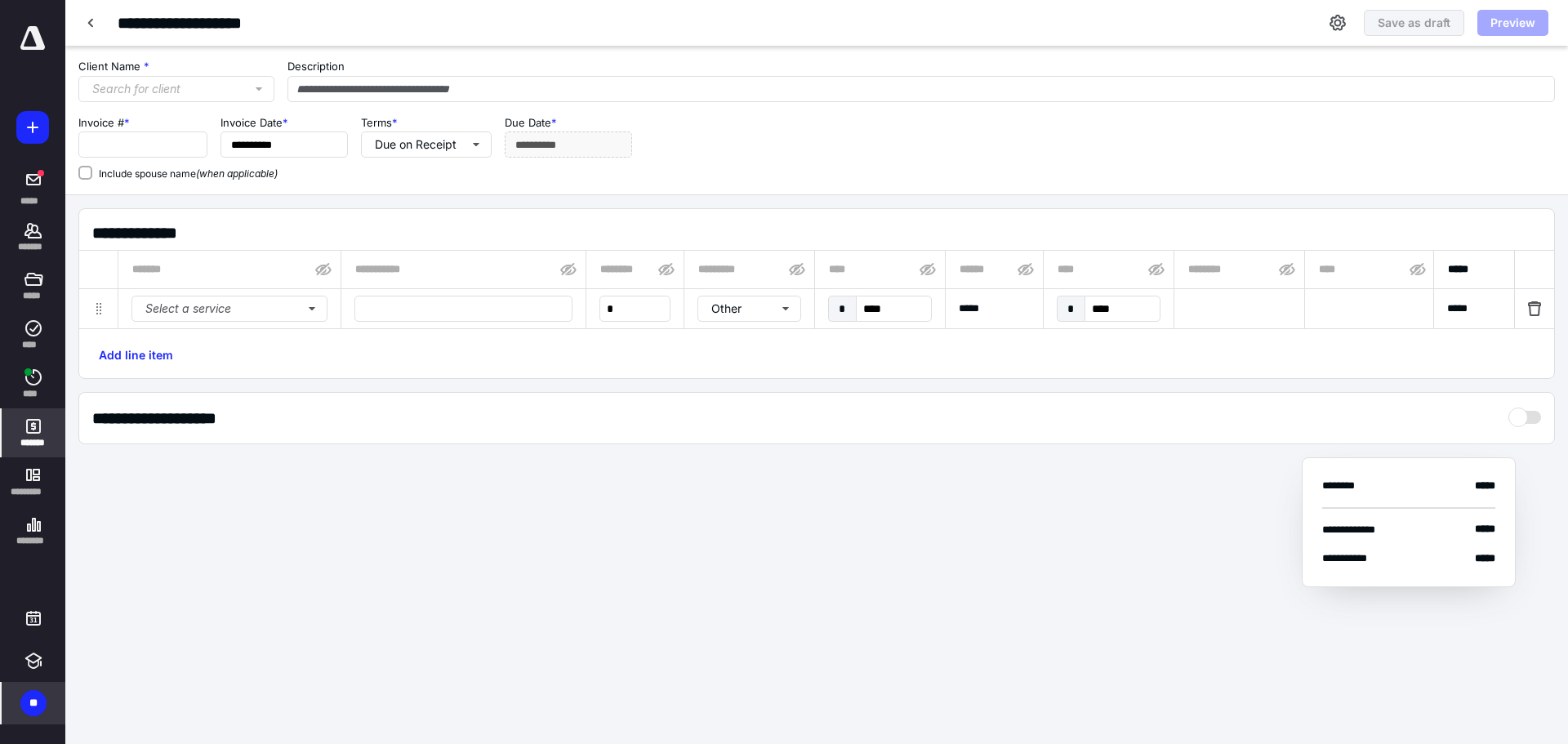 type on "*****" 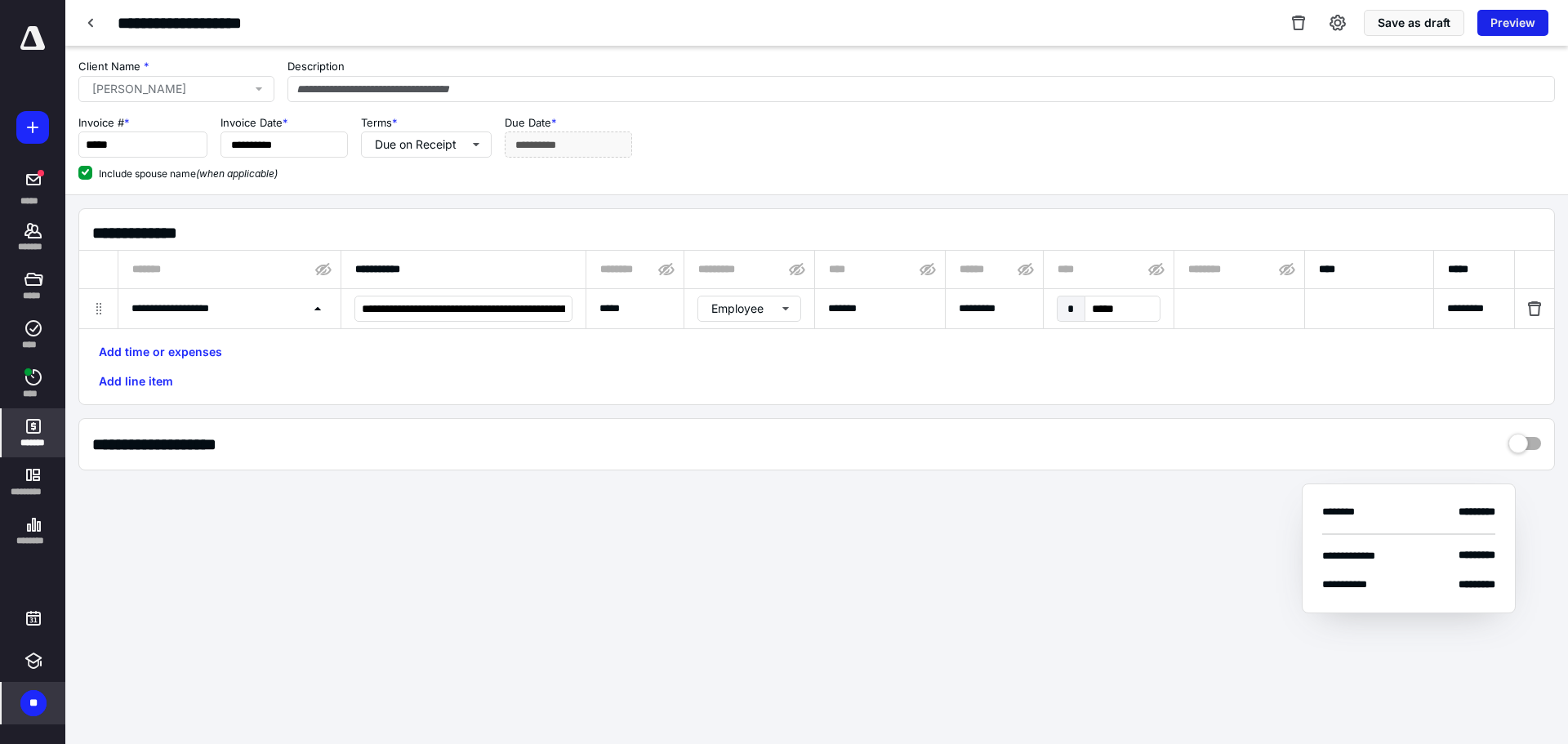 click on "Preview" at bounding box center (1512, 23) 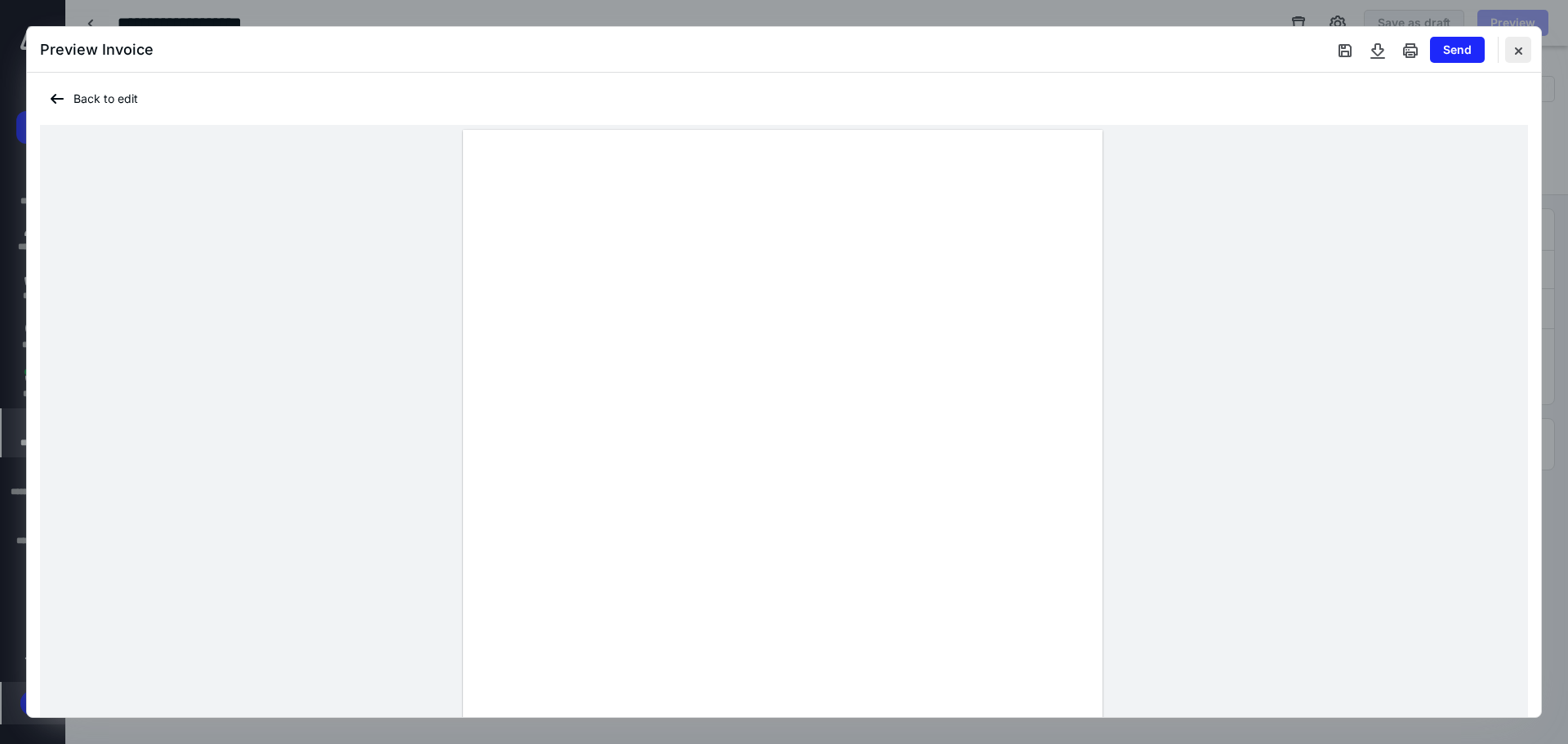 click at bounding box center [1518, 50] 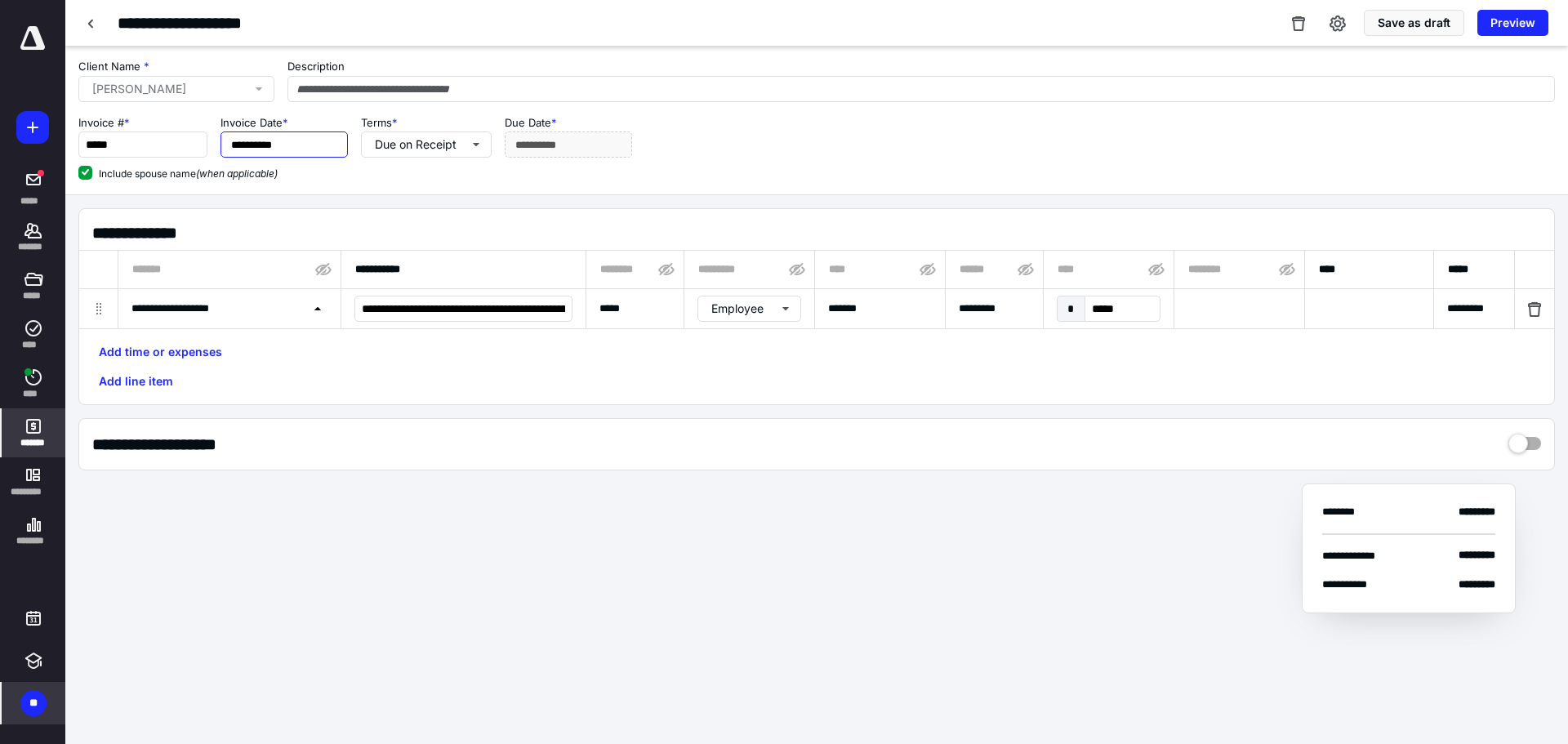 click on "**********" at bounding box center (284, 145) 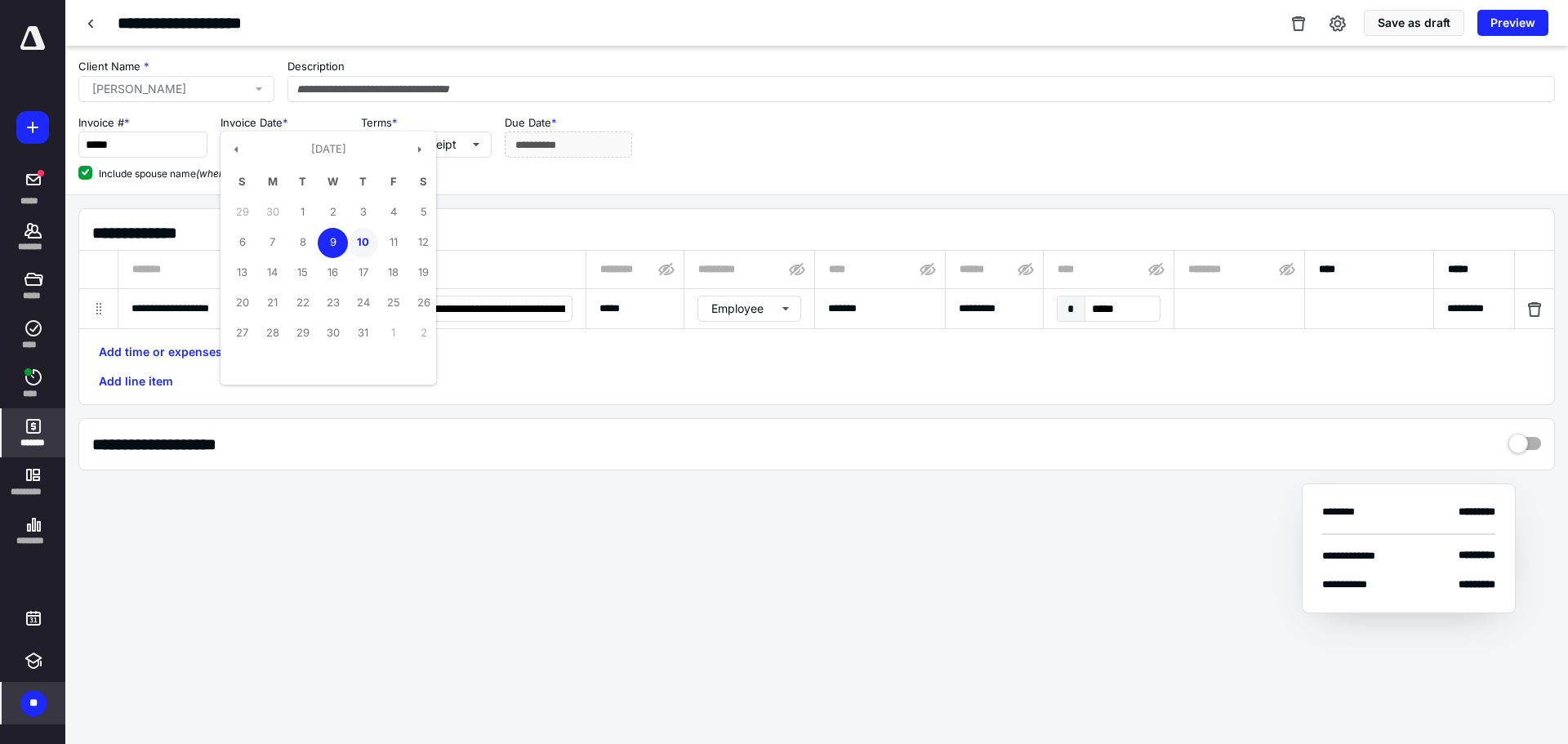 click on "10" at bounding box center (363, 243) 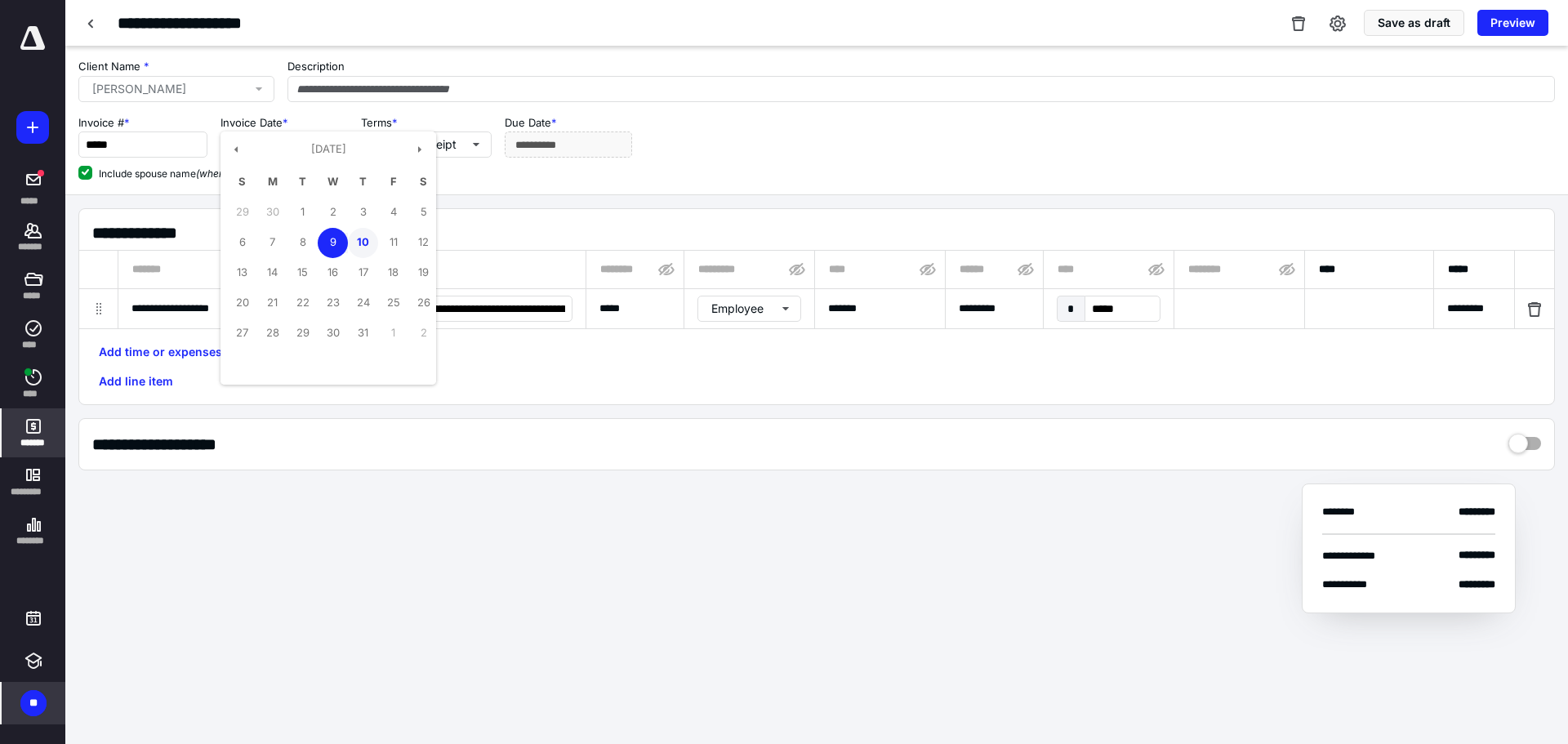 type on "**********" 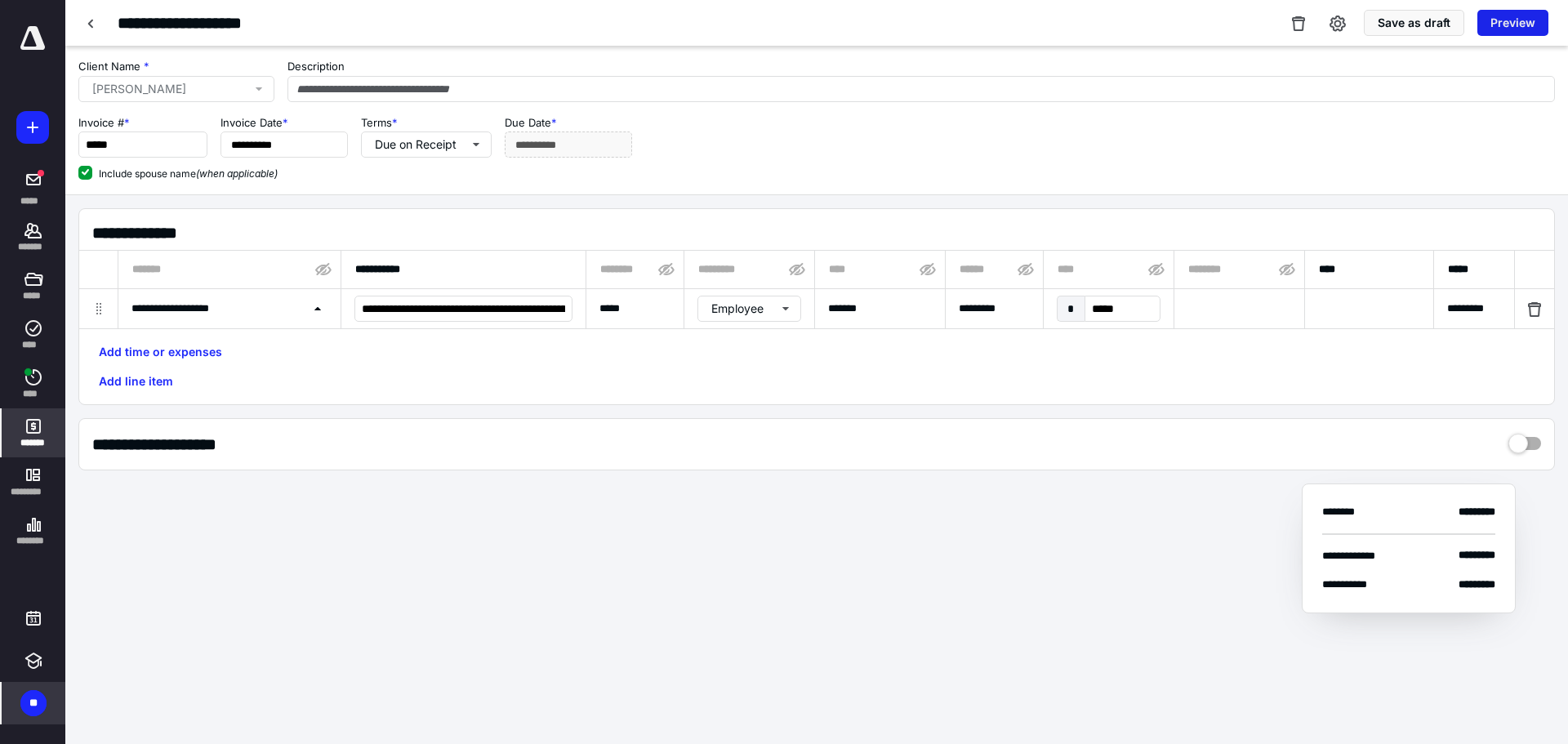 click on "Preview" at bounding box center (1512, 23) 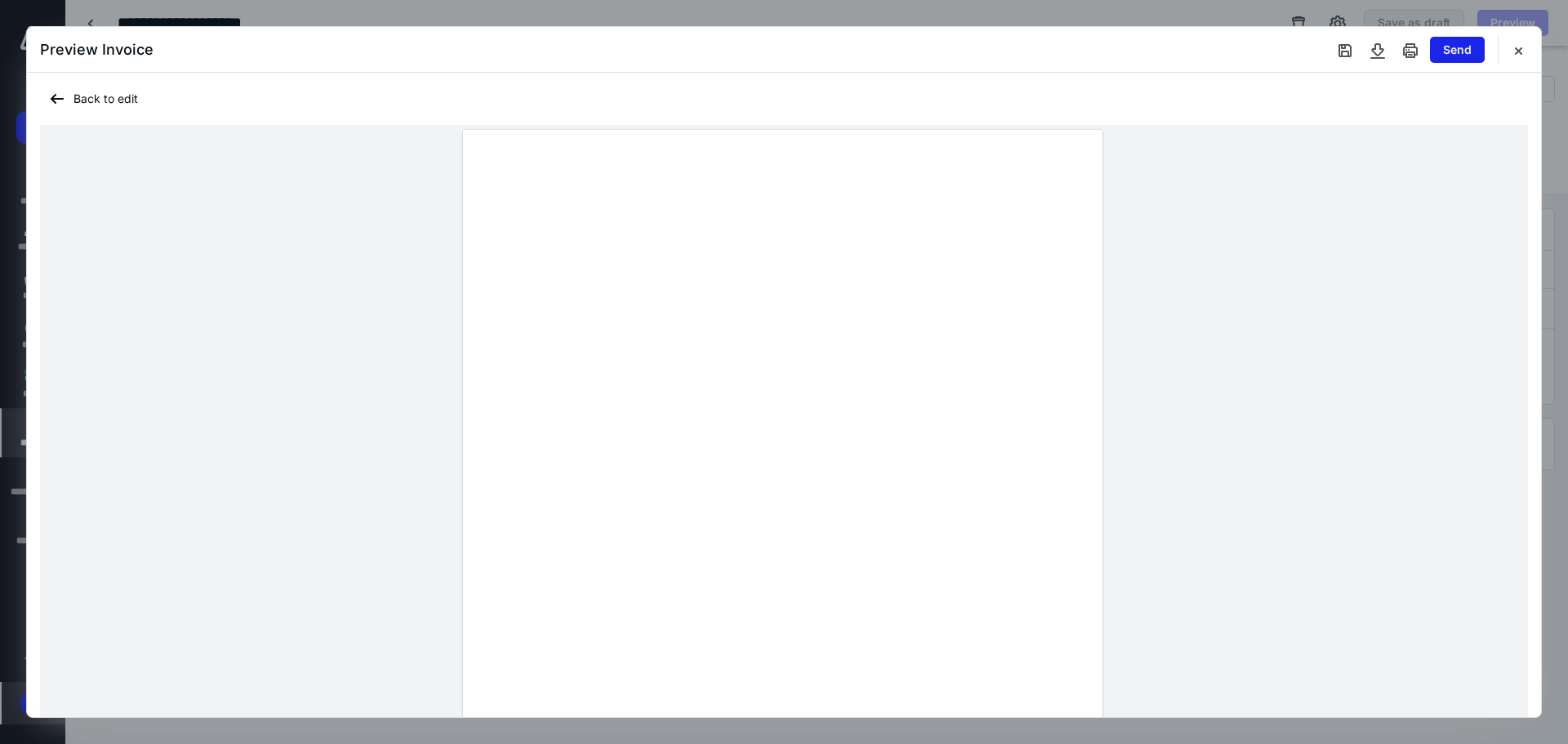 click on "Send" at bounding box center [1457, 50] 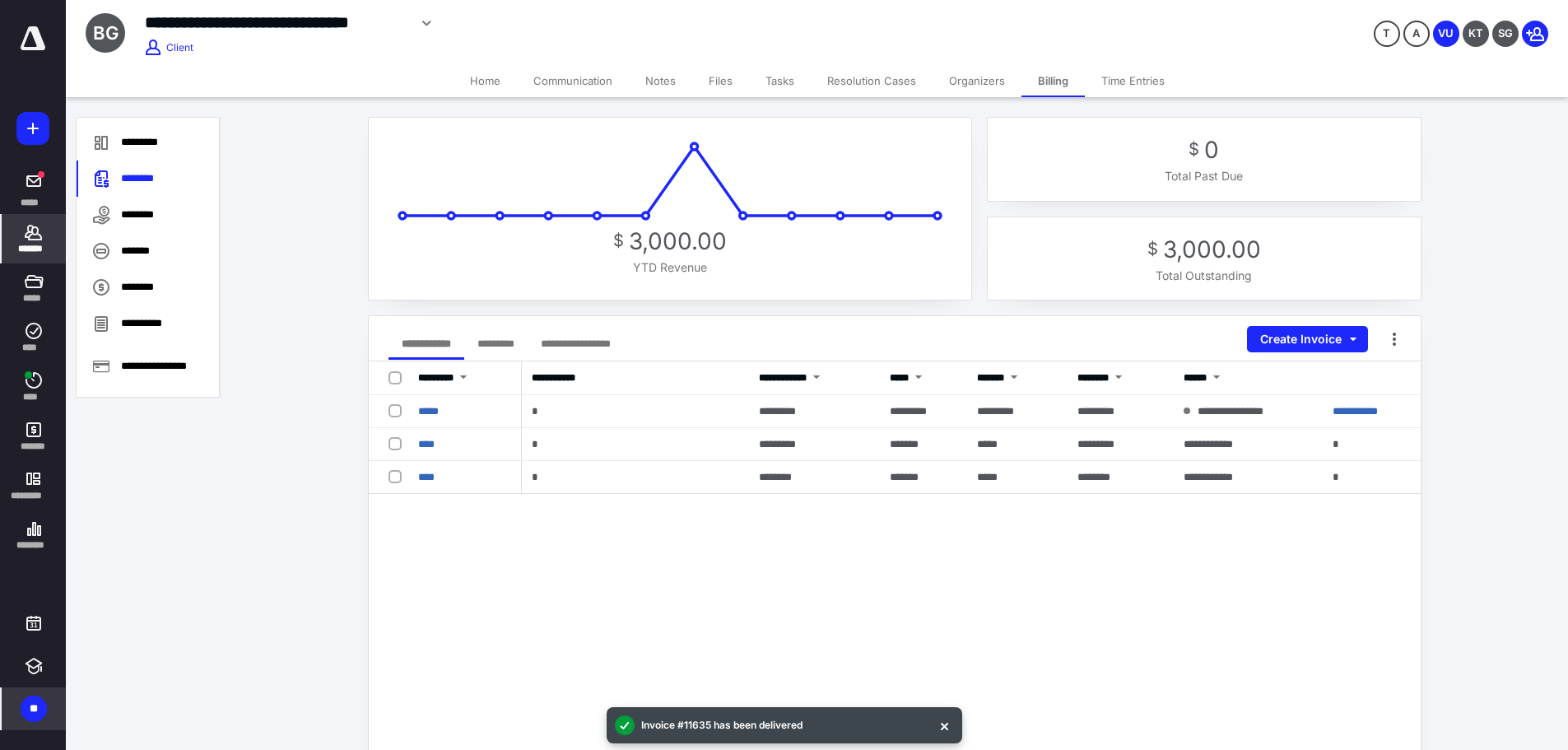 click on "Tasks" at bounding box center (779, 81) 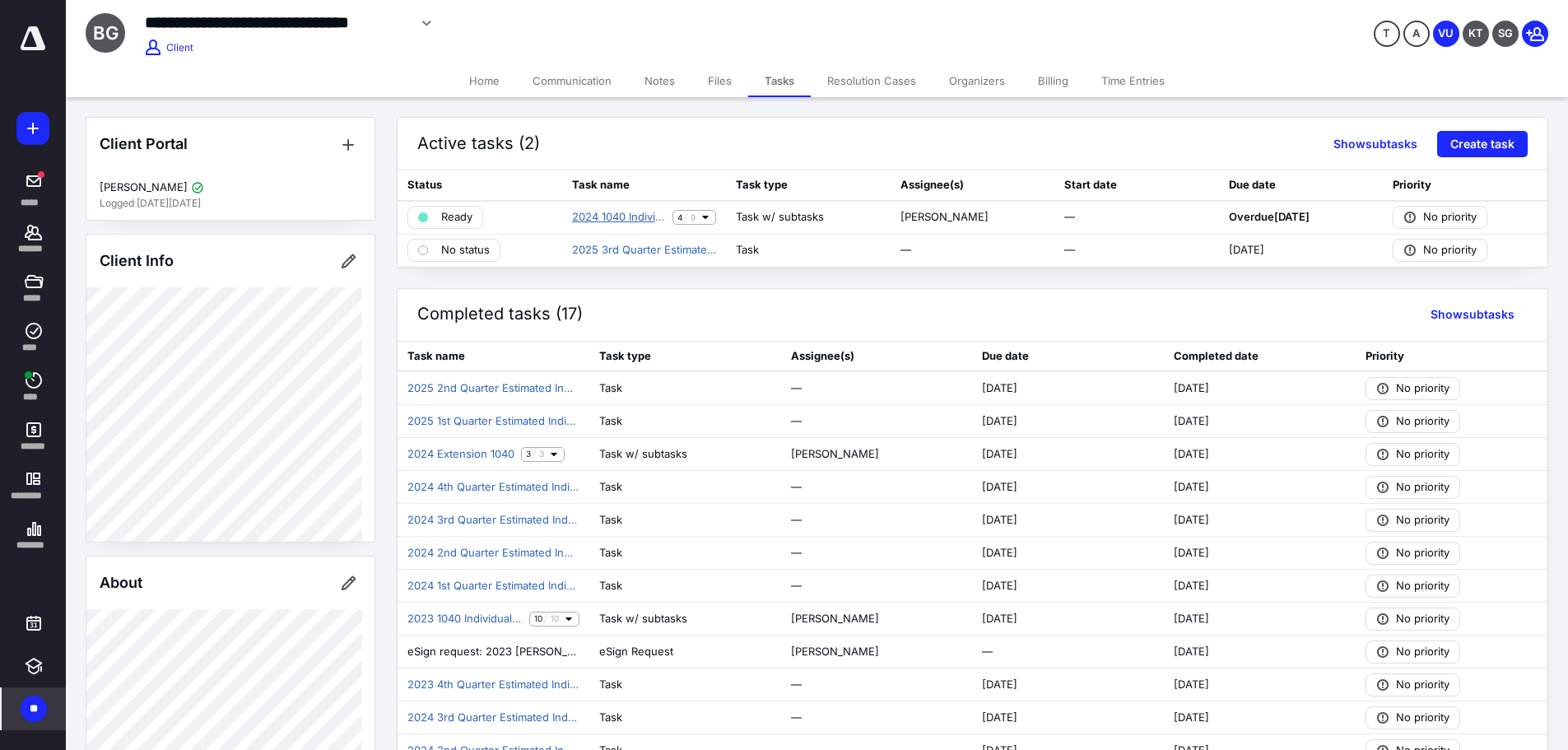 click on "2024 1040 Individual Tax Return" at bounding box center (619, 217) 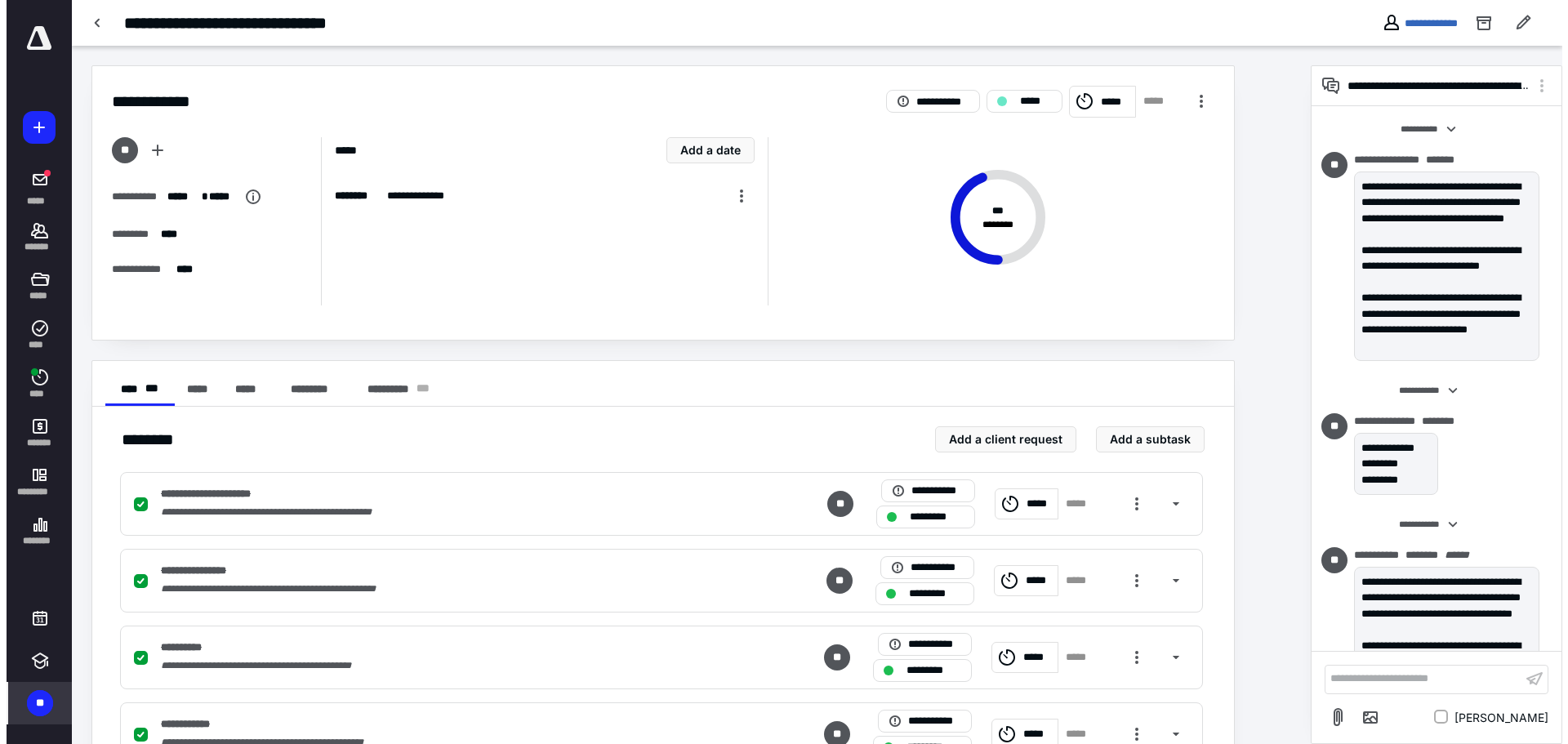 scroll, scrollTop: 899, scrollLeft: 0, axis: vertical 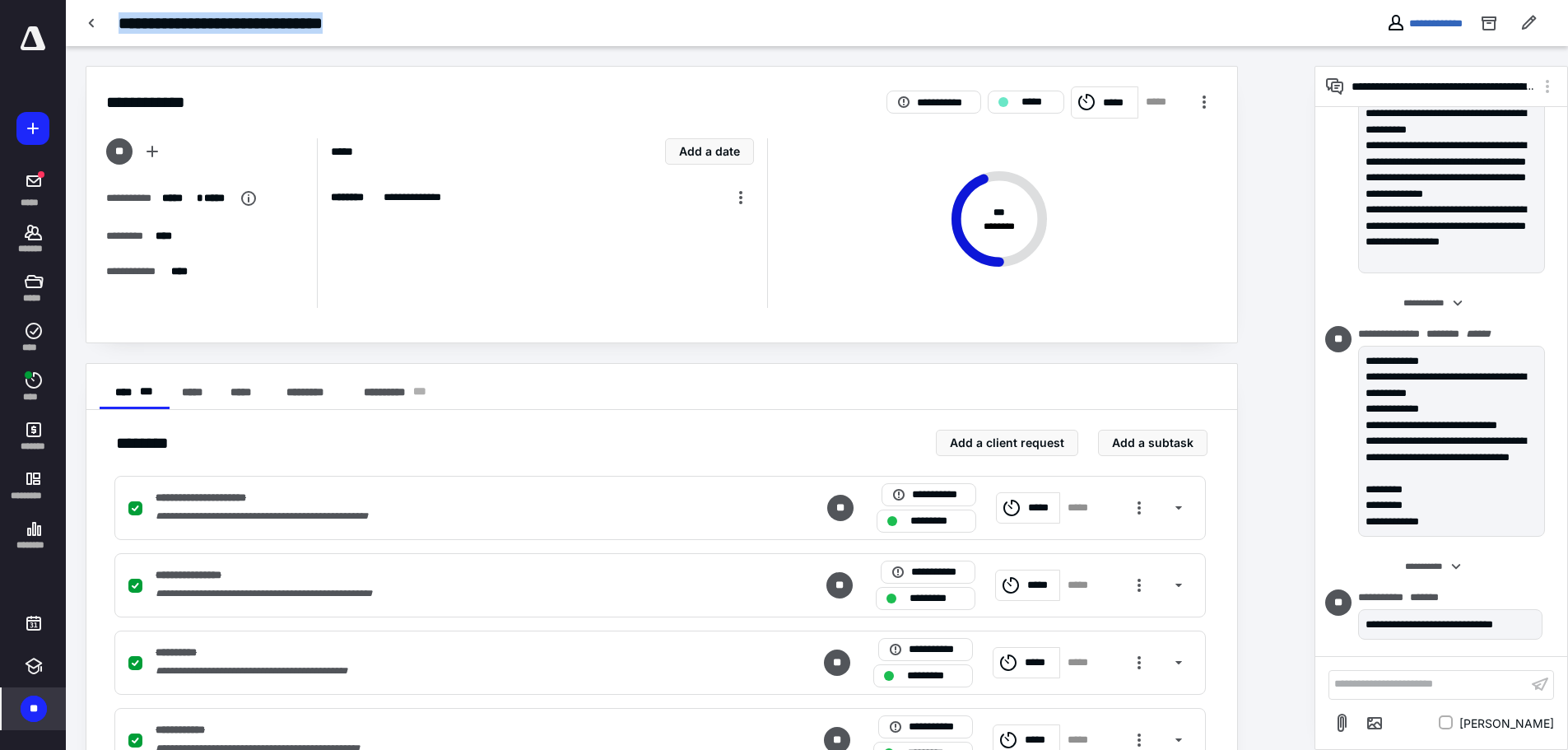 drag, startPoint x: 121, startPoint y: 24, endPoint x: 375, endPoint y: 16, distance: 254.12595 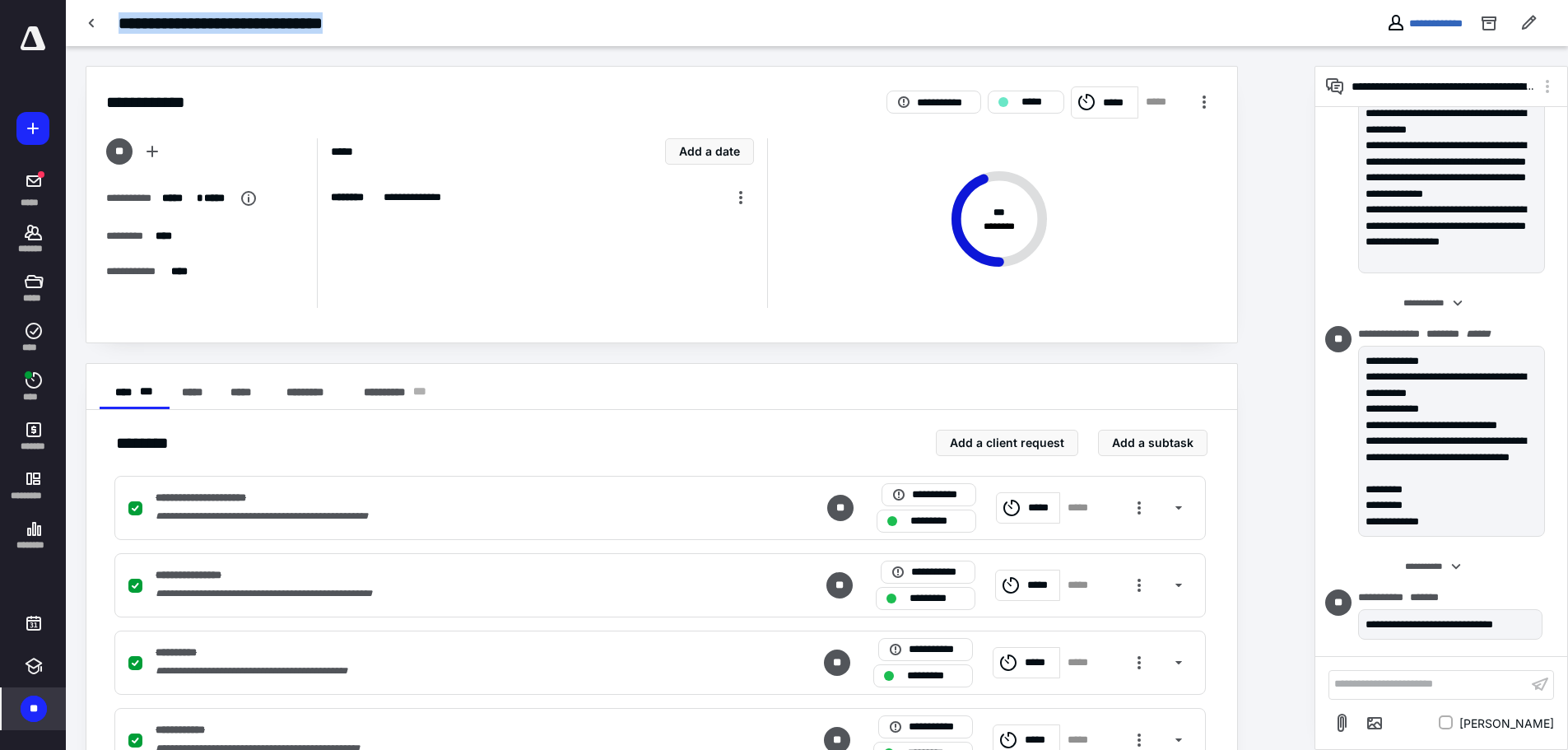 copy on "**********" 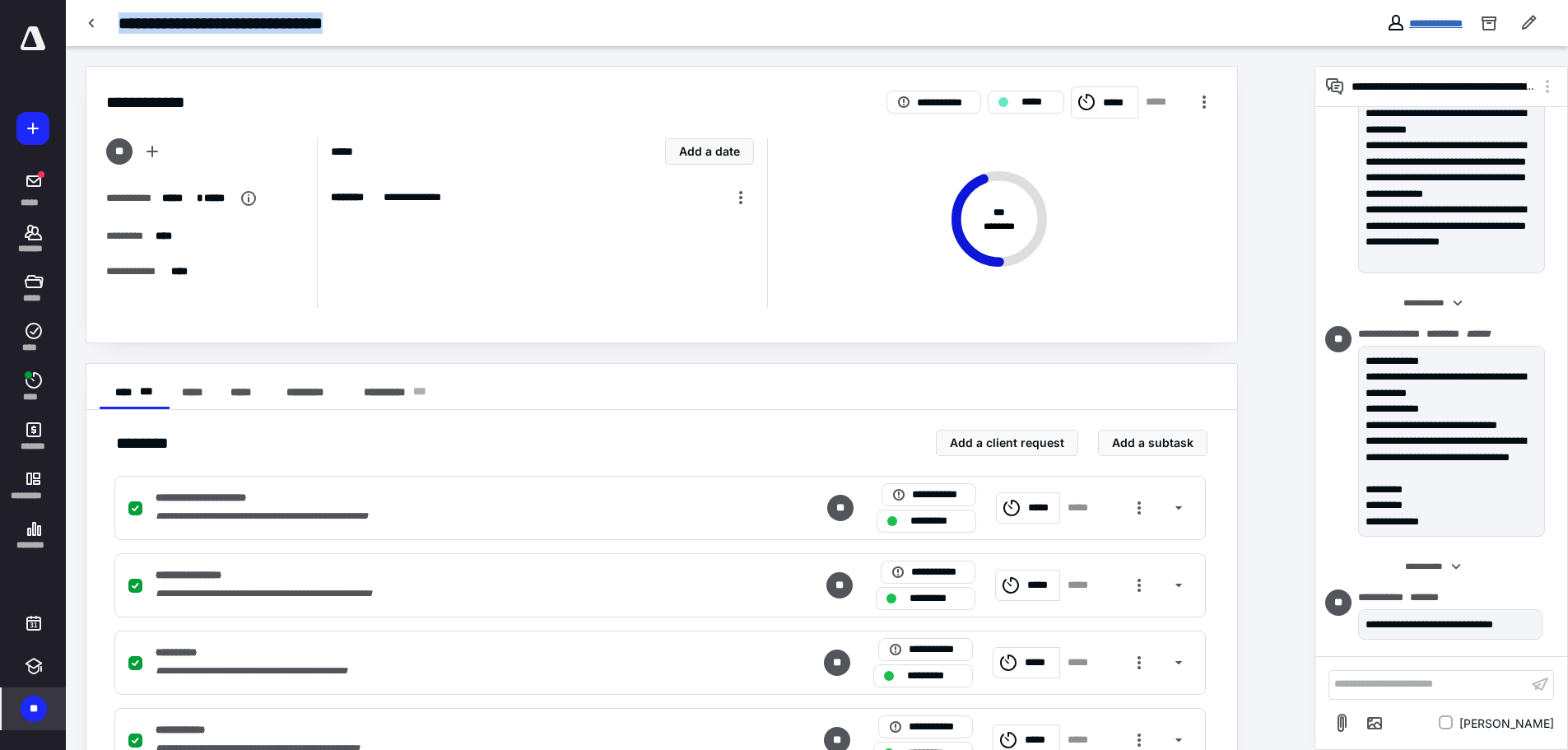 drag, startPoint x: 1445, startPoint y: 26, endPoint x: 691, endPoint y: 40, distance: 754.13 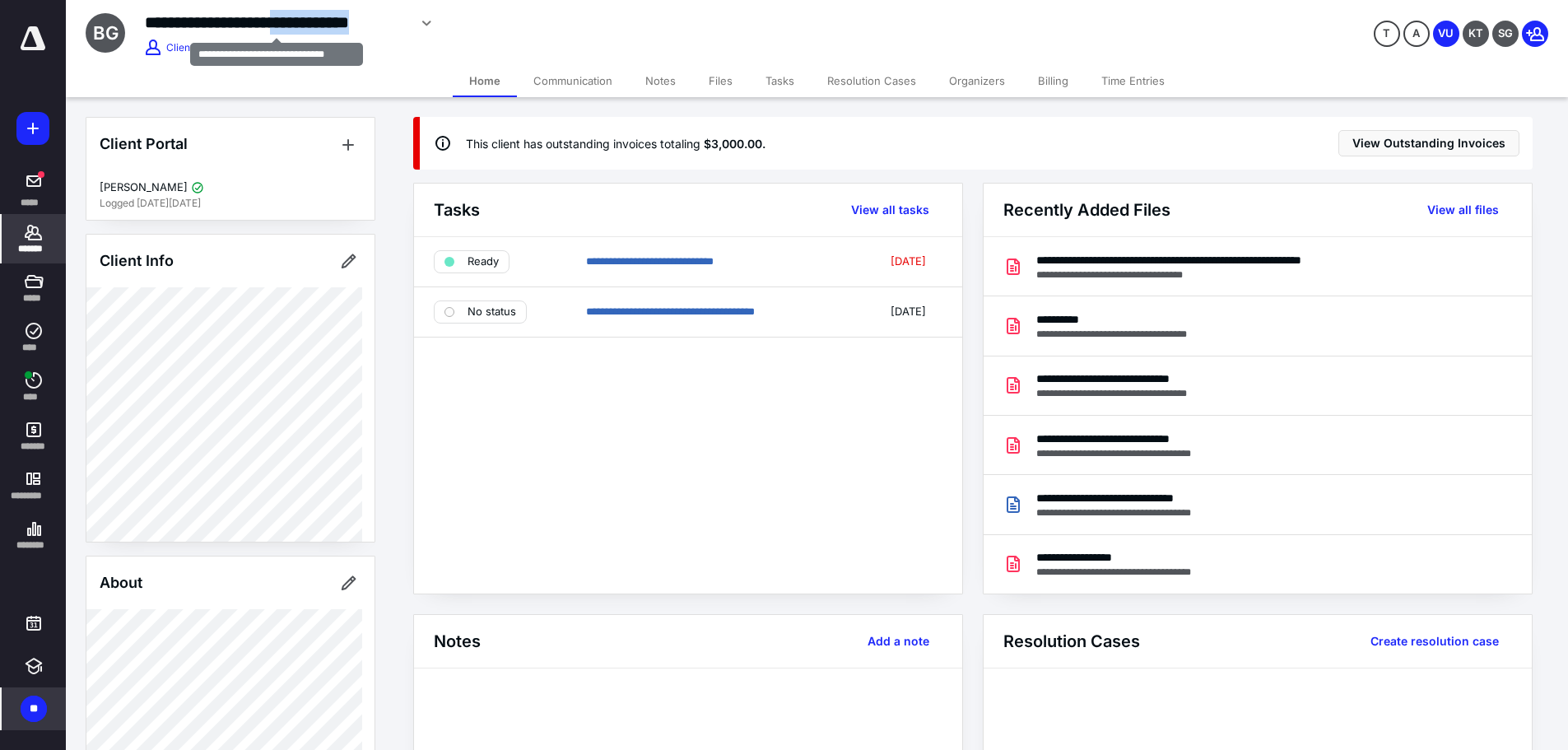 drag, startPoint x: 301, startPoint y: 22, endPoint x: 407, endPoint y: 23, distance: 106.00472 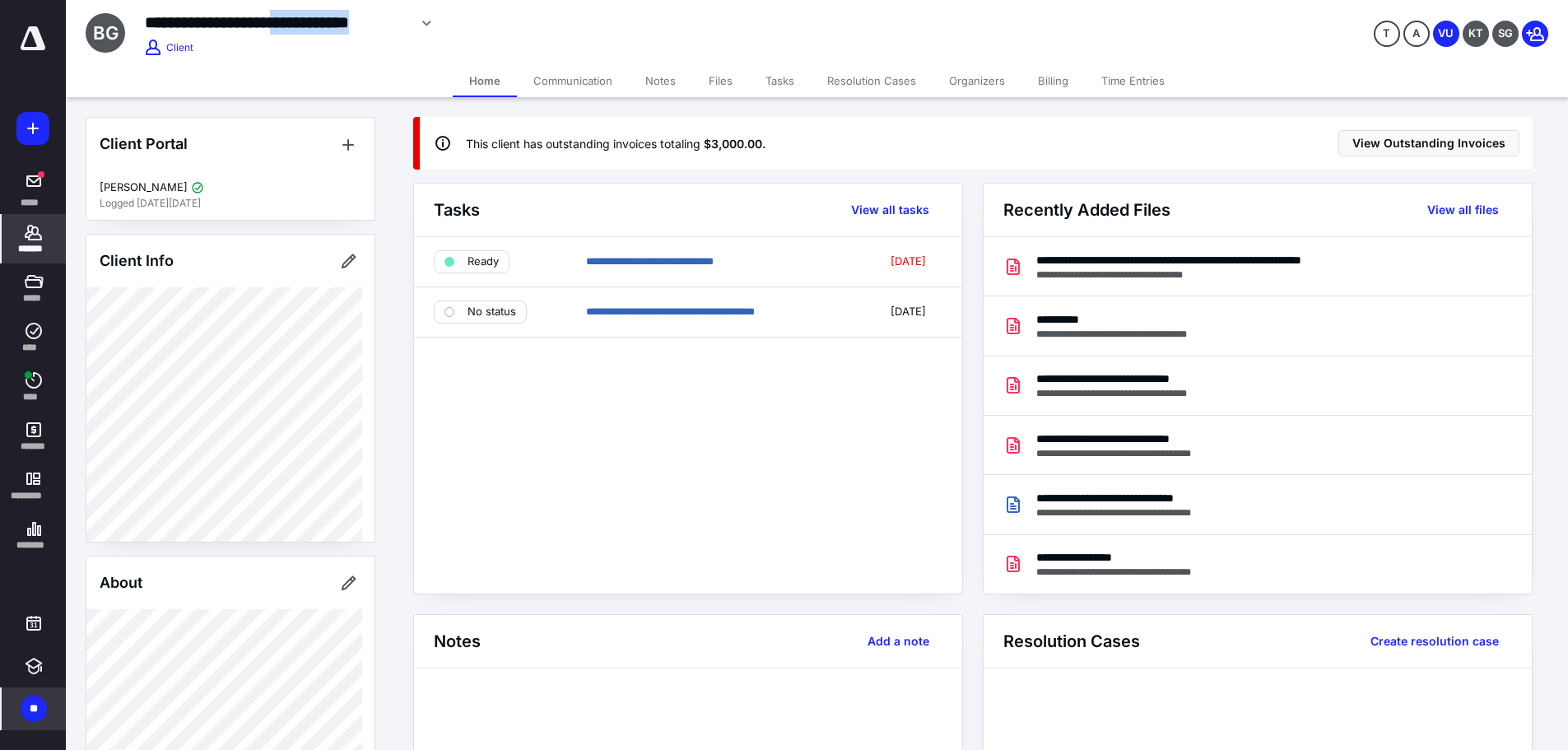 click on "Files" at bounding box center (720, 81) 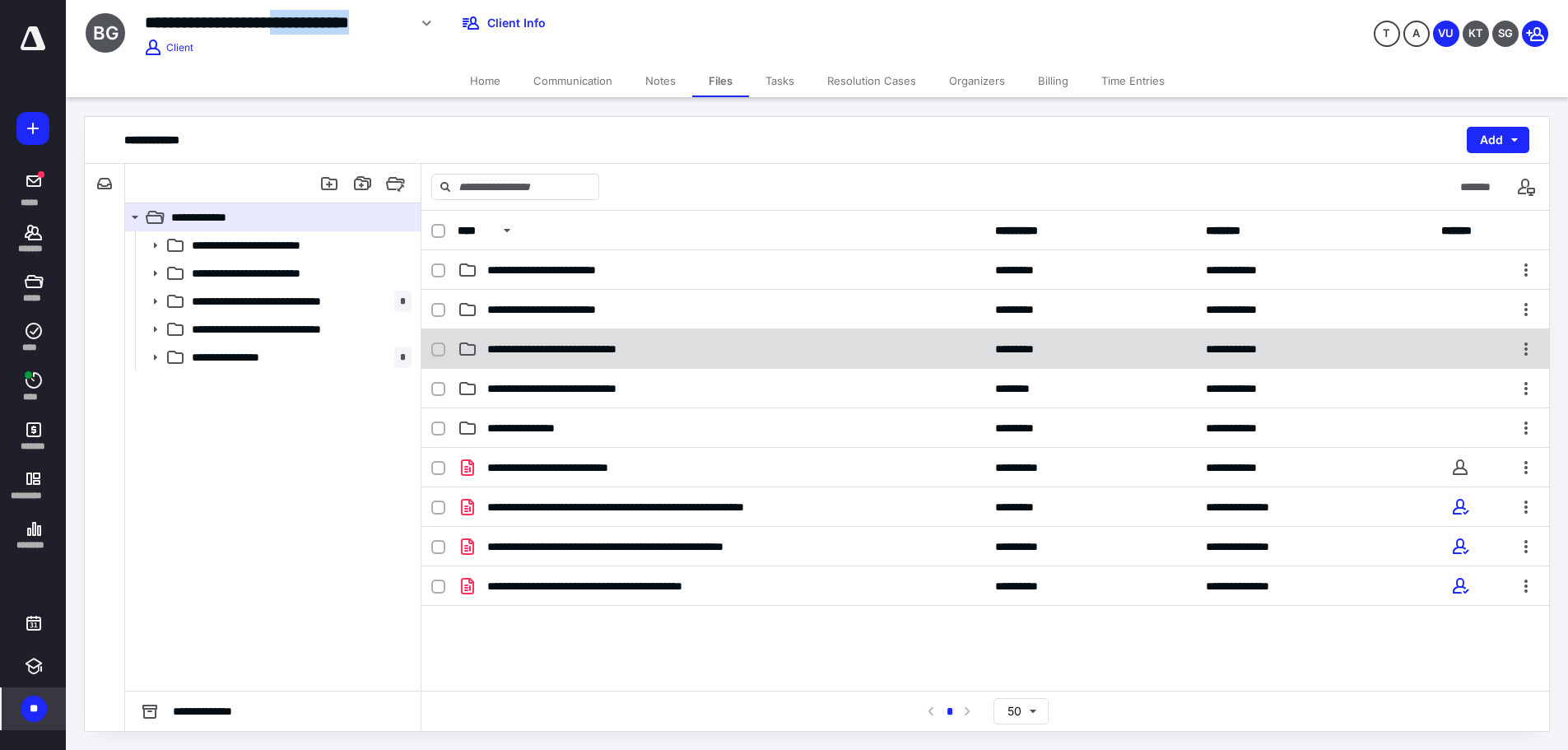 click on "**********" at bounding box center [721, 349] 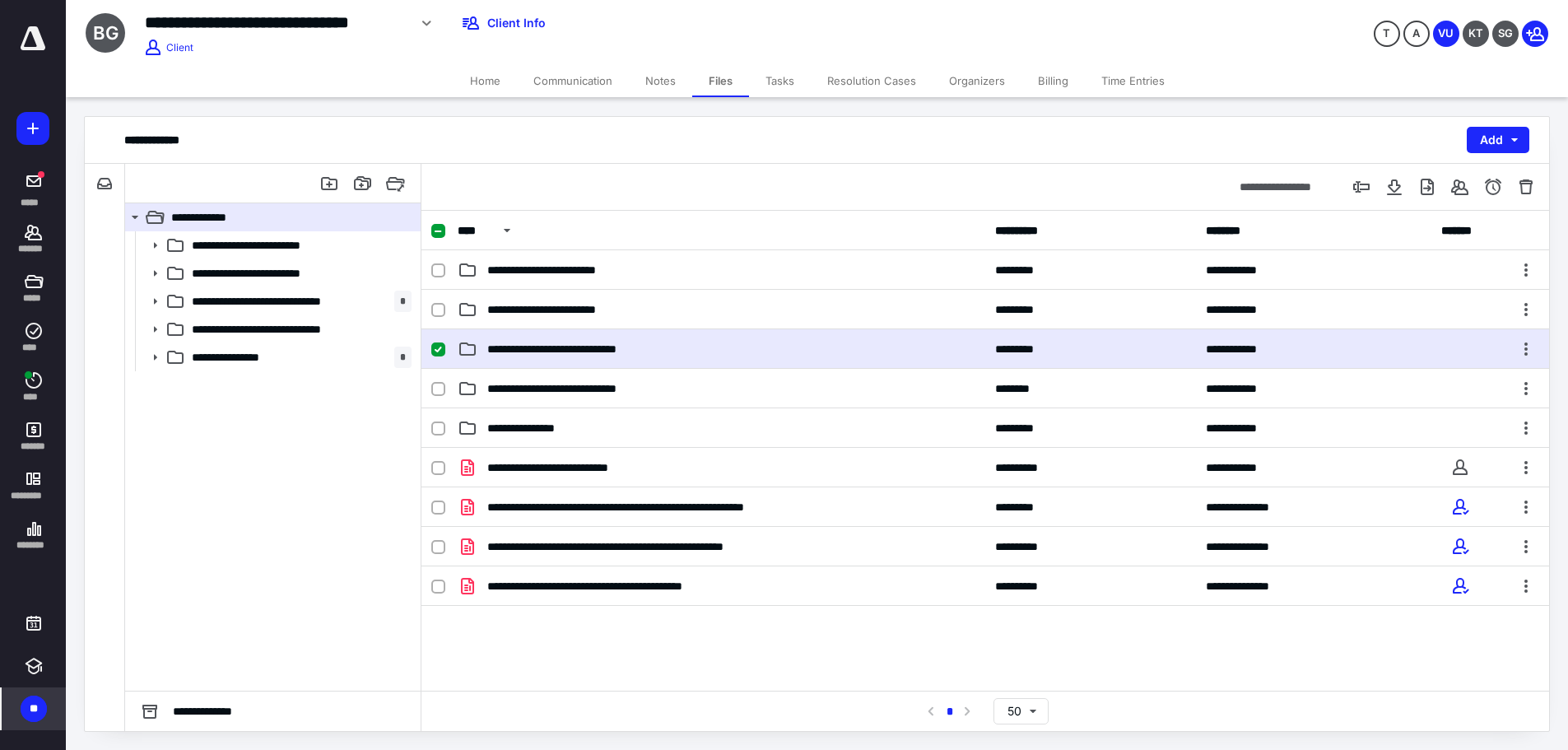 click on "**********" at bounding box center [721, 349] 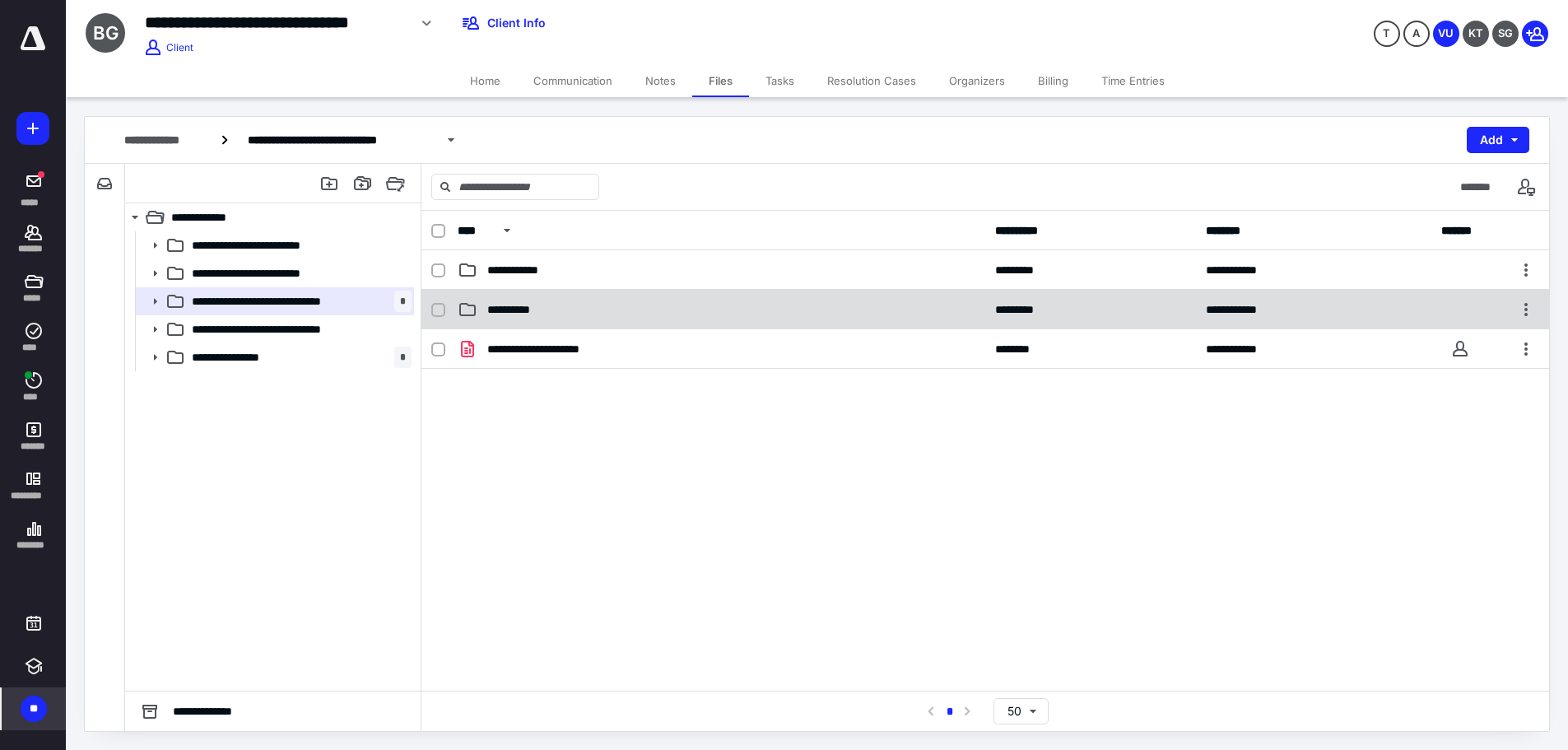 click on "**********" at bounding box center [721, 310] 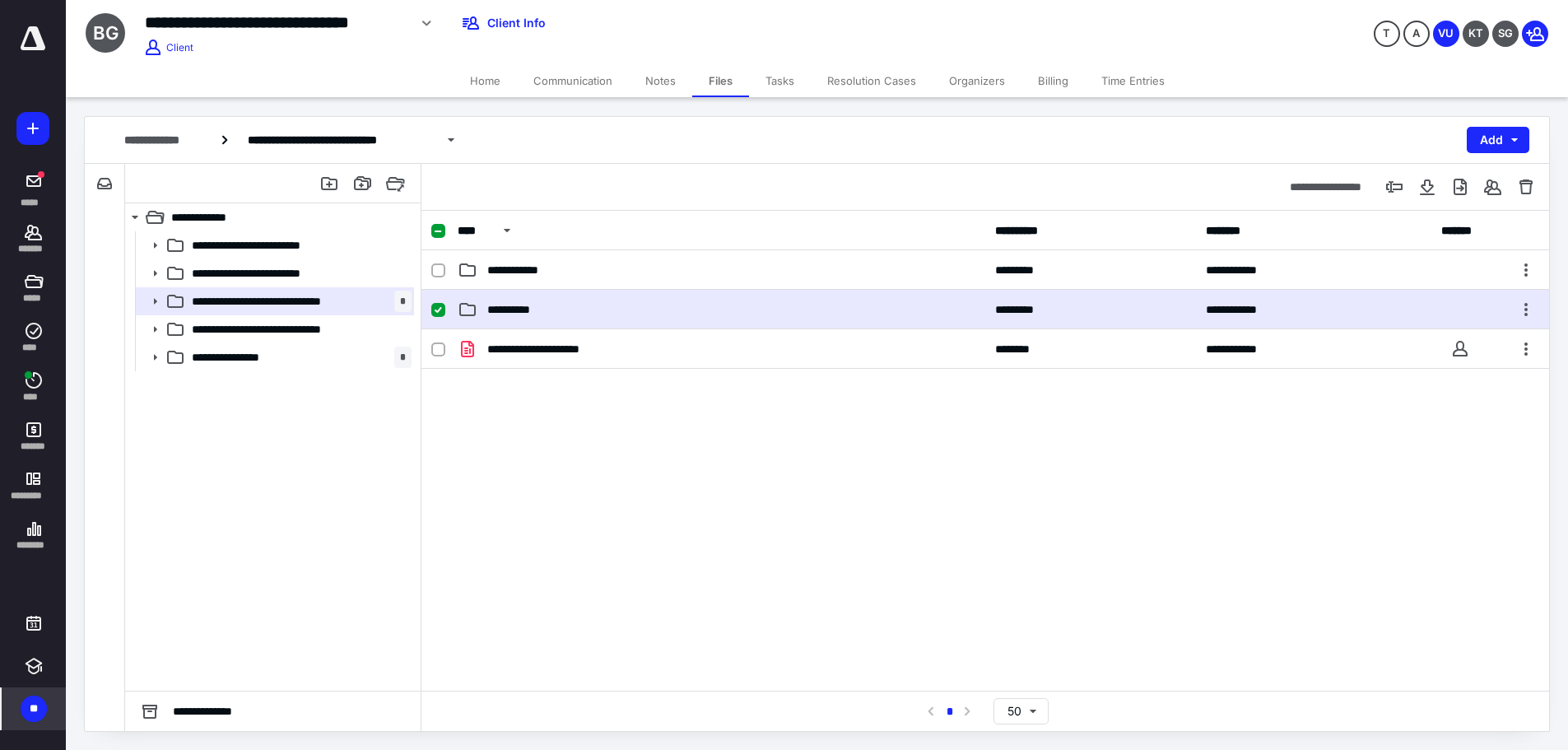 click on "**********" at bounding box center (721, 310) 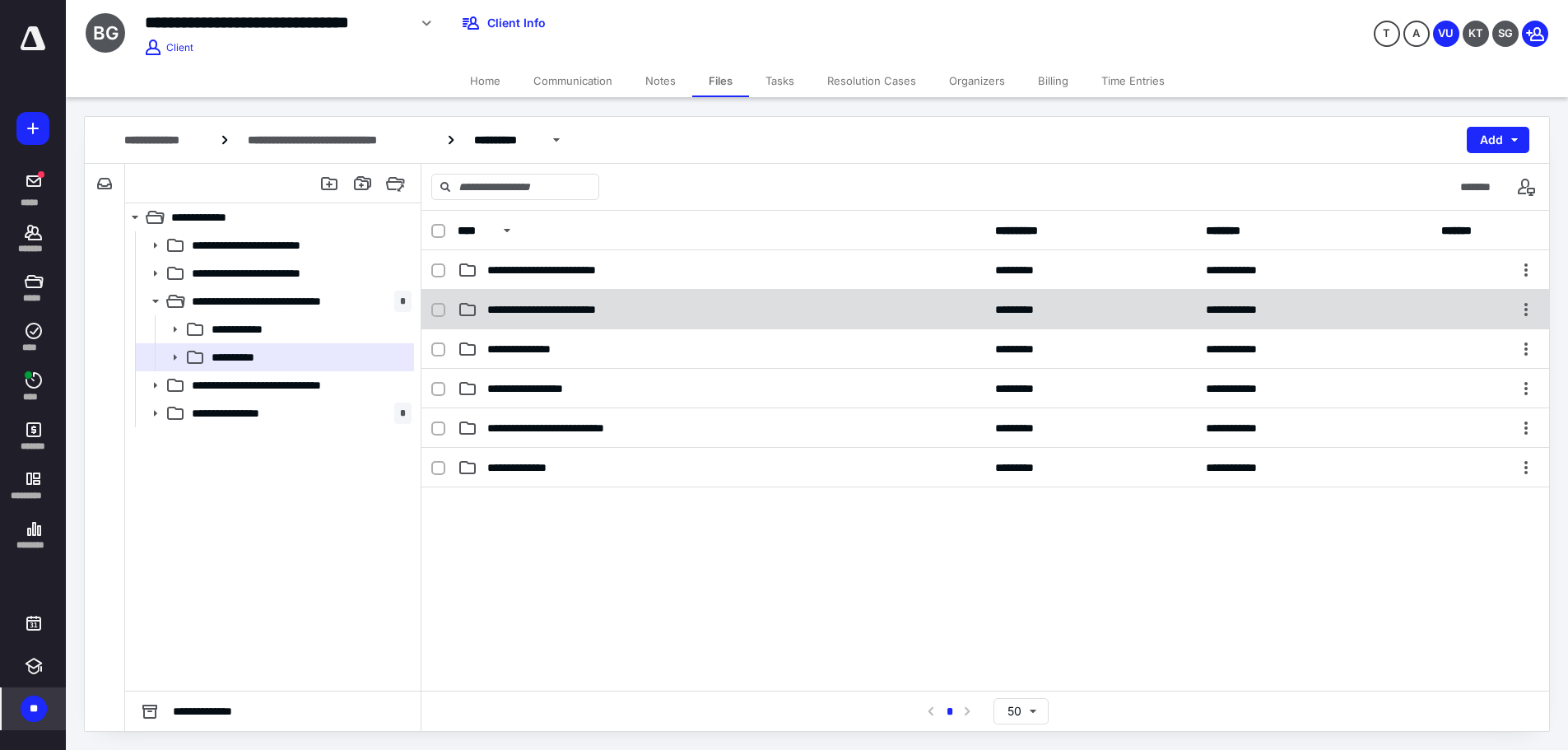 click on "**********" at bounding box center (721, 310) 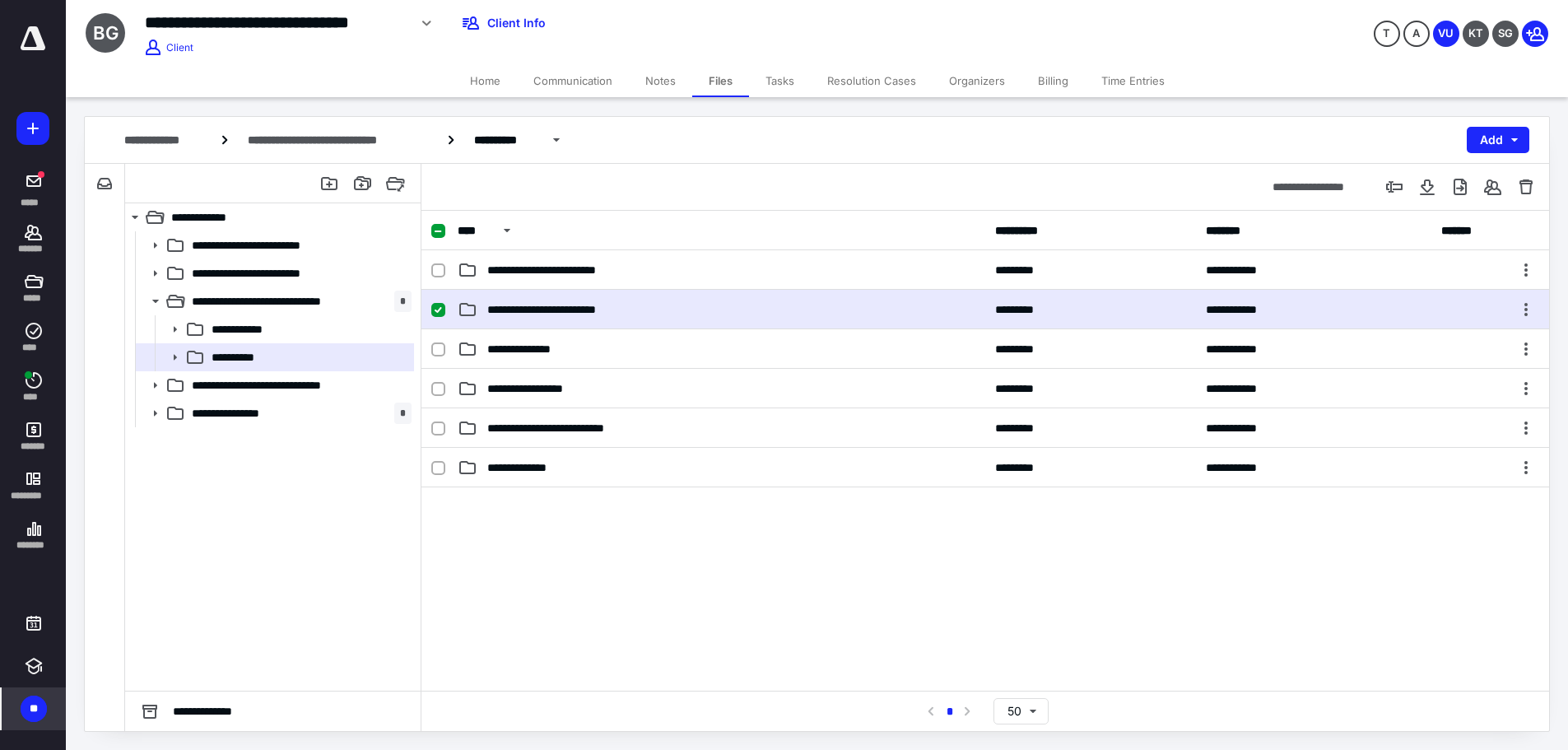 click on "**********" at bounding box center (721, 310) 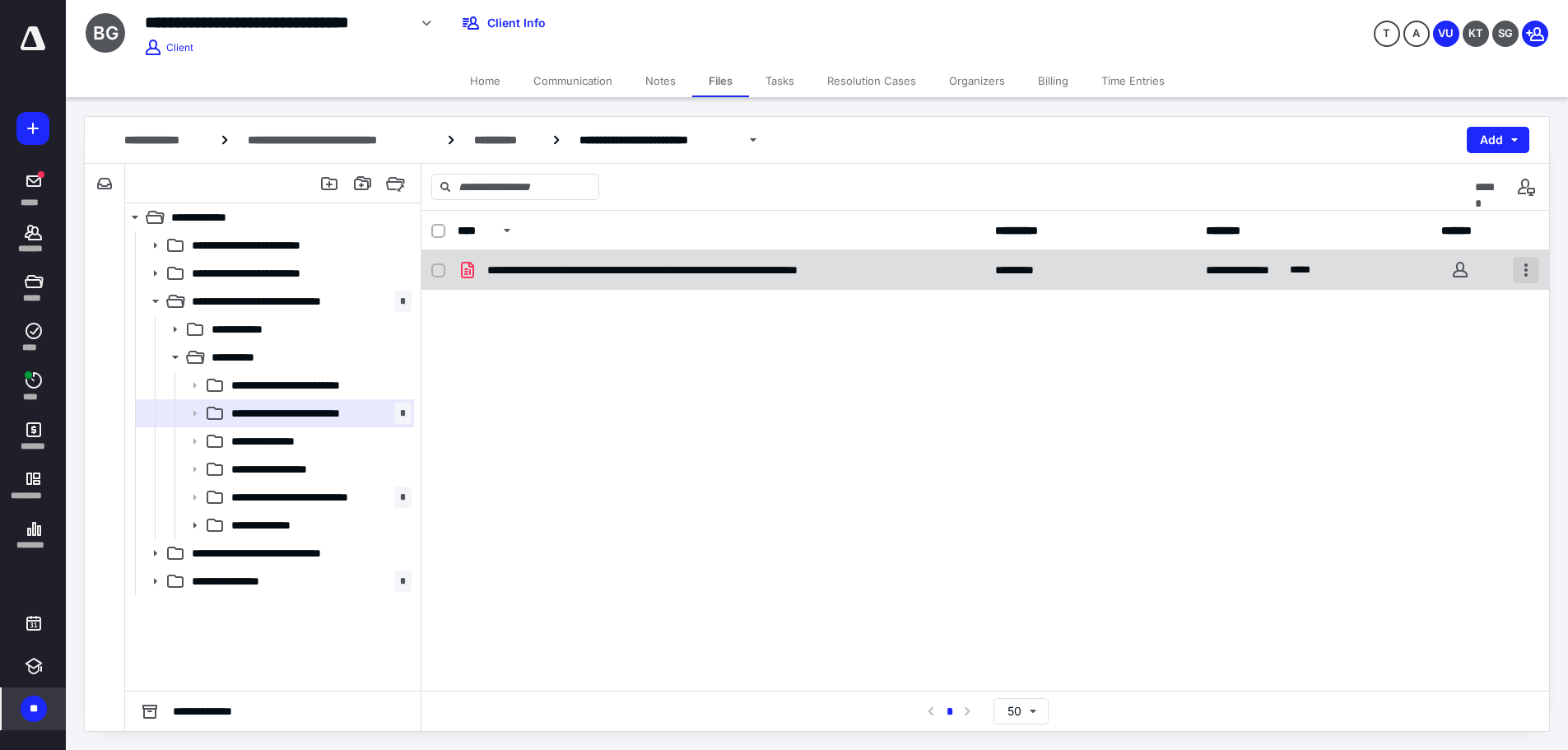 click at bounding box center (1526, 270) 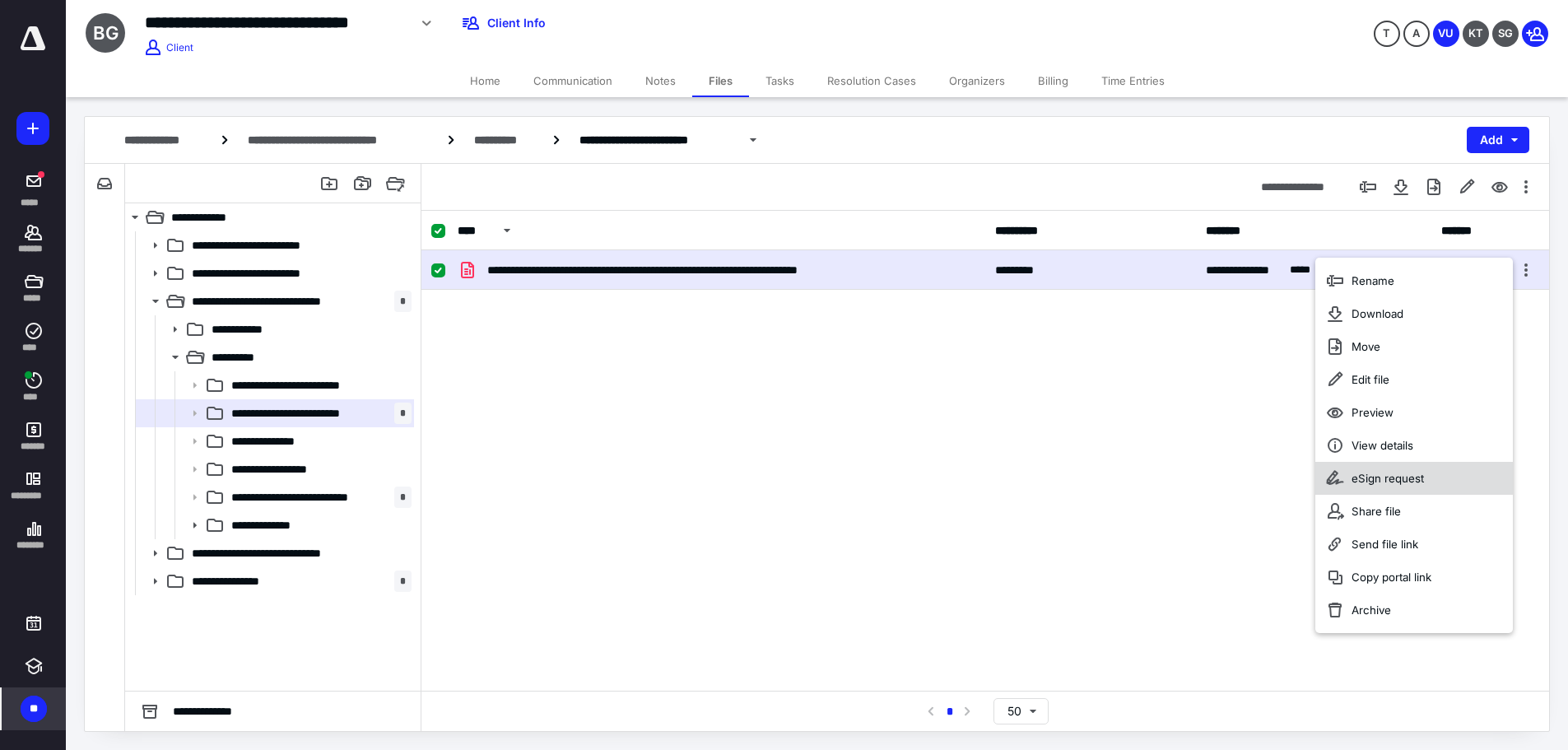 click on "eSign request" at bounding box center (1414, 478) 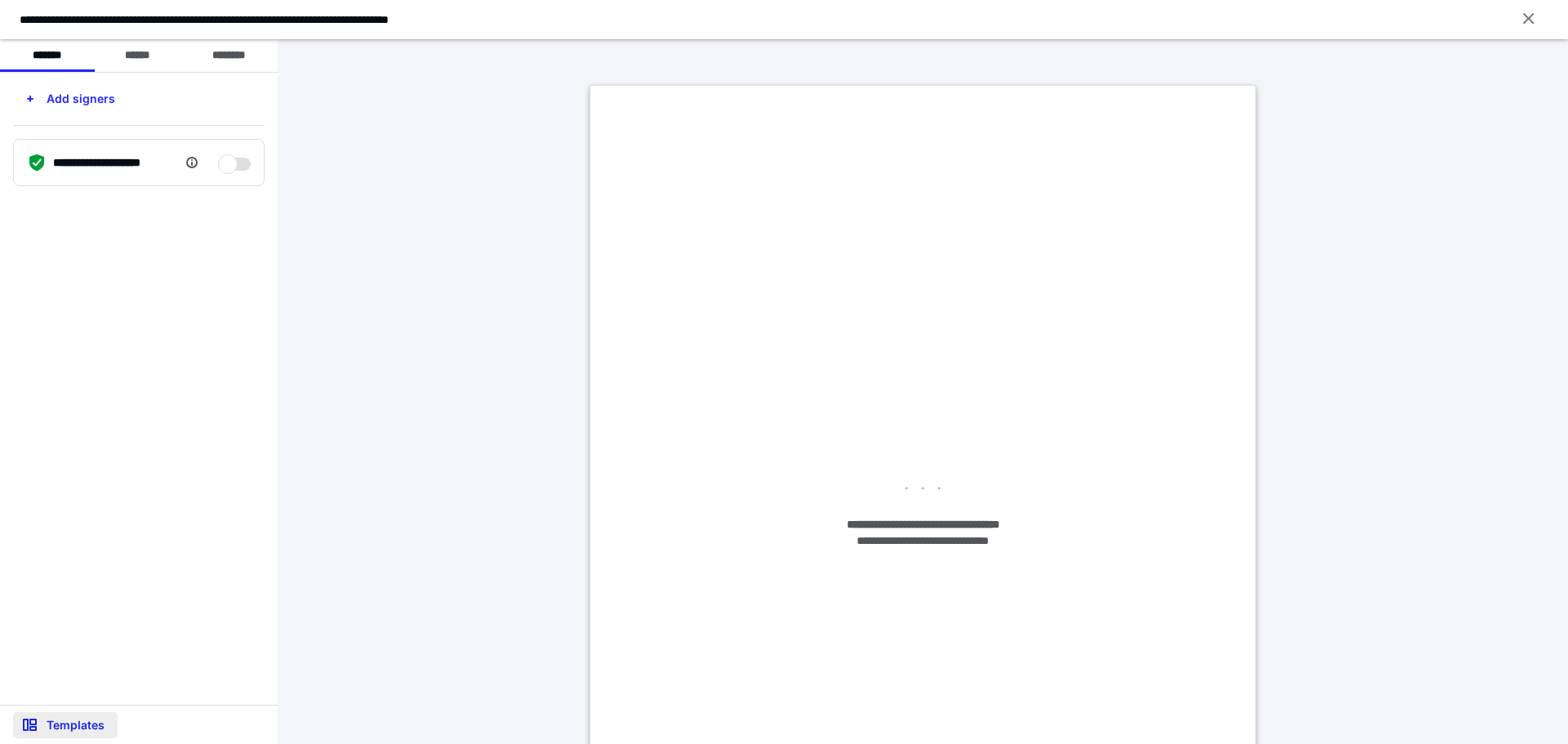 click on "Templates" at bounding box center (65, 725) 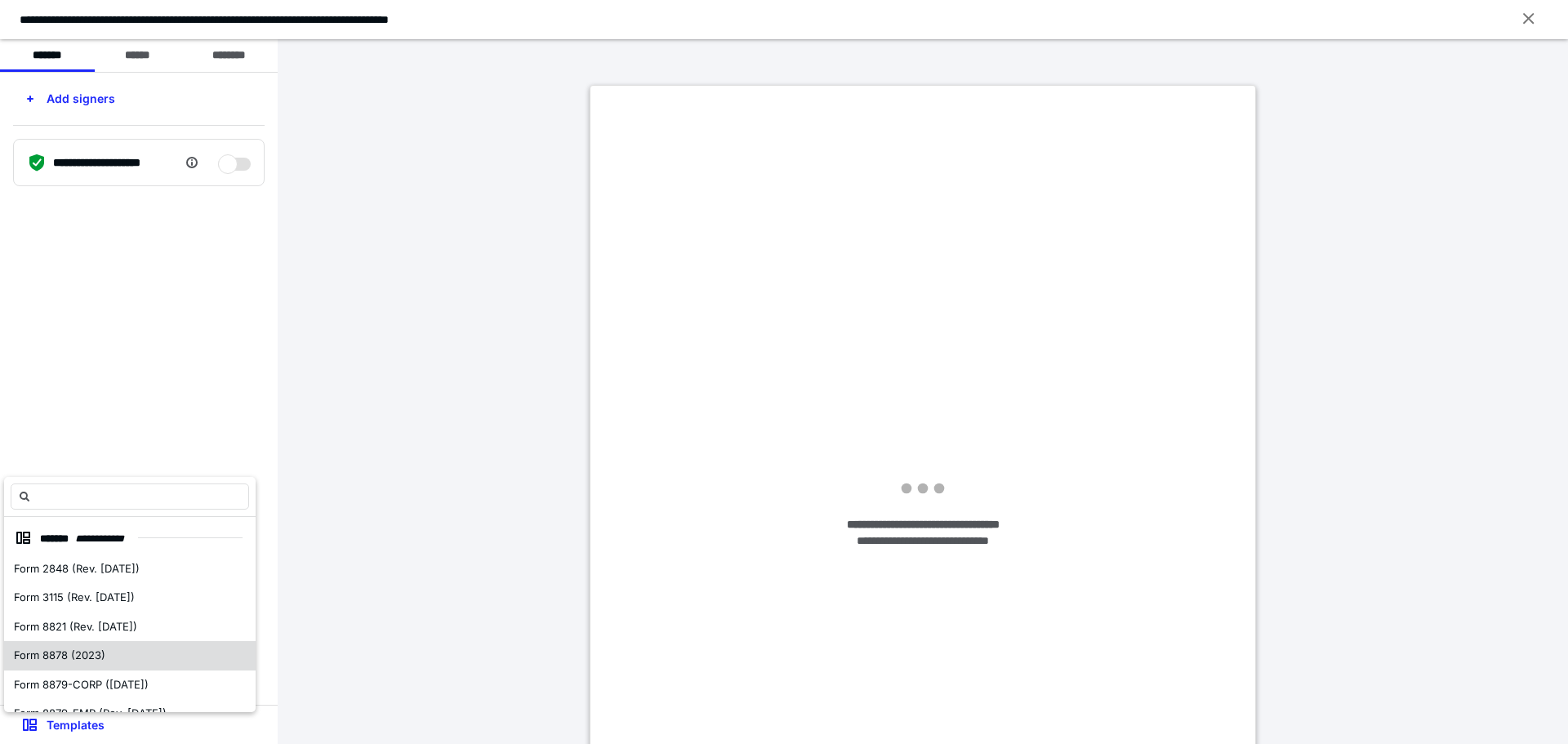 scroll, scrollTop: 228, scrollLeft: 0, axis: vertical 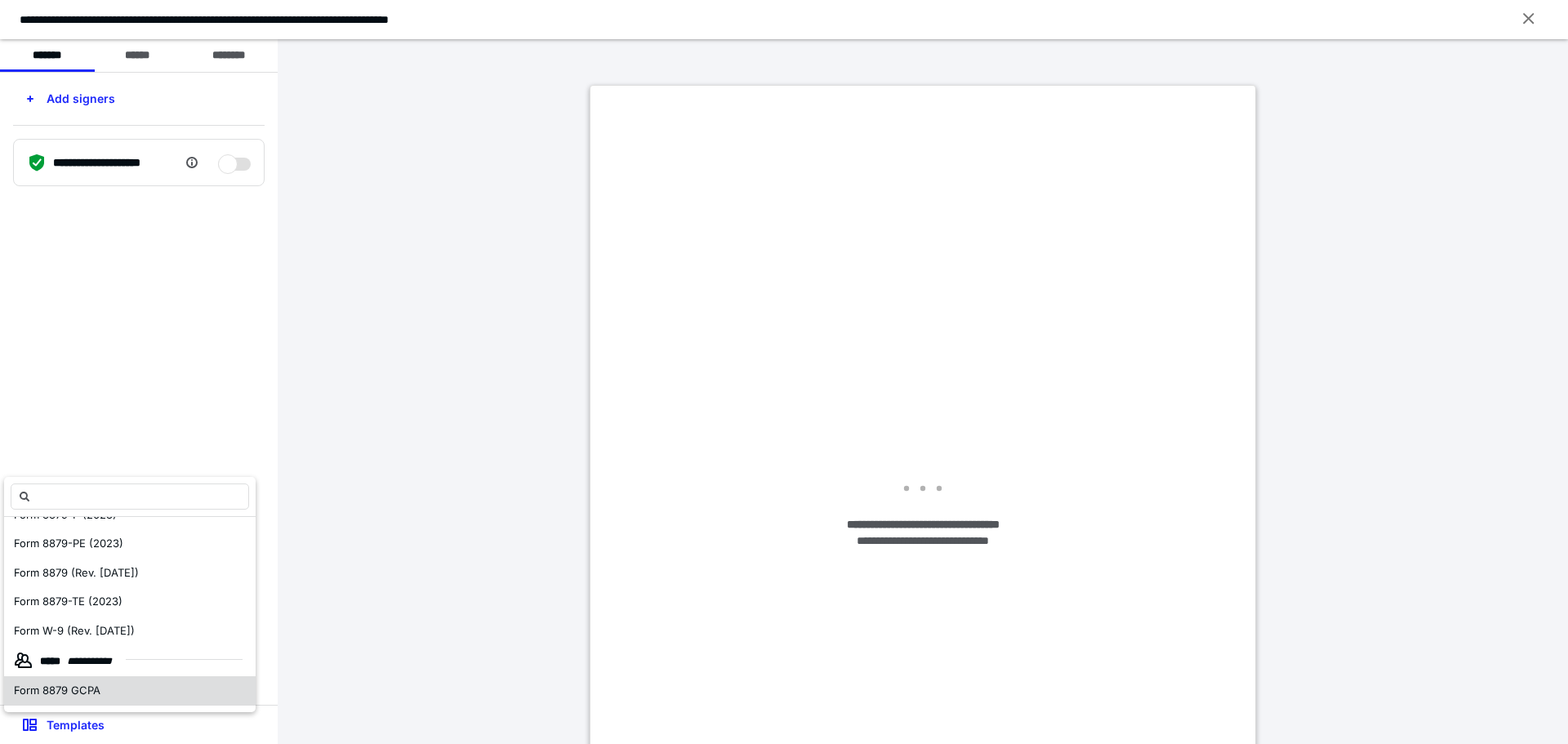 click on "Form 8879 GCPA" at bounding box center [130, 691] 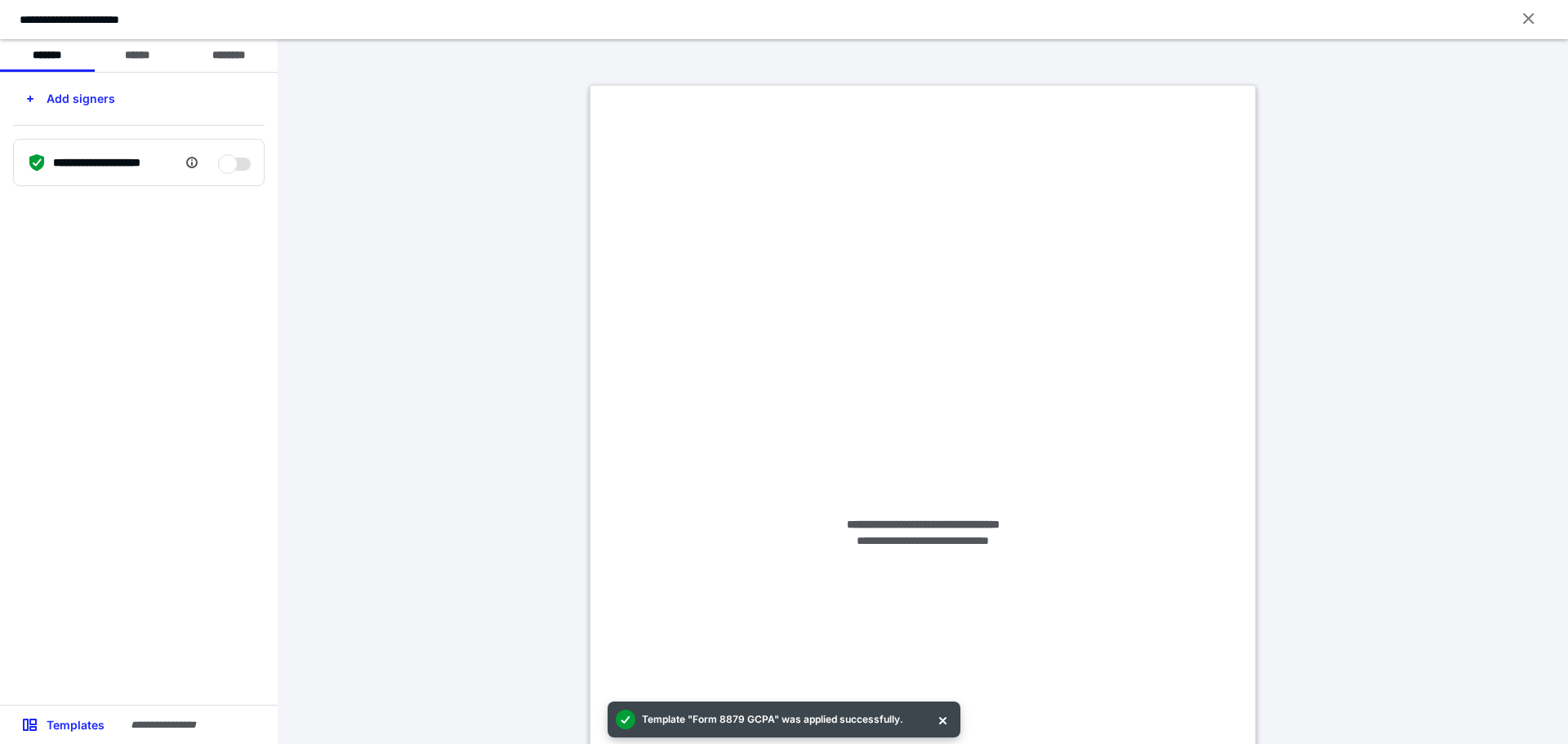 scroll, scrollTop: 0, scrollLeft: 0, axis: both 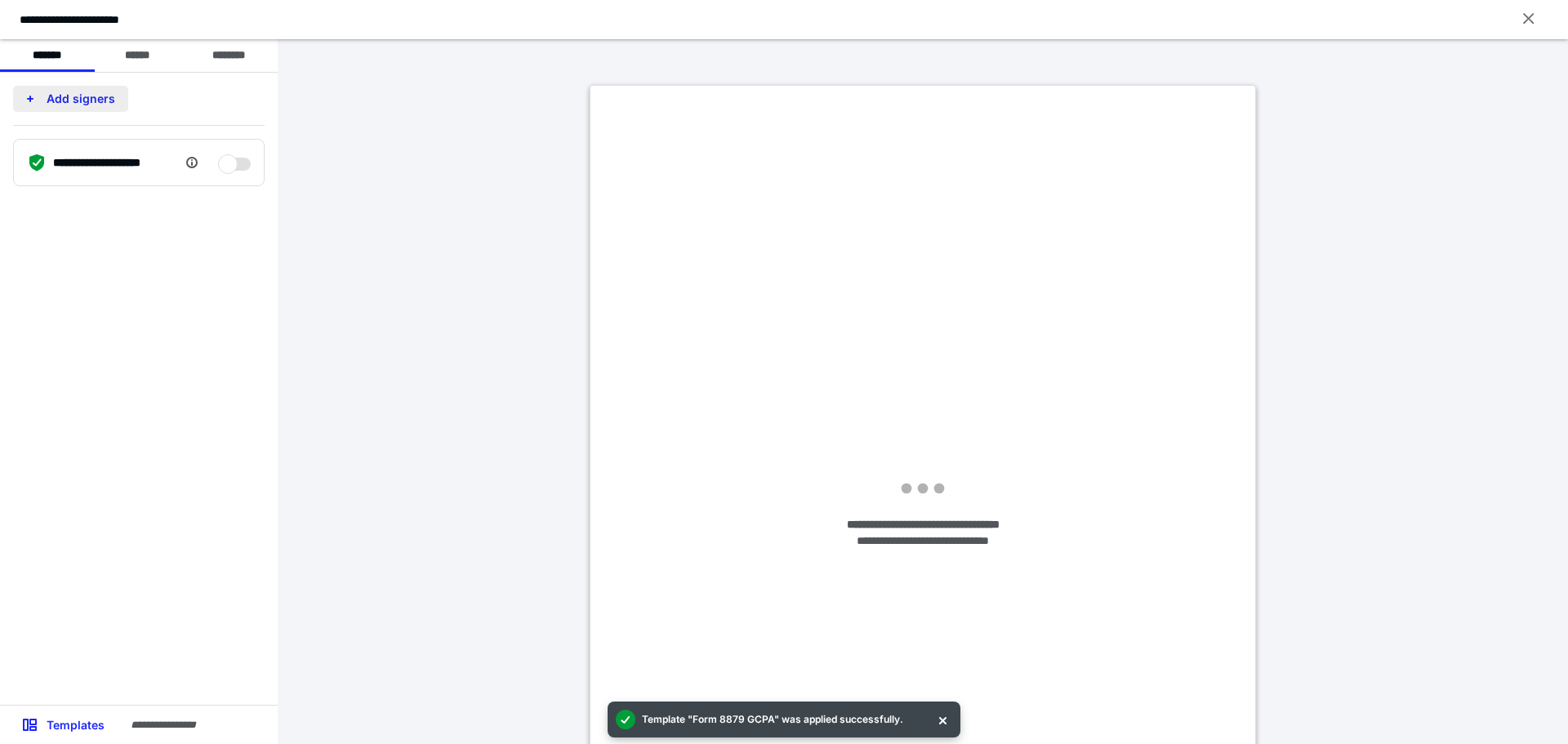 click on "Add signers" at bounding box center [70, 99] 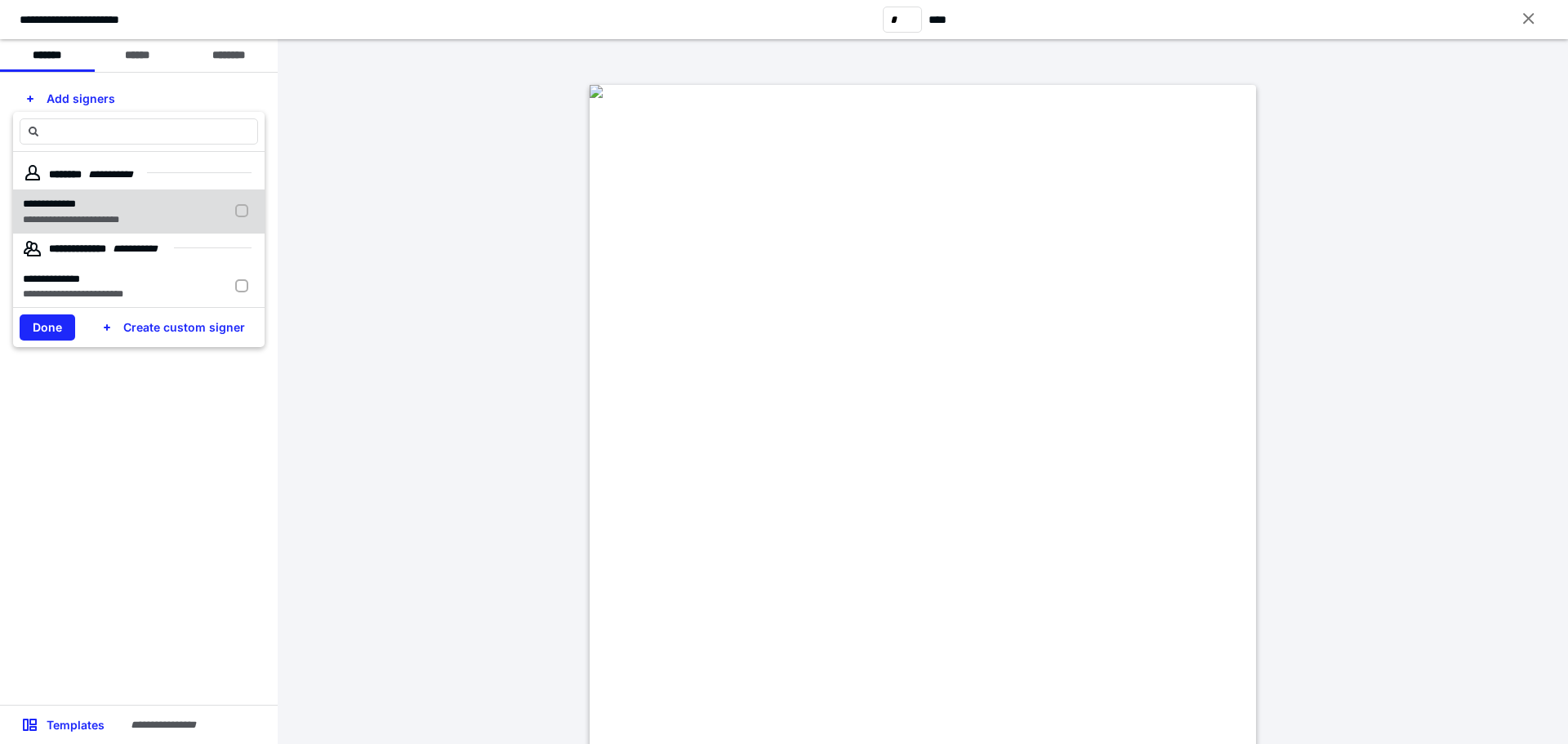 click at bounding box center [245, 212] 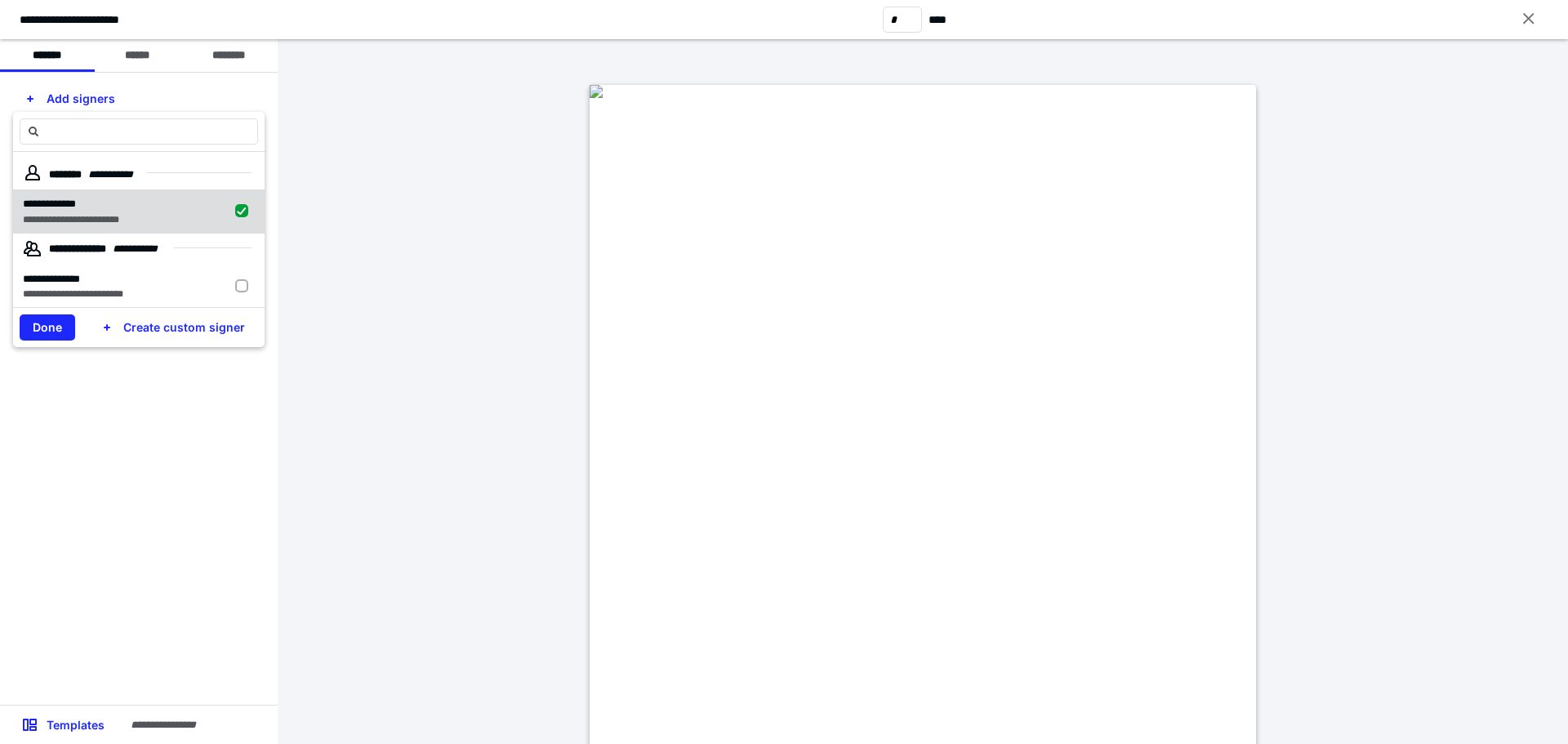 checkbox on "true" 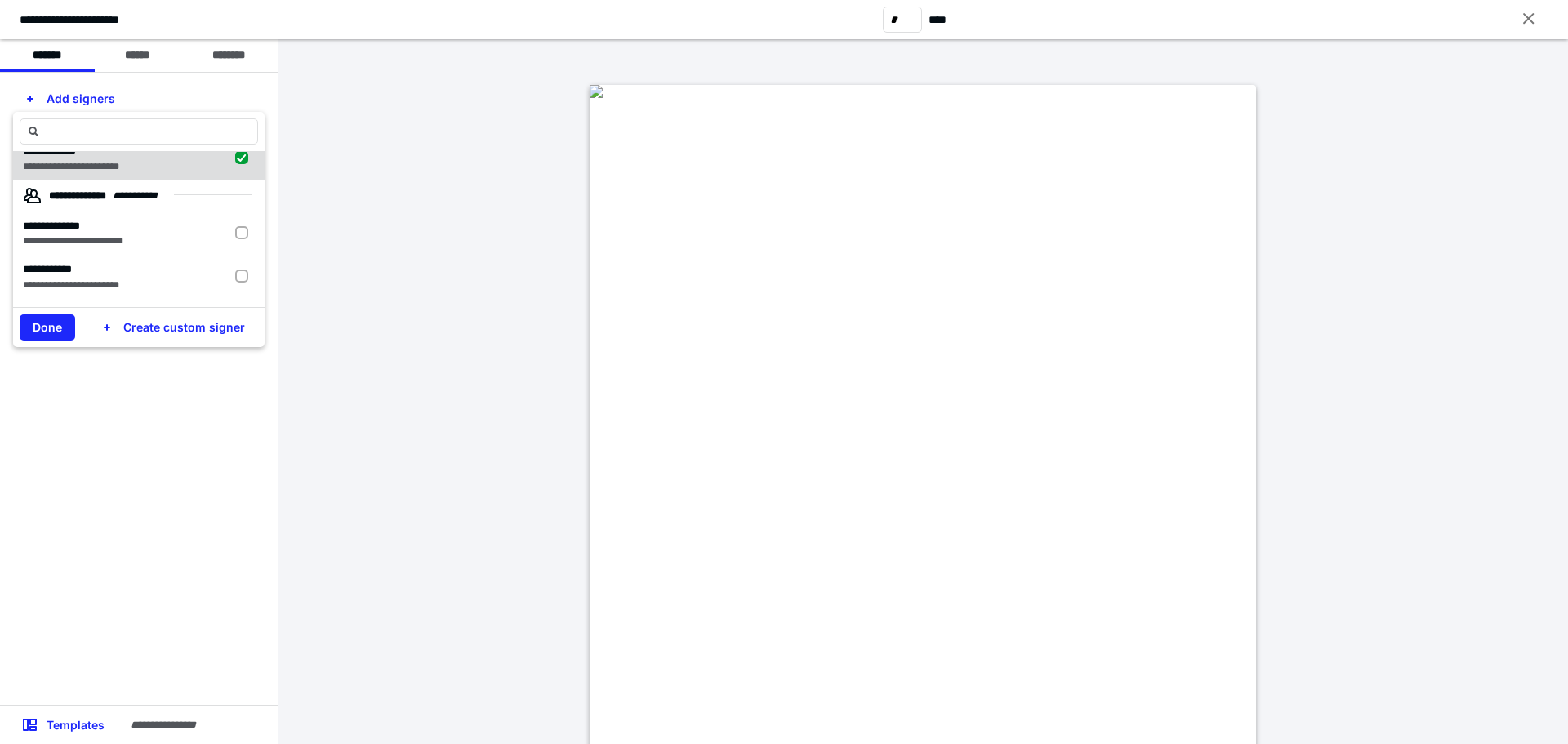 scroll, scrollTop: 82, scrollLeft: 0, axis: vertical 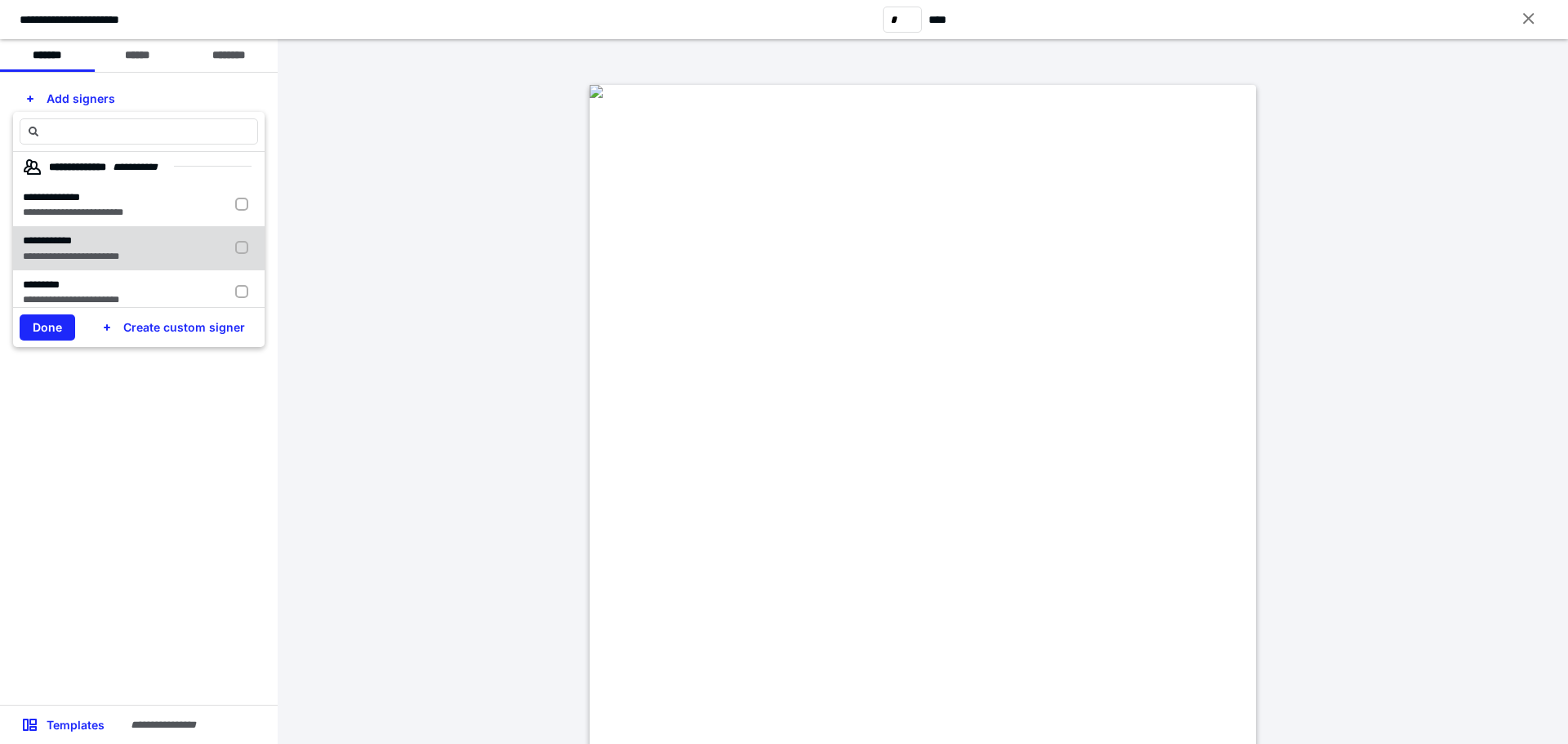 click at bounding box center [245, 248] 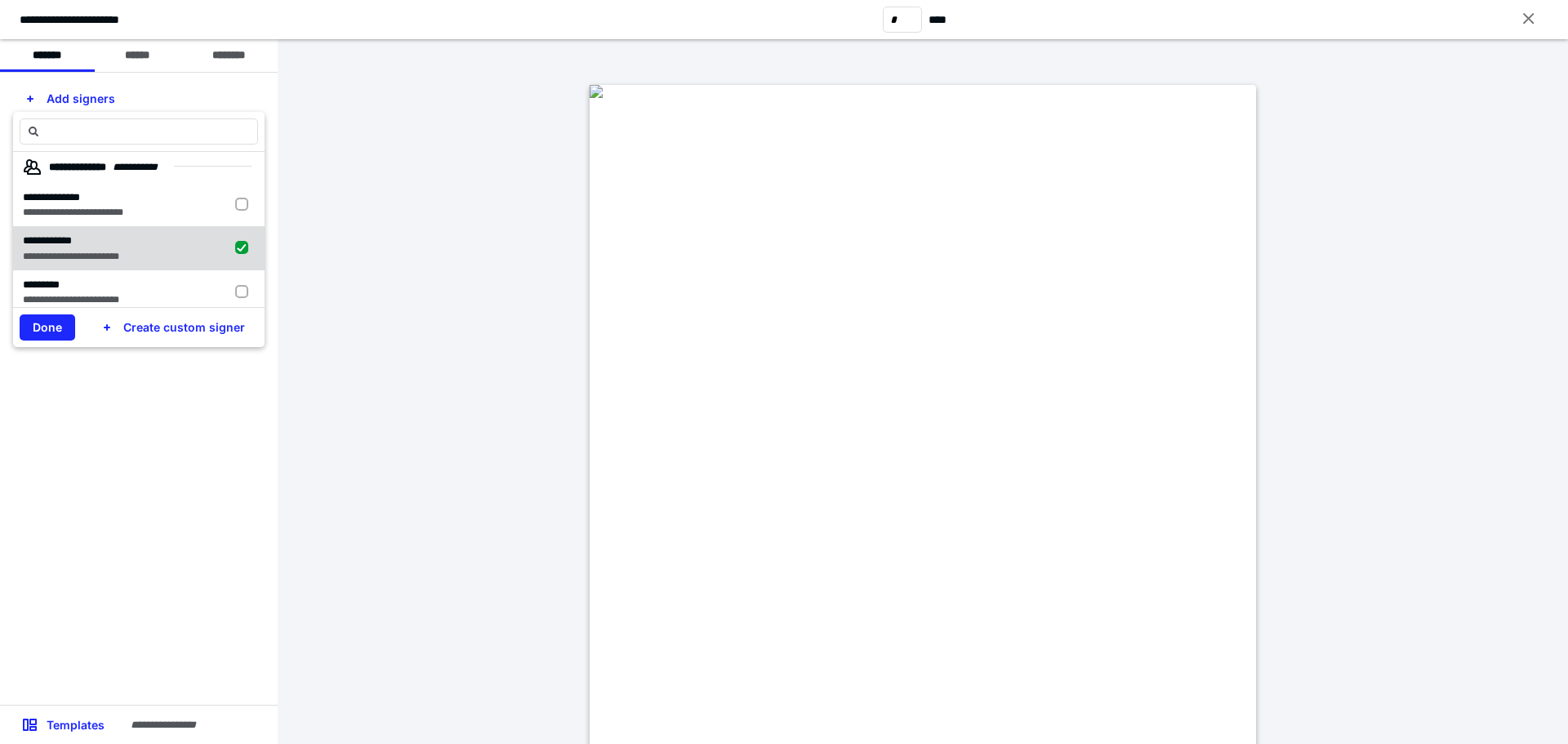 checkbox on "true" 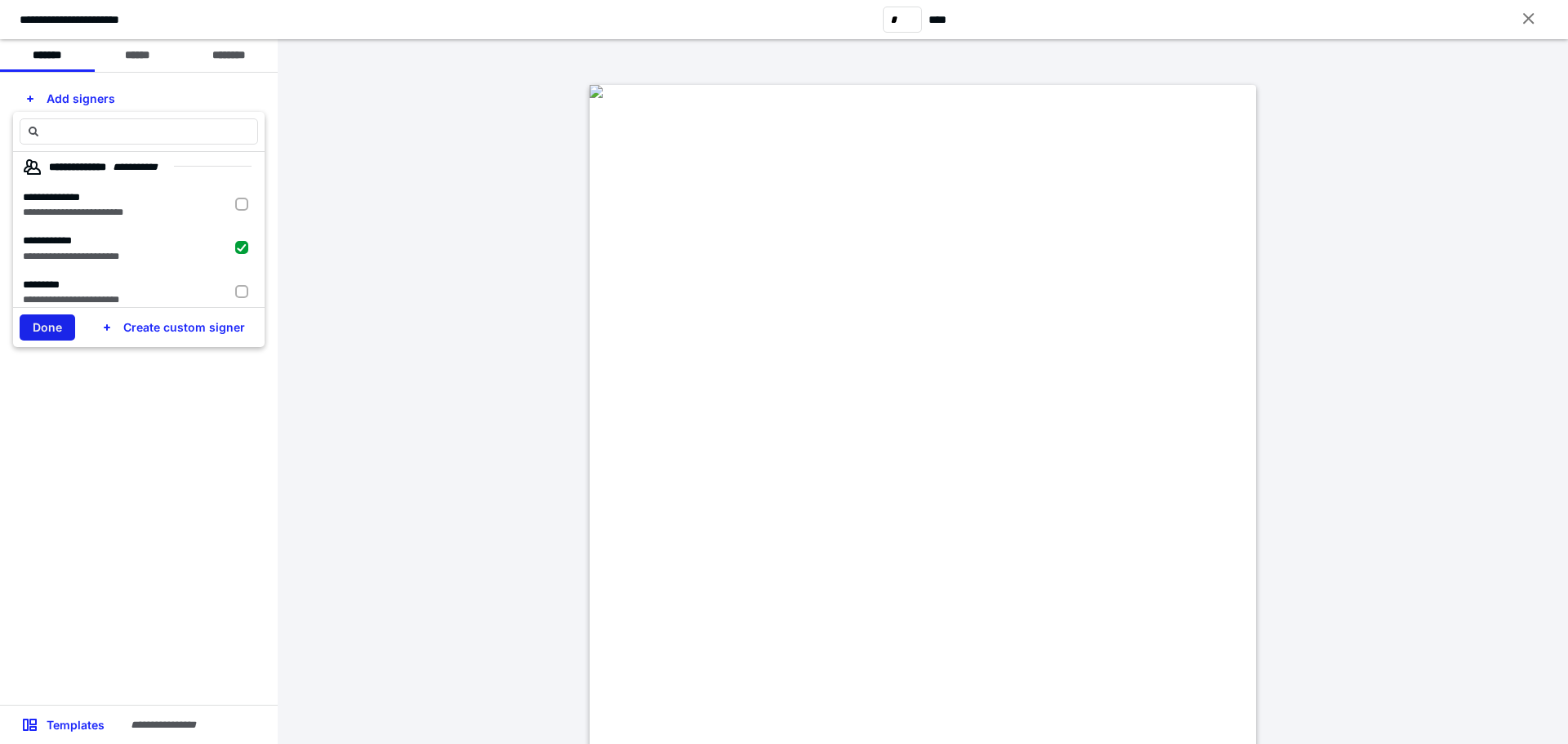 click on "Done" at bounding box center [47, 327] 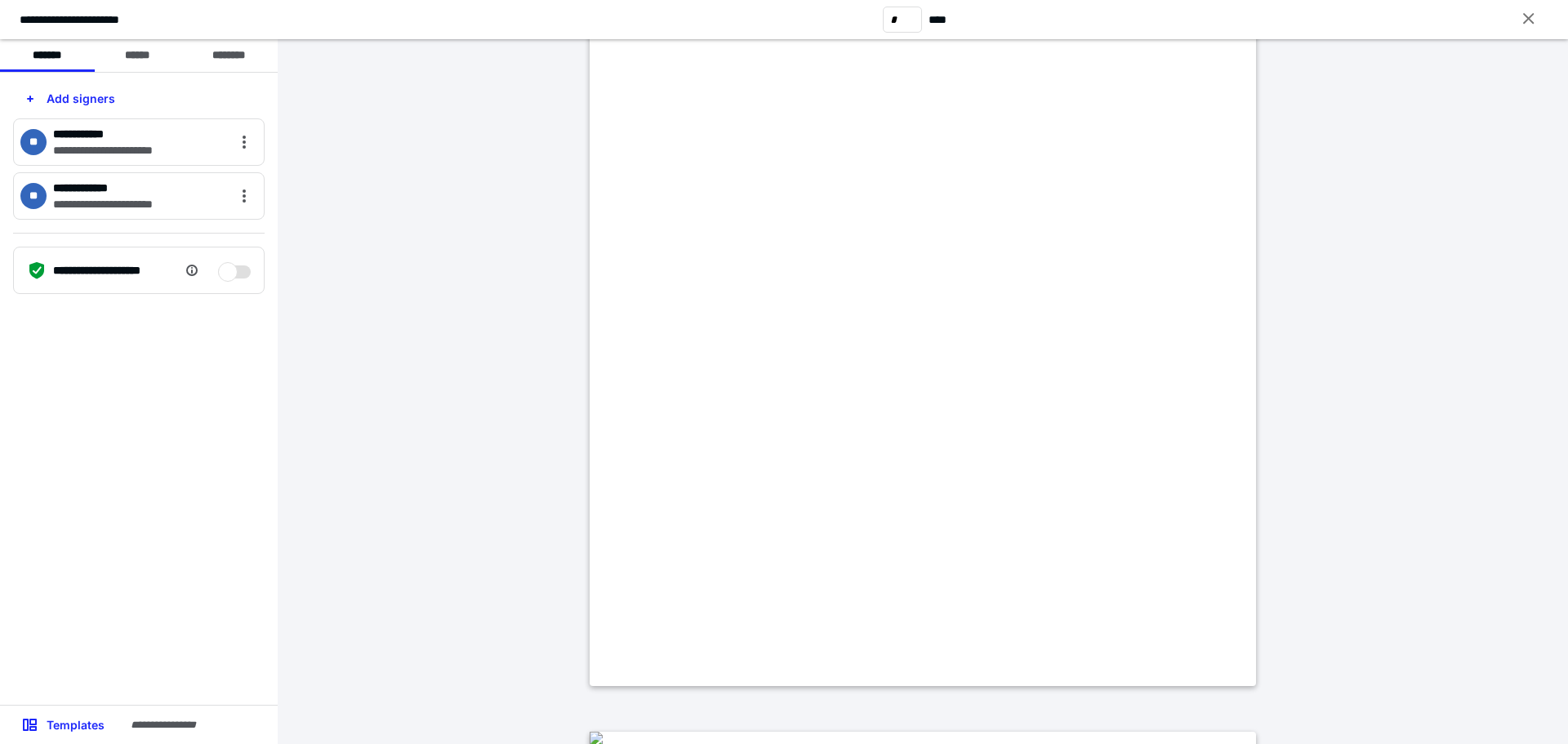 scroll, scrollTop: 1143, scrollLeft: 0, axis: vertical 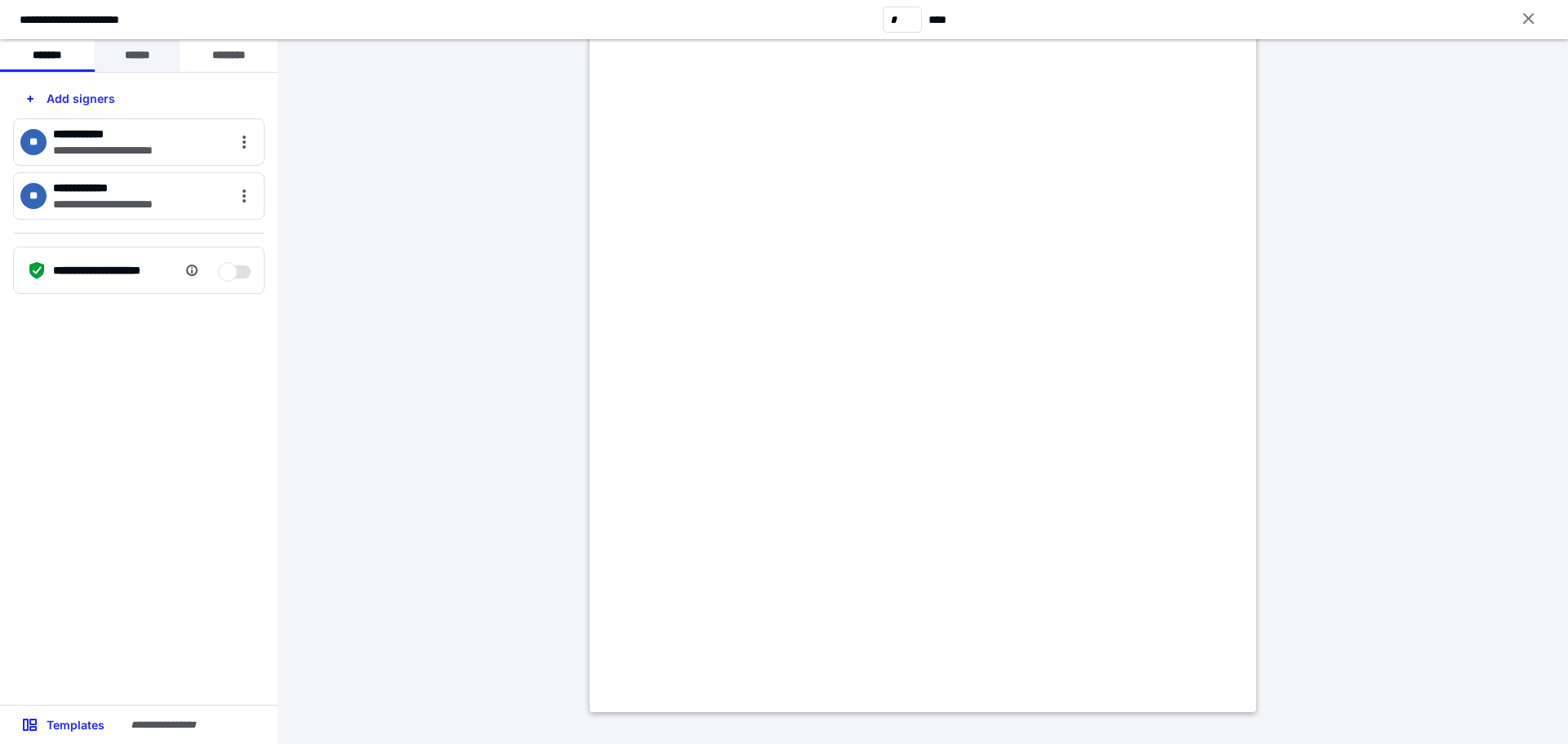 click on "******" at bounding box center [137, 56] 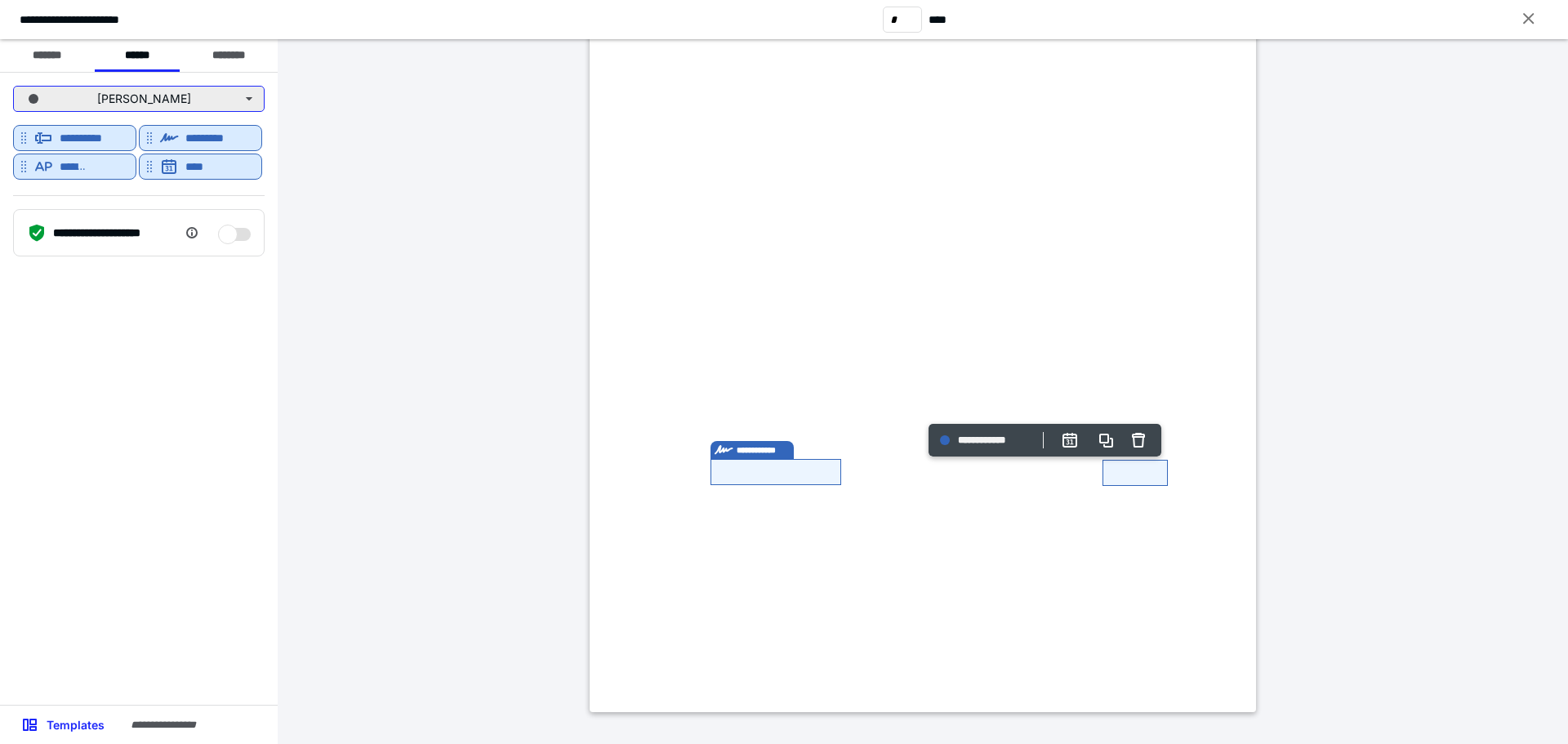 click on "[PERSON_NAME]" at bounding box center (139, 99) 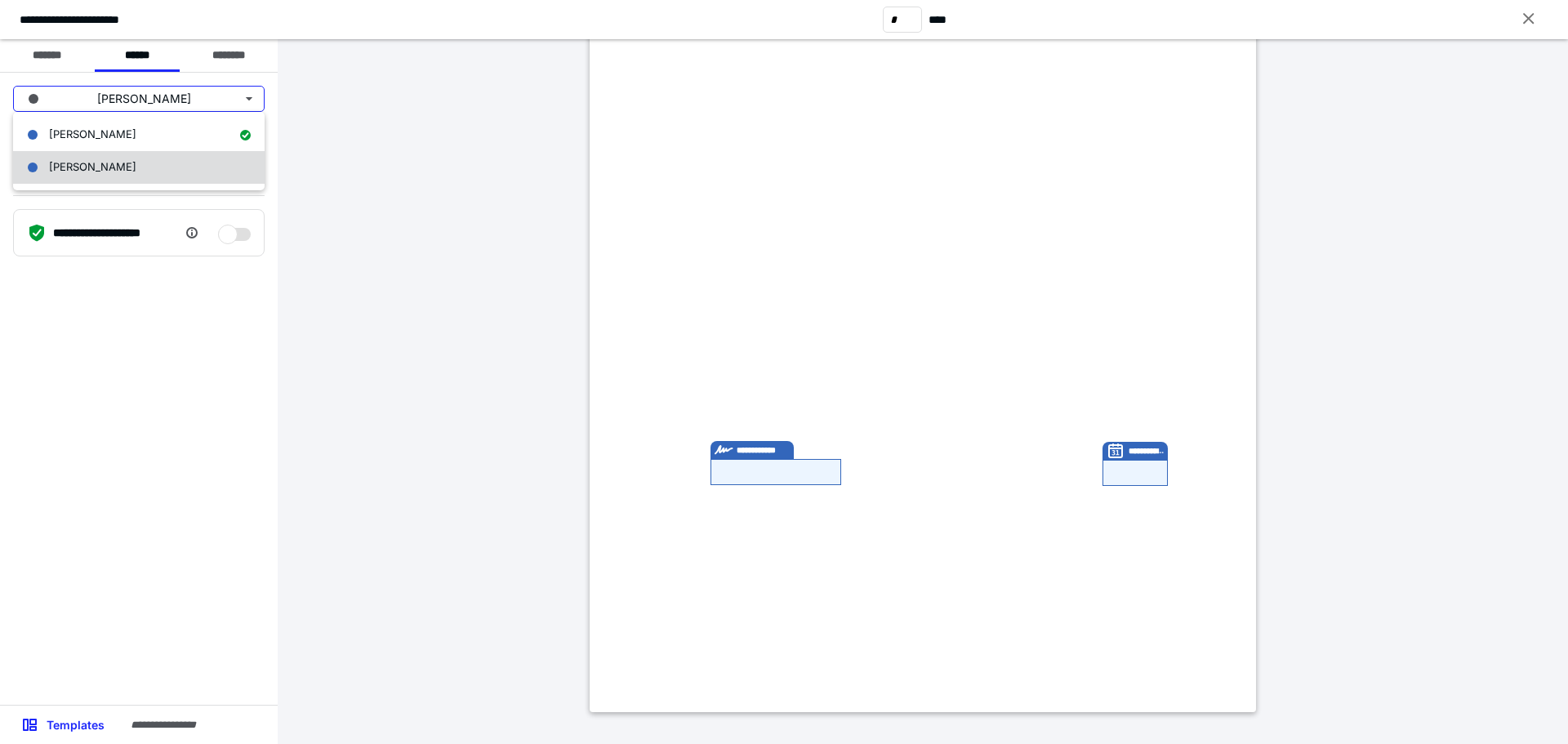 click on "[PERSON_NAME]" at bounding box center (139, 167) 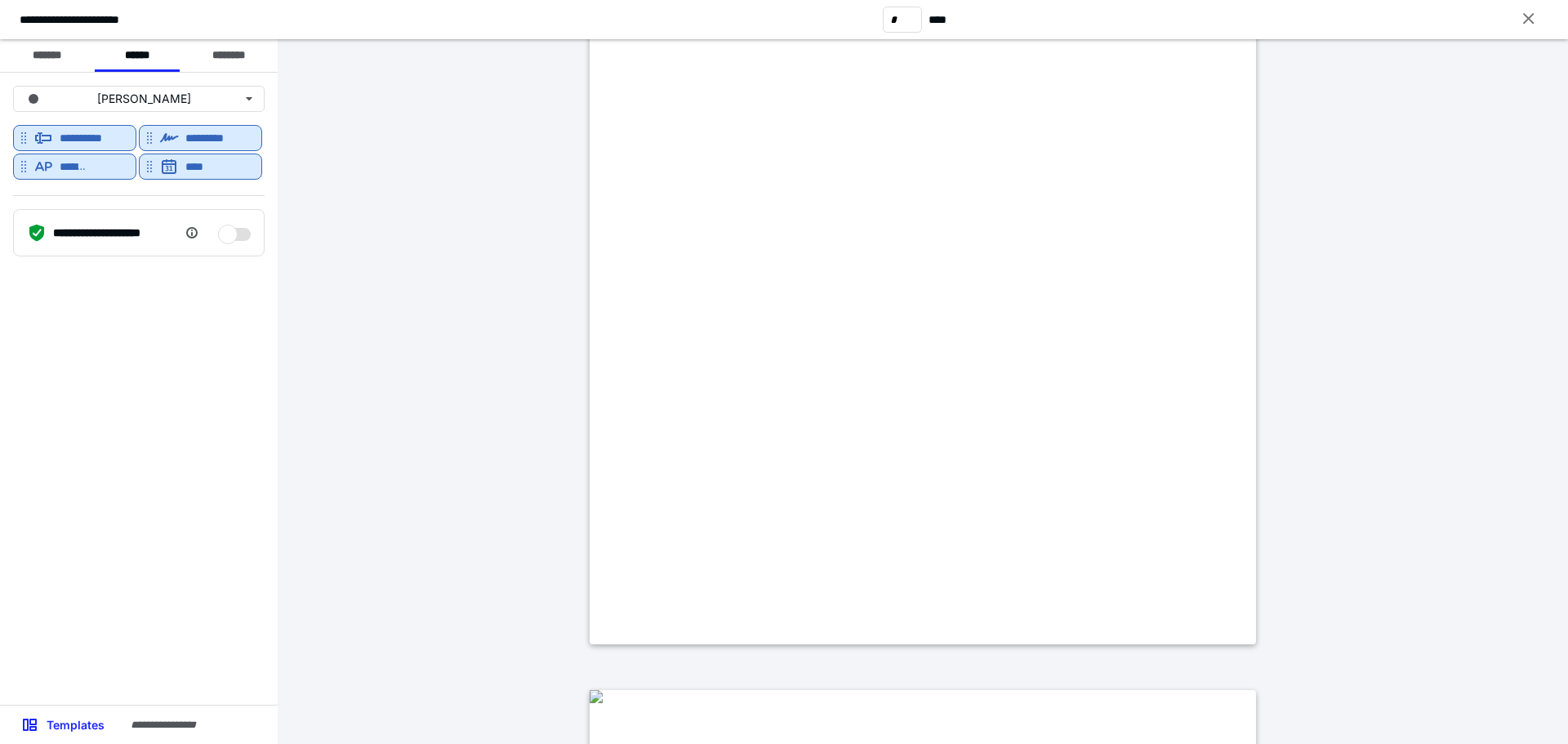 scroll, scrollTop: 2123, scrollLeft: 0, axis: vertical 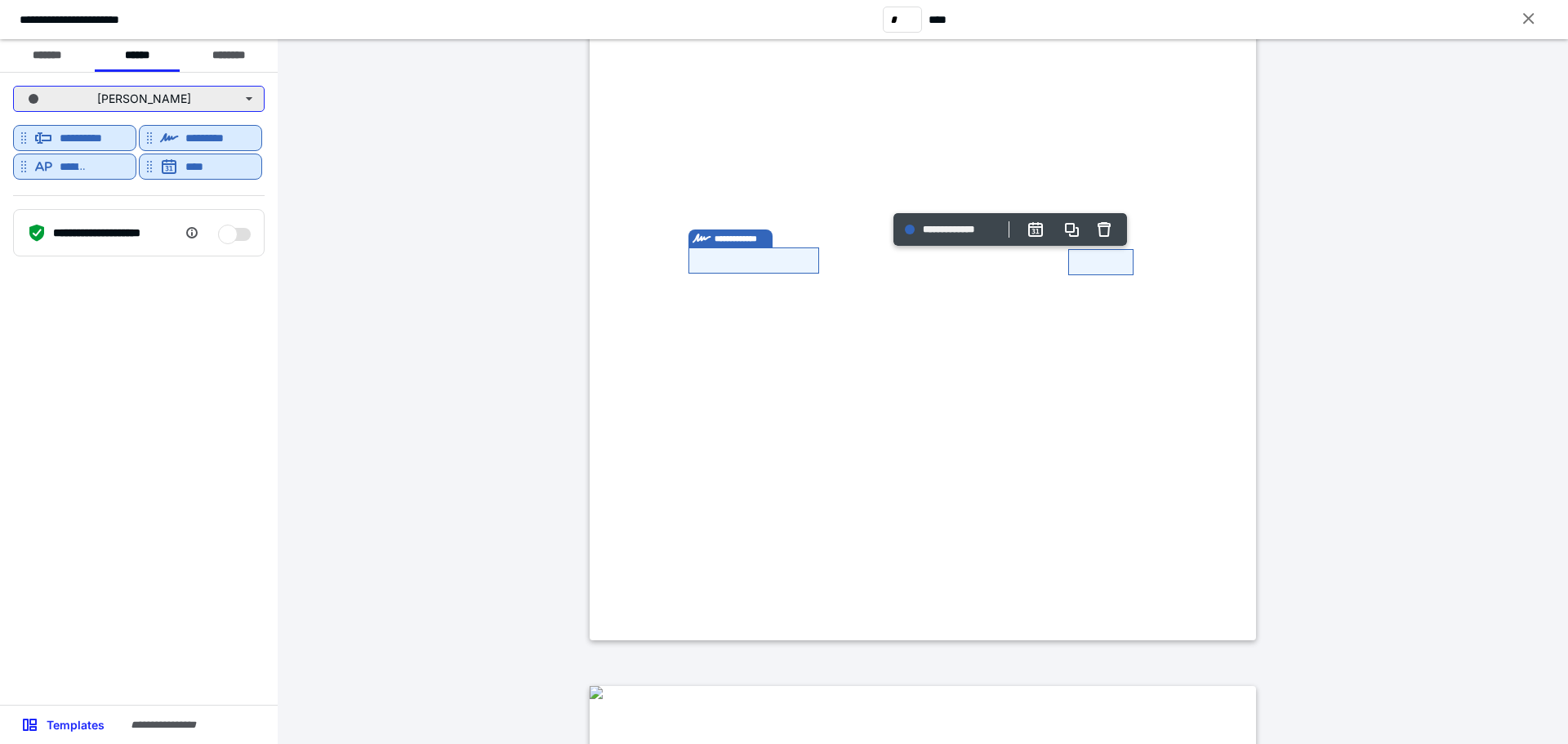 click on "[PERSON_NAME]" at bounding box center (139, 99) 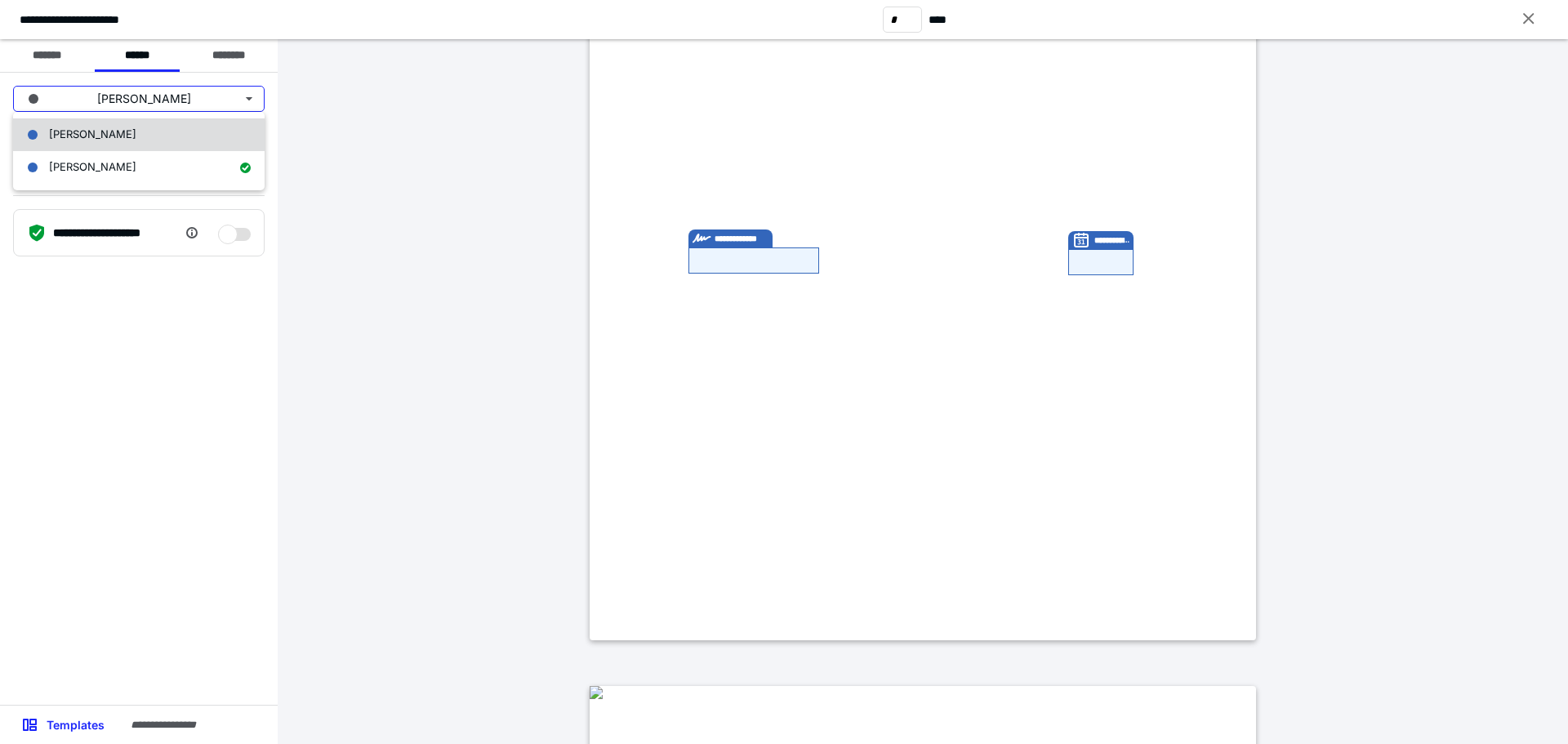 click on "[PERSON_NAME]" at bounding box center [139, 135] 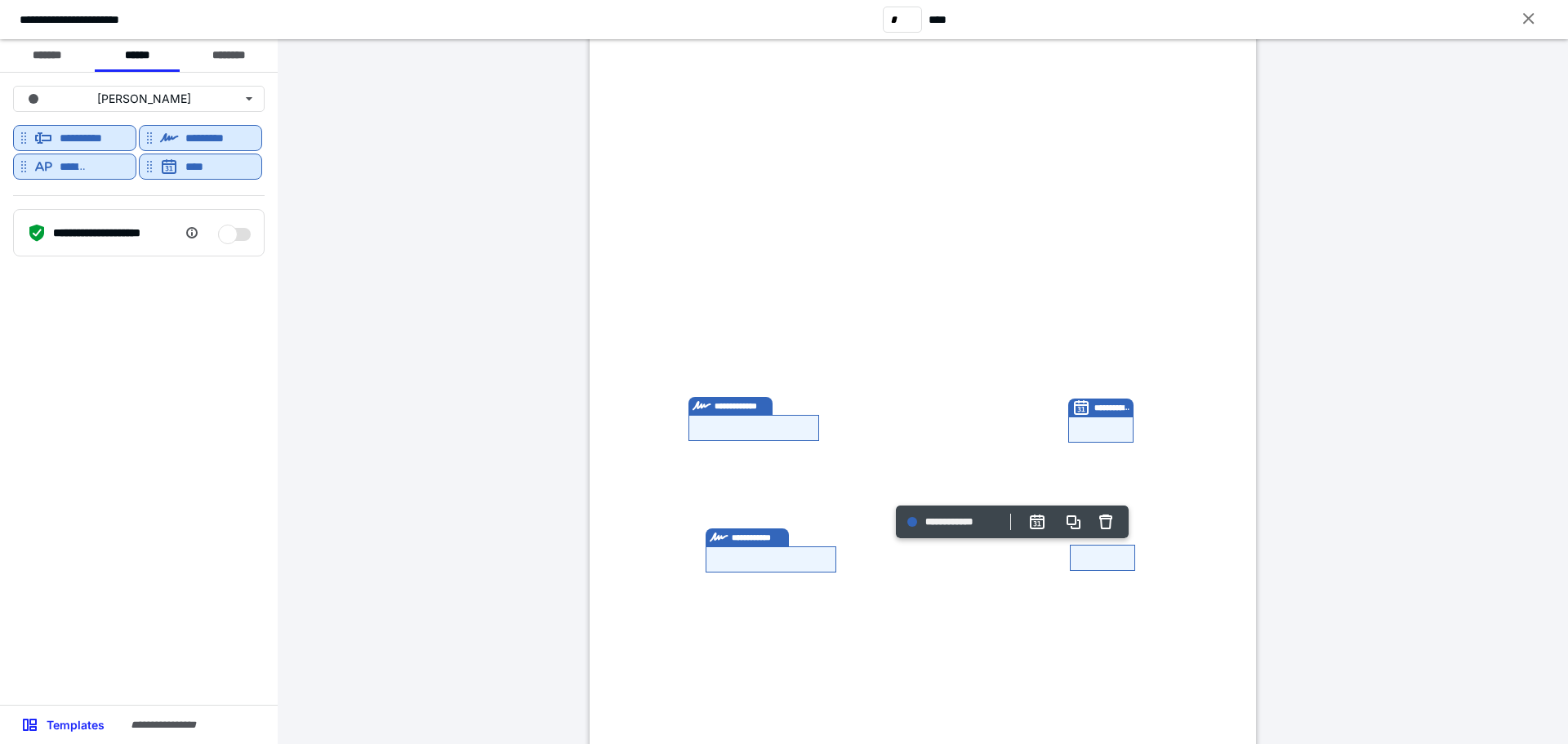scroll, scrollTop: 1960, scrollLeft: 0, axis: vertical 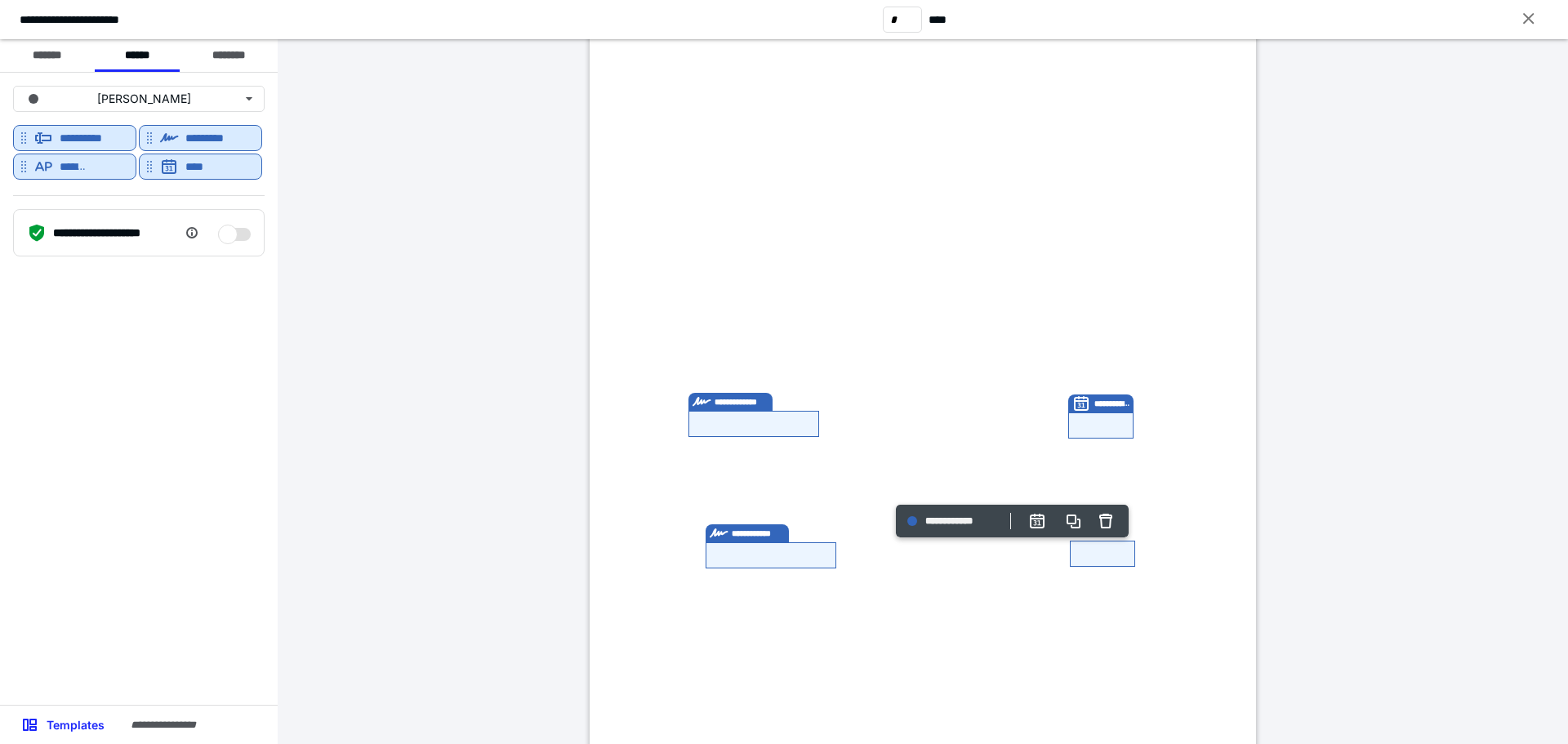 click on "**********" at bounding box center (923, 372) 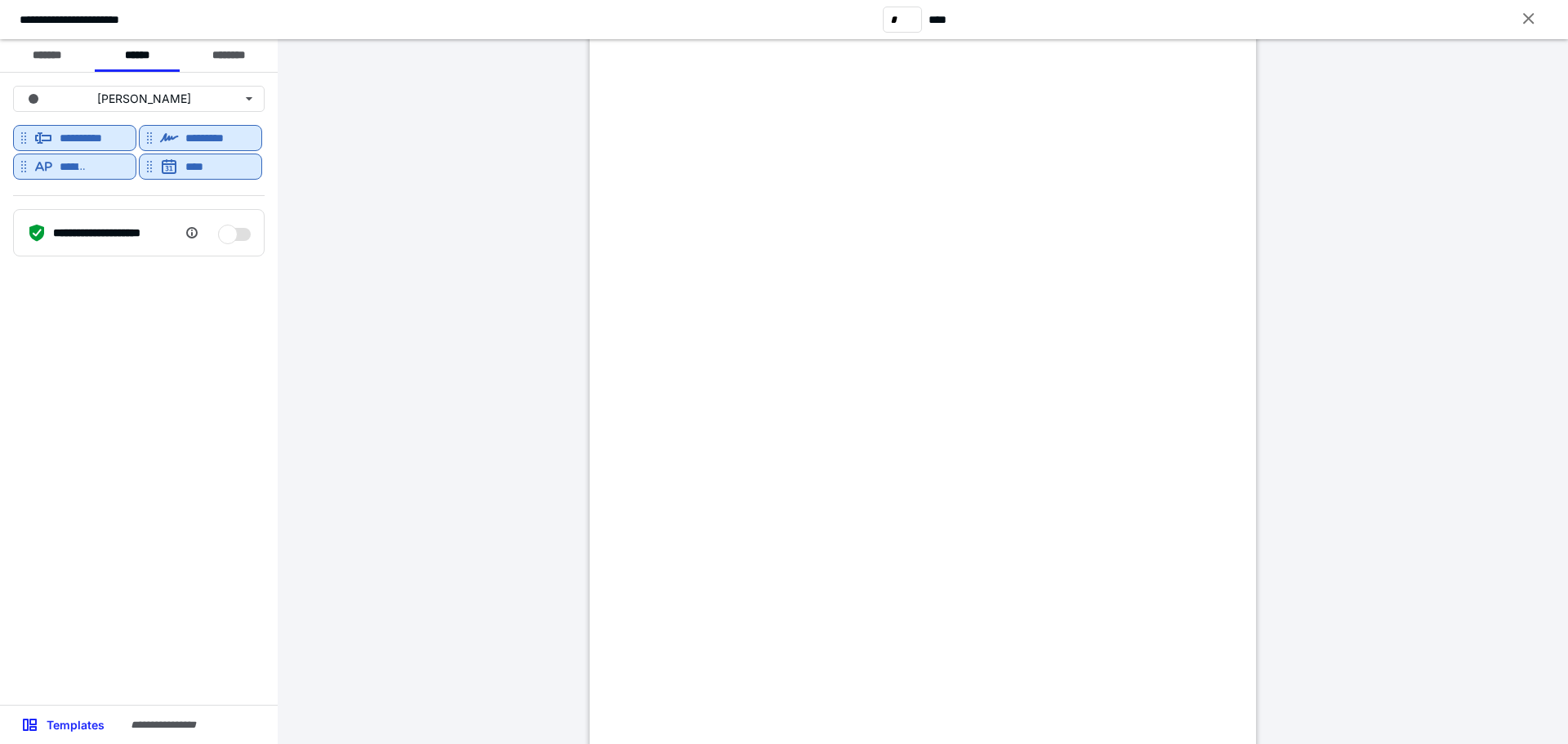 scroll, scrollTop: 2940, scrollLeft: 0, axis: vertical 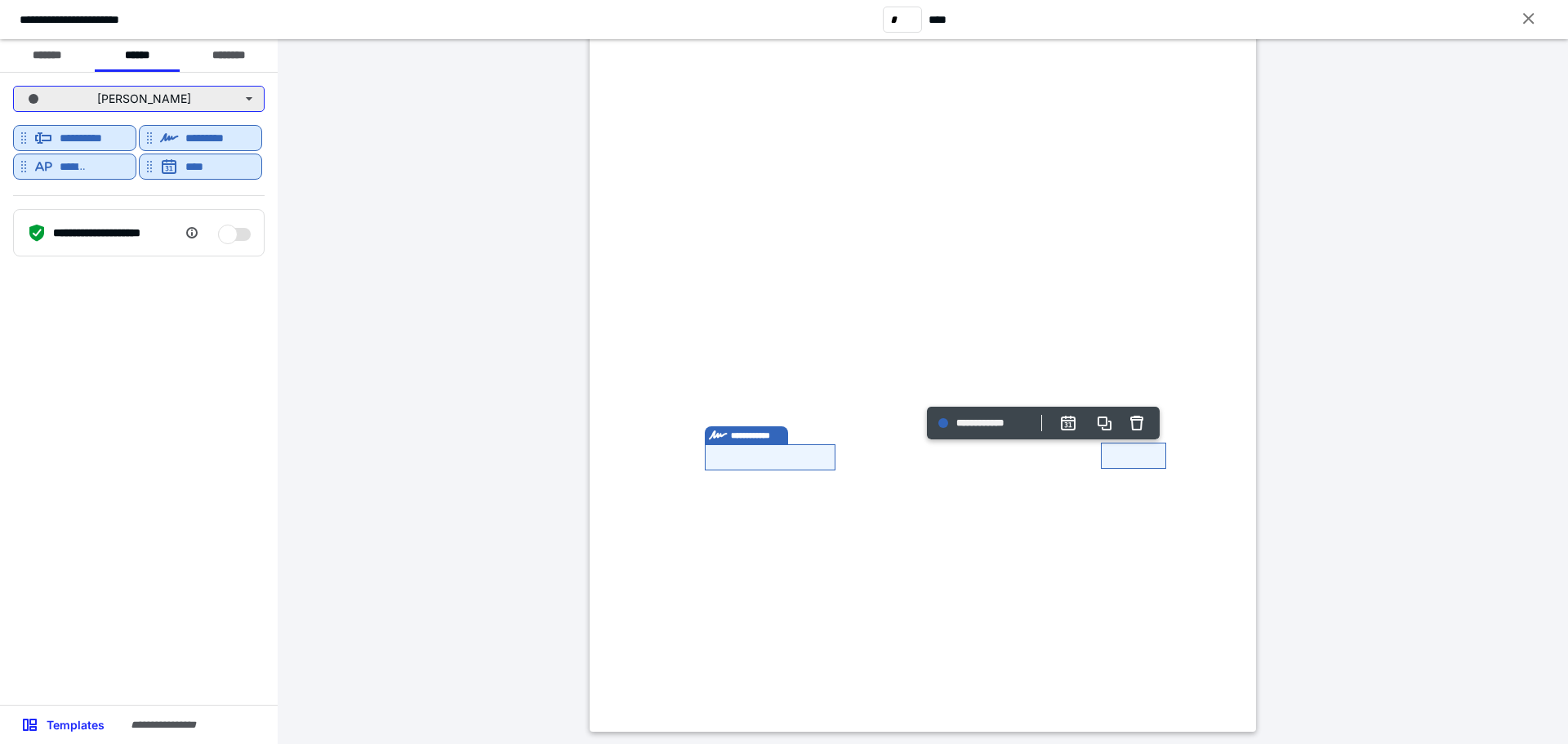 click on "[PERSON_NAME]" at bounding box center [139, 99] 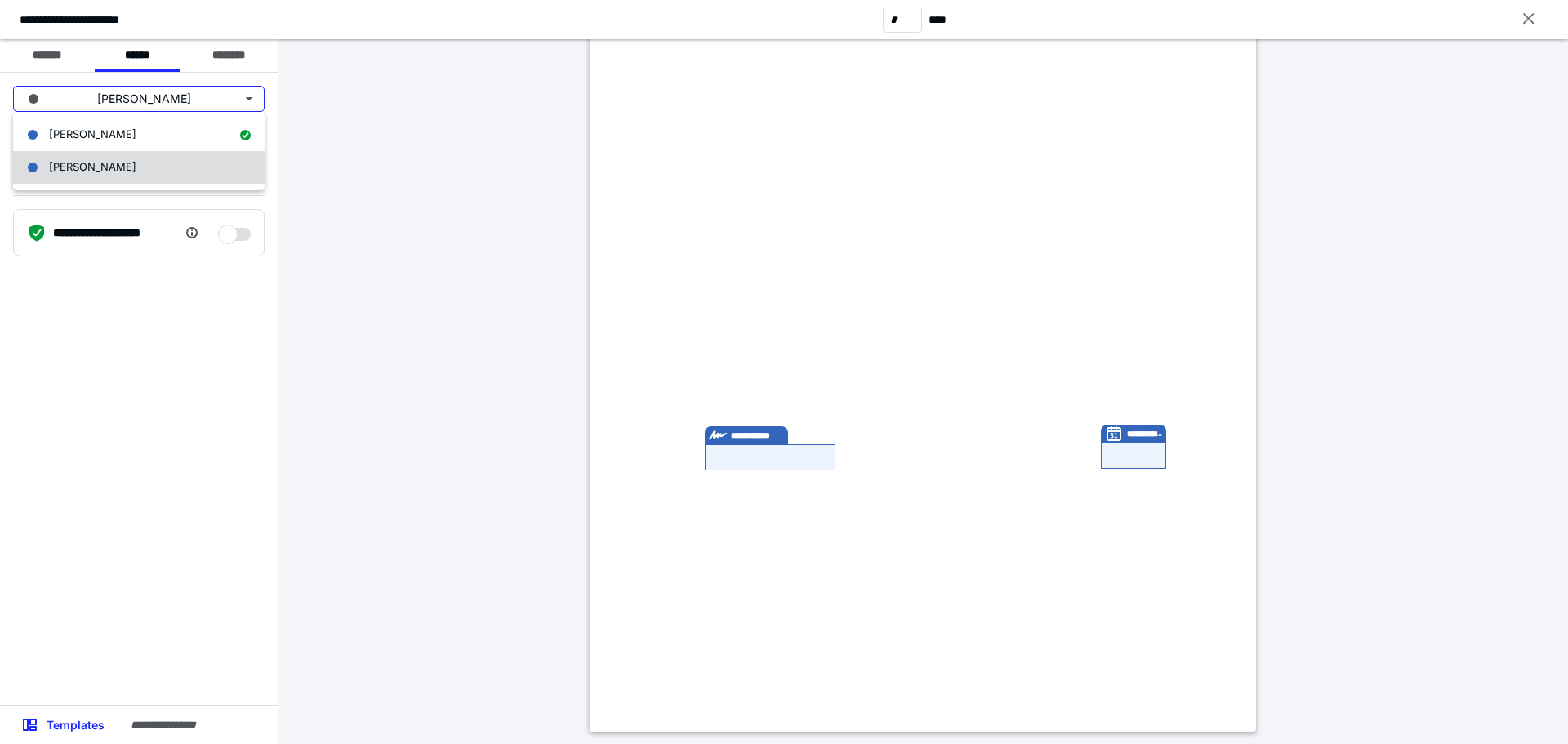 click on "[PERSON_NAME]" at bounding box center (139, 167) 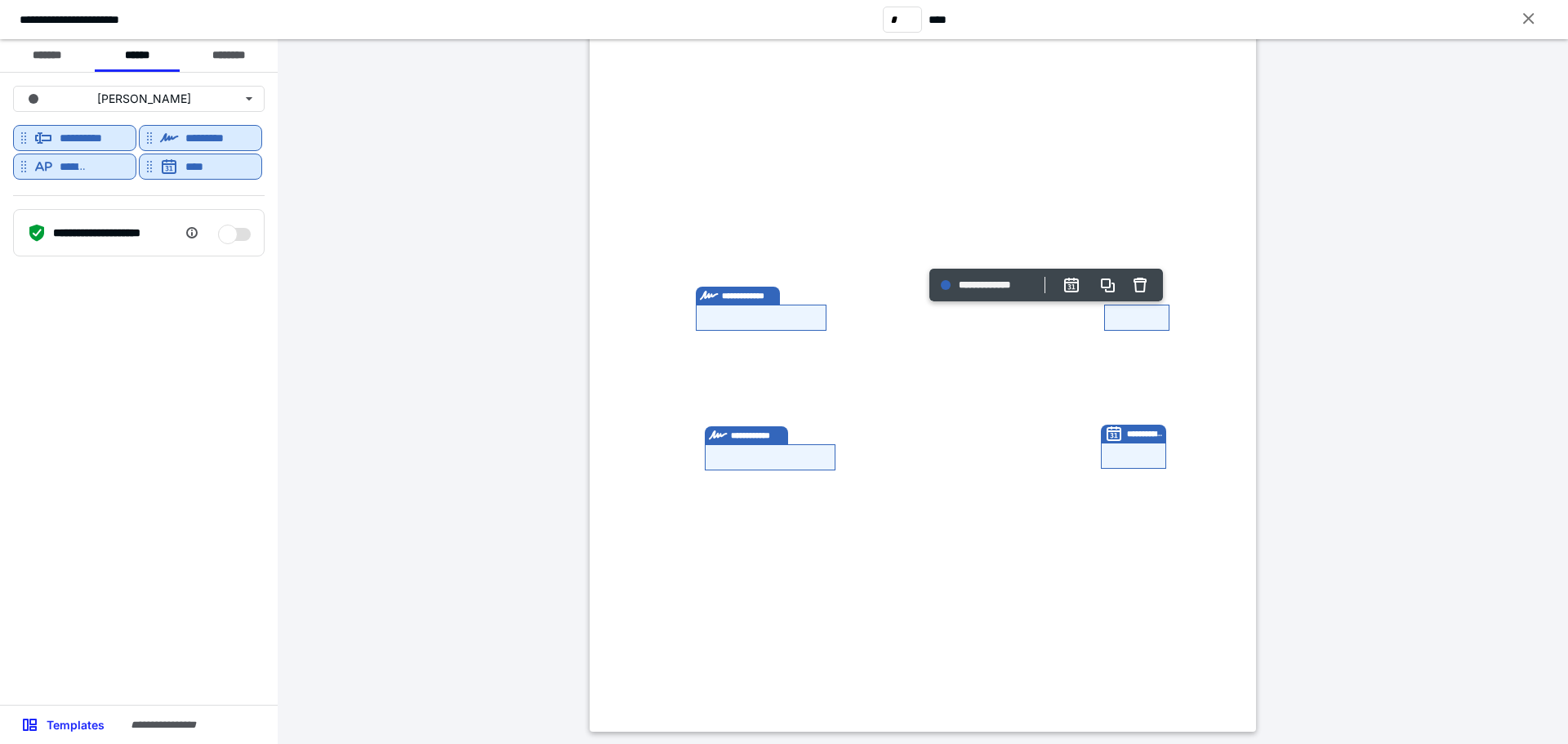 click at bounding box center [596, -124] 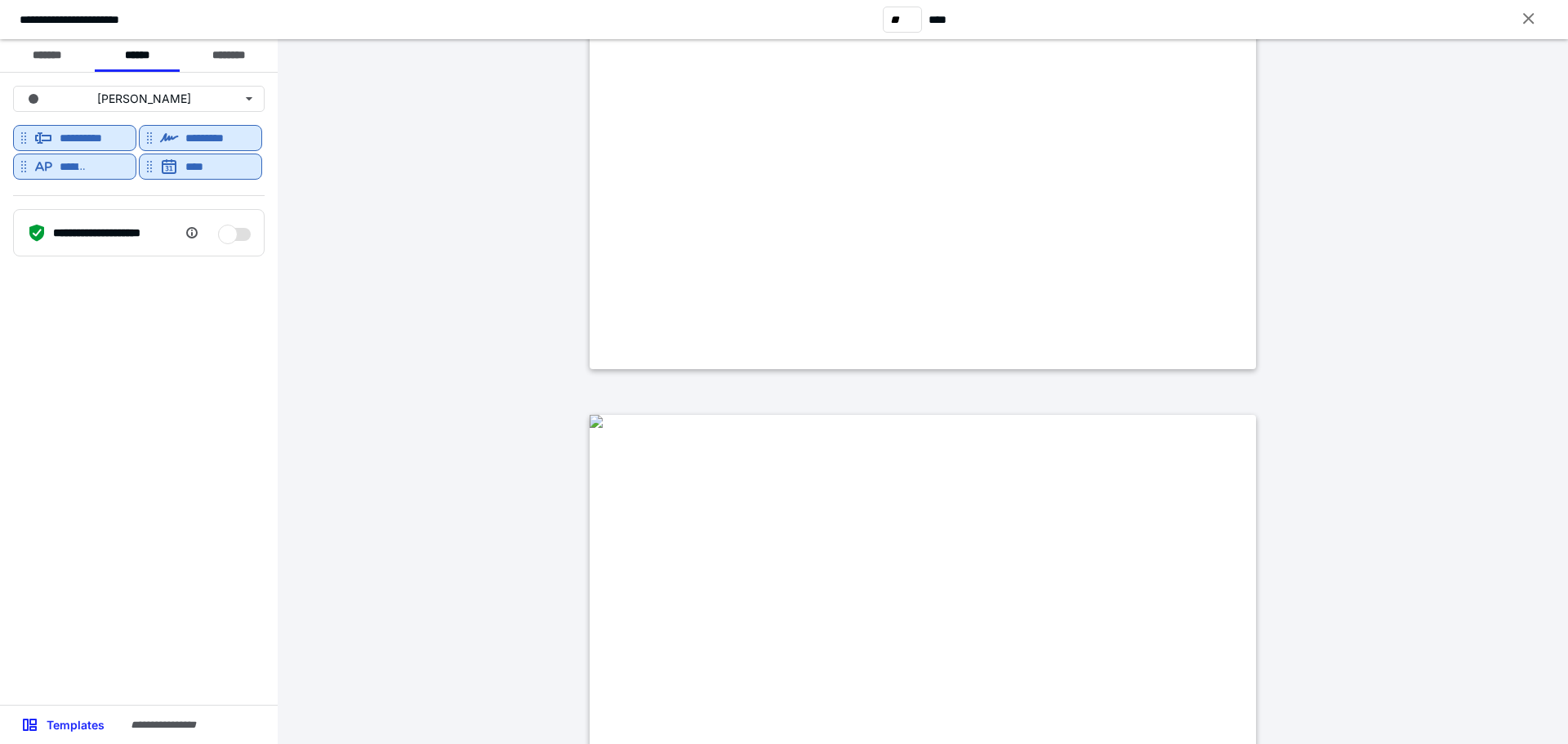 type on "**" 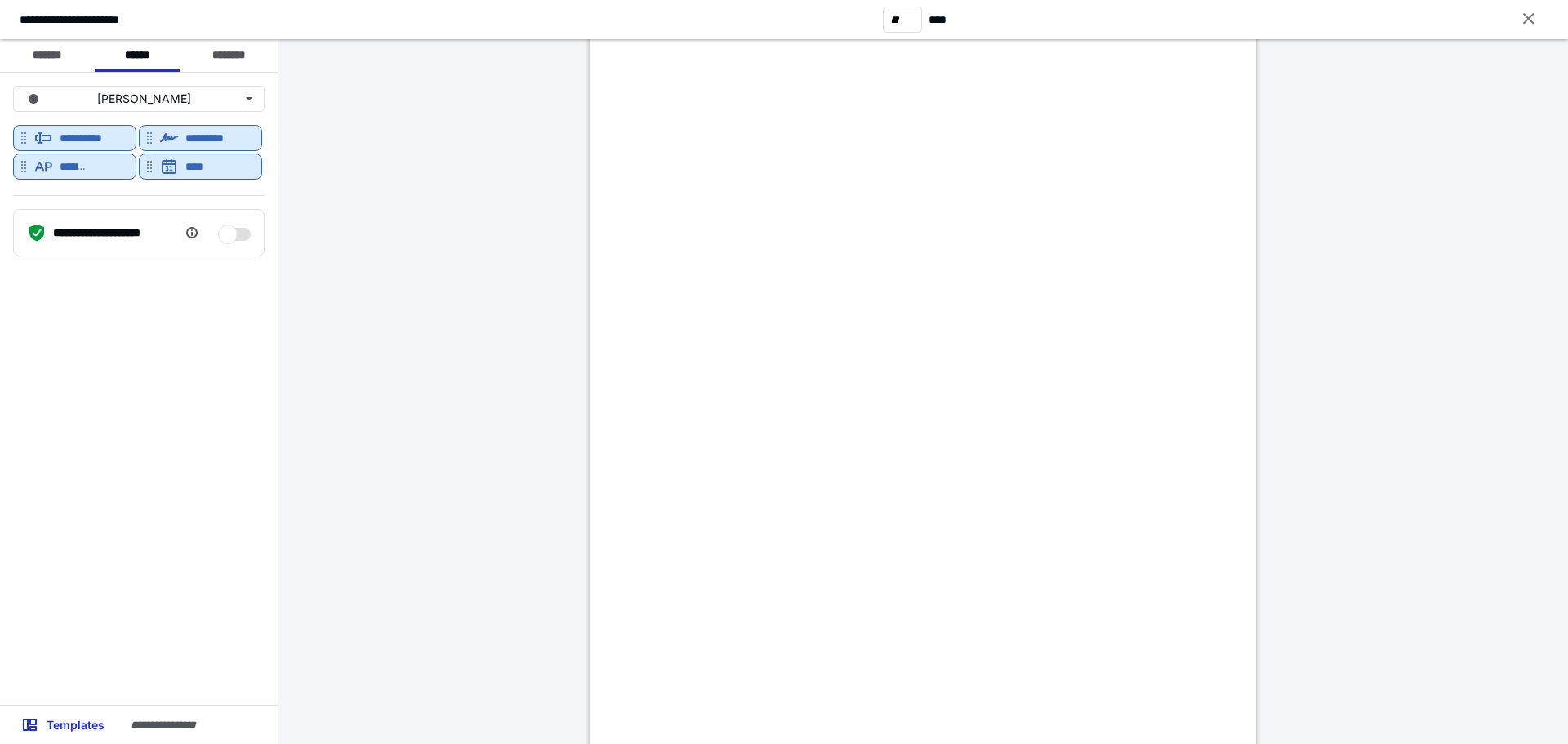 scroll, scrollTop: 15517, scrollLeft: 0, axis: vertical 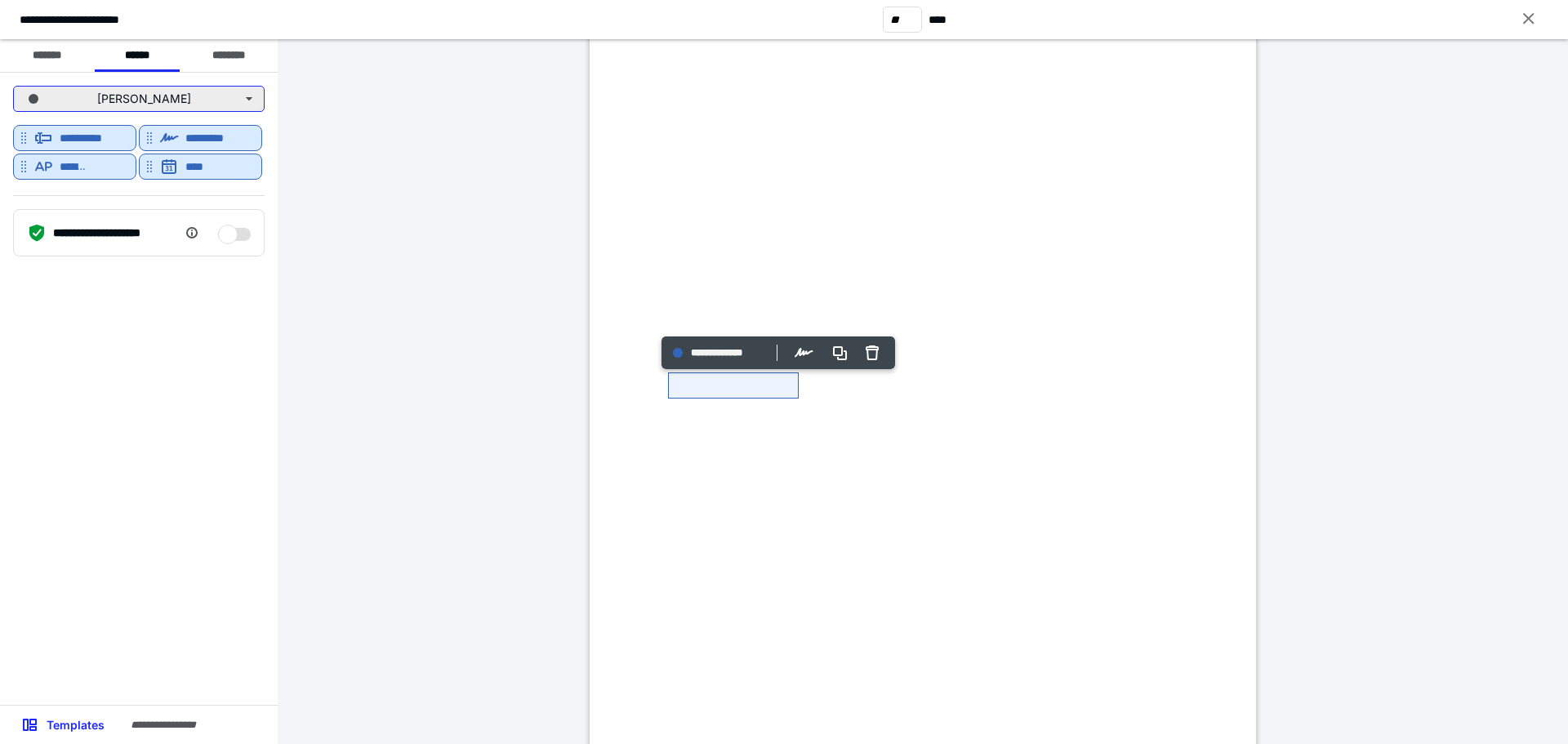 click on "[PERSON_NAME]" at bounding box center [139, 99] 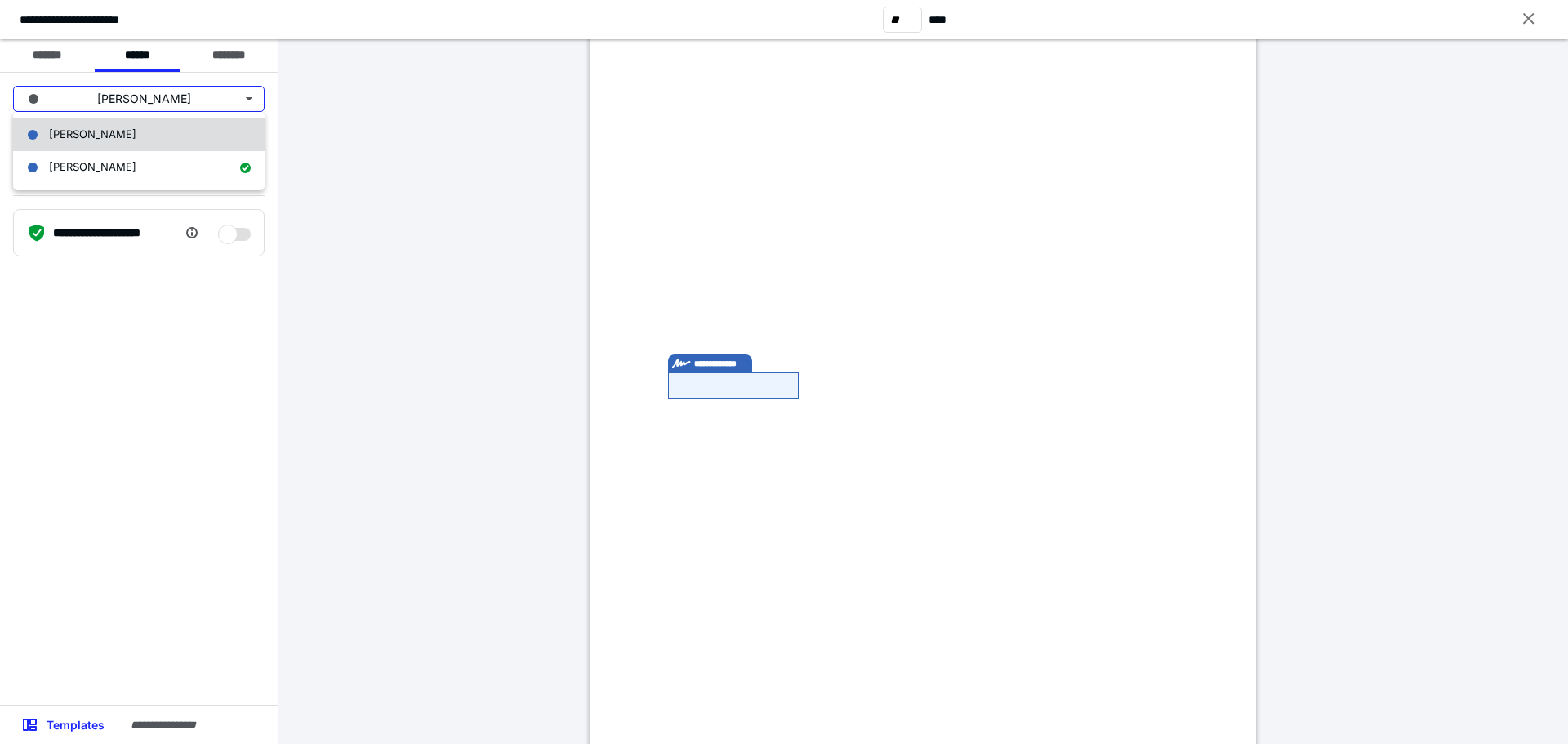 click on "[PERSON_NAME]" at bounding box center (139, 135) 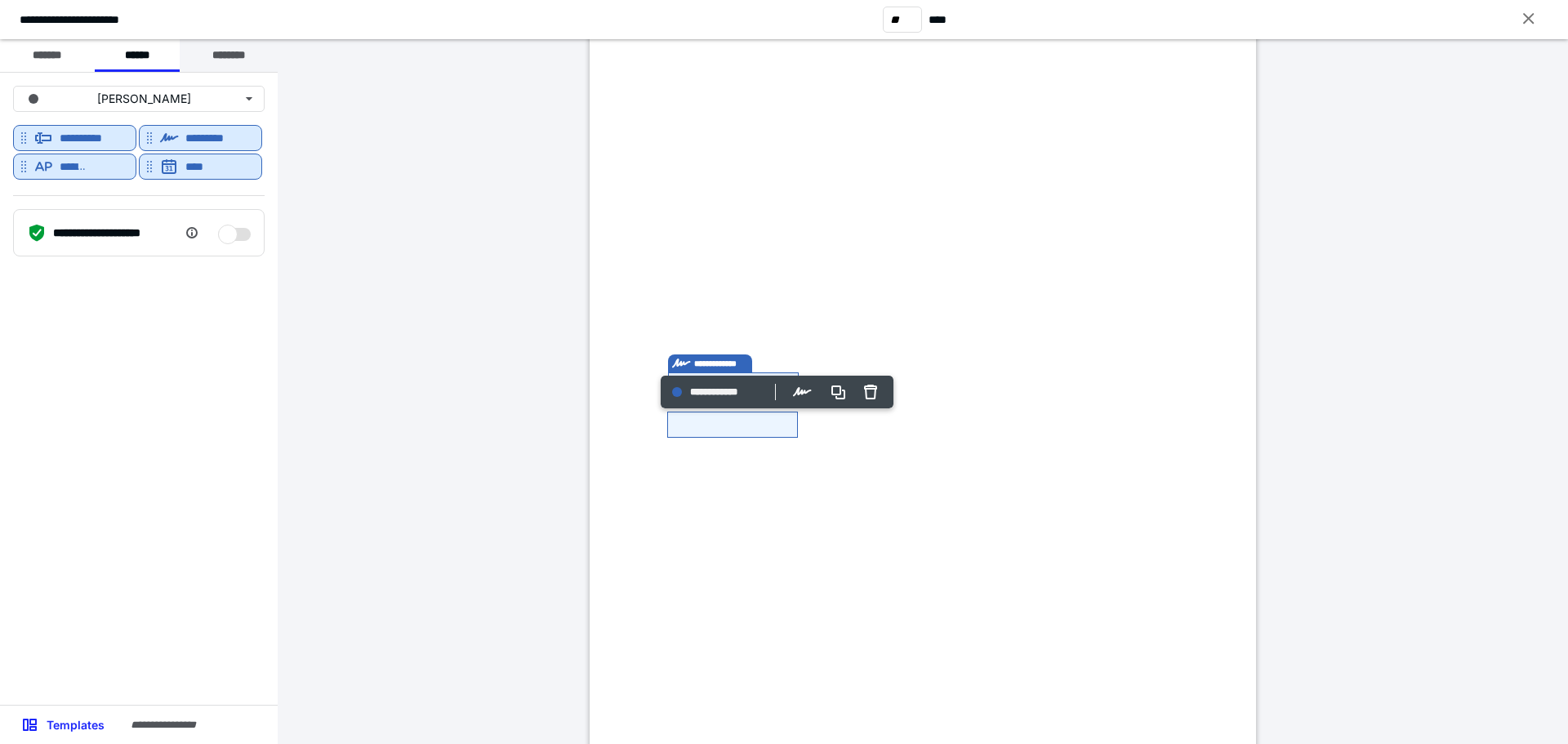 click on "********" at bounding box center (229, 56) 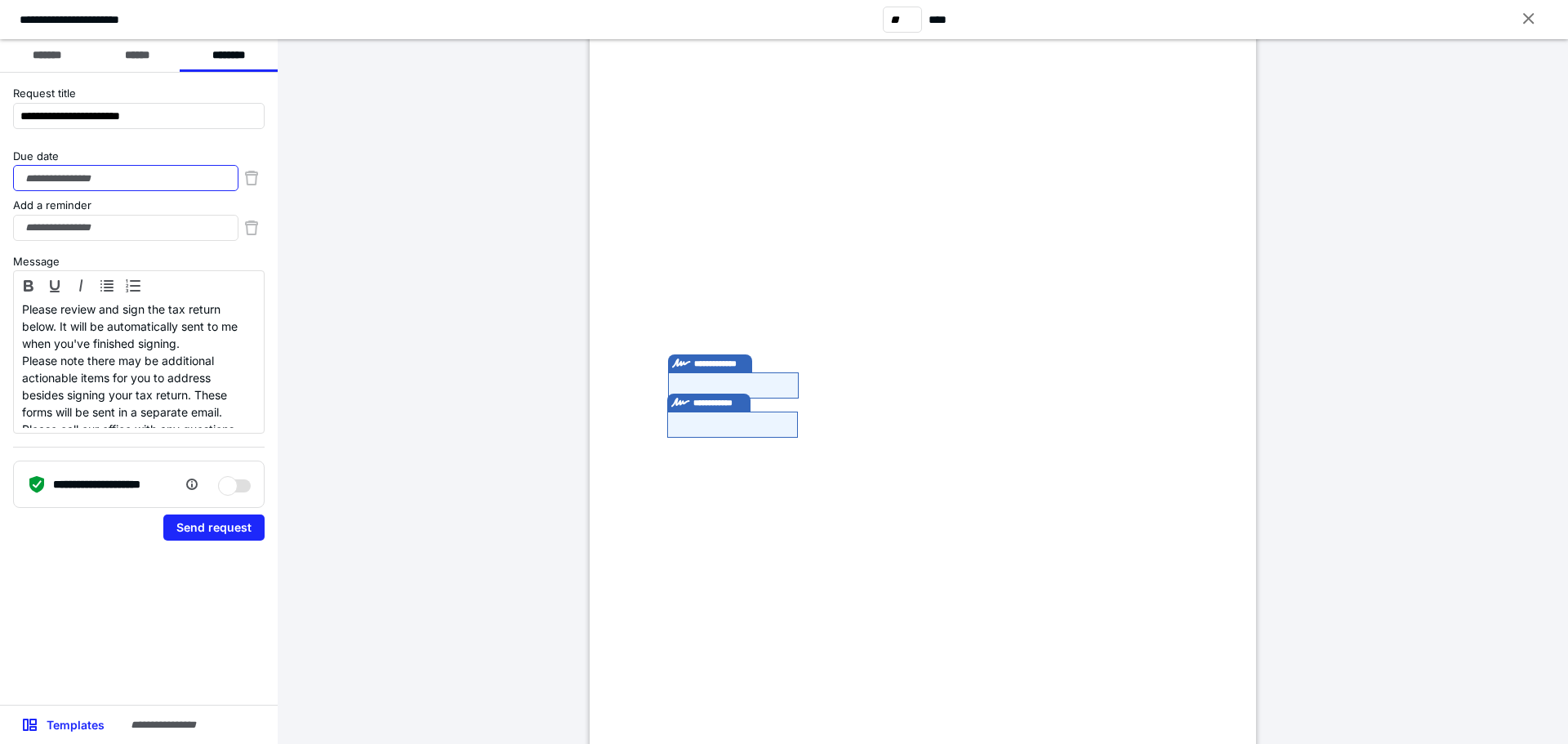 click on "Due date" at bounding box center [126, 178] 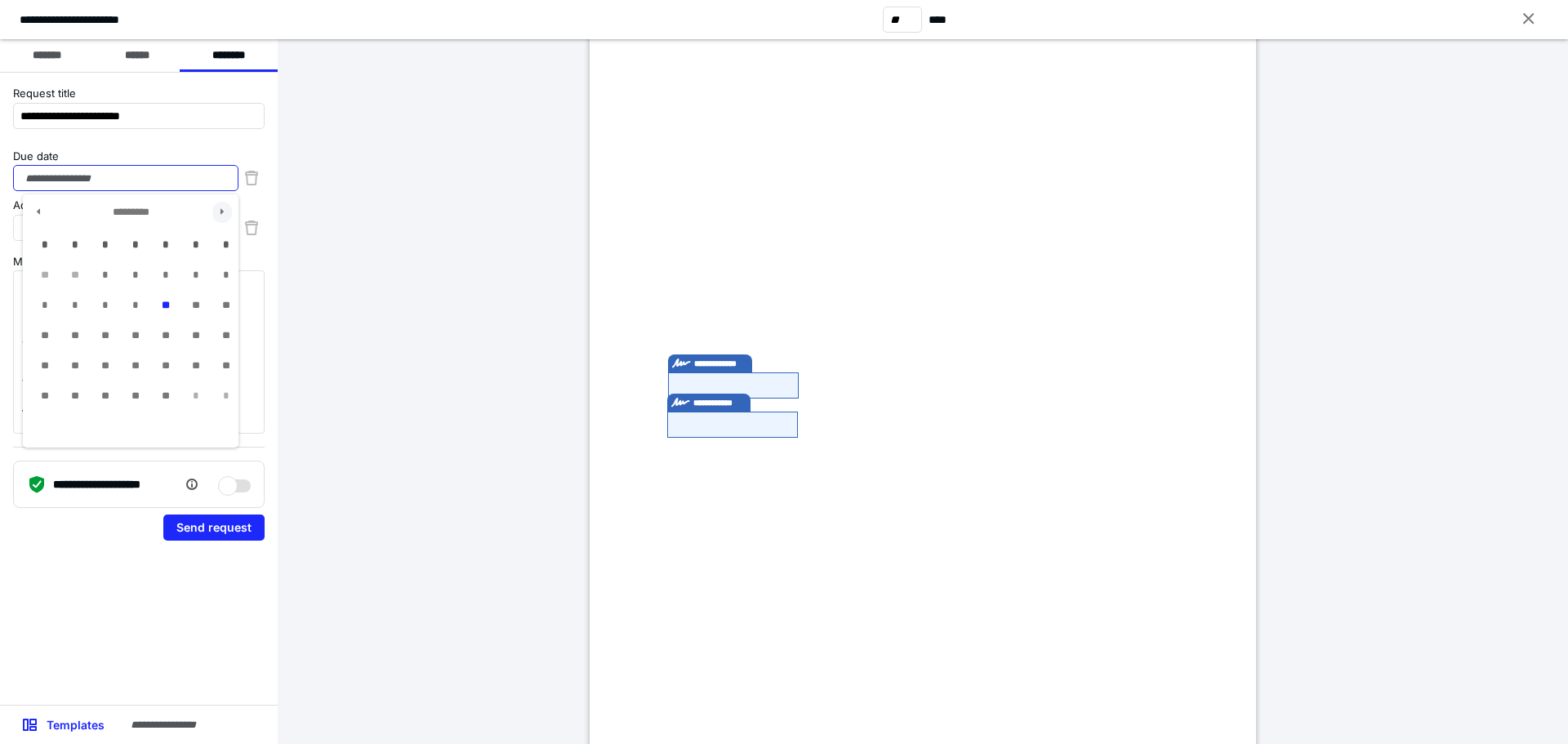 click at bounding box center (222, 212) 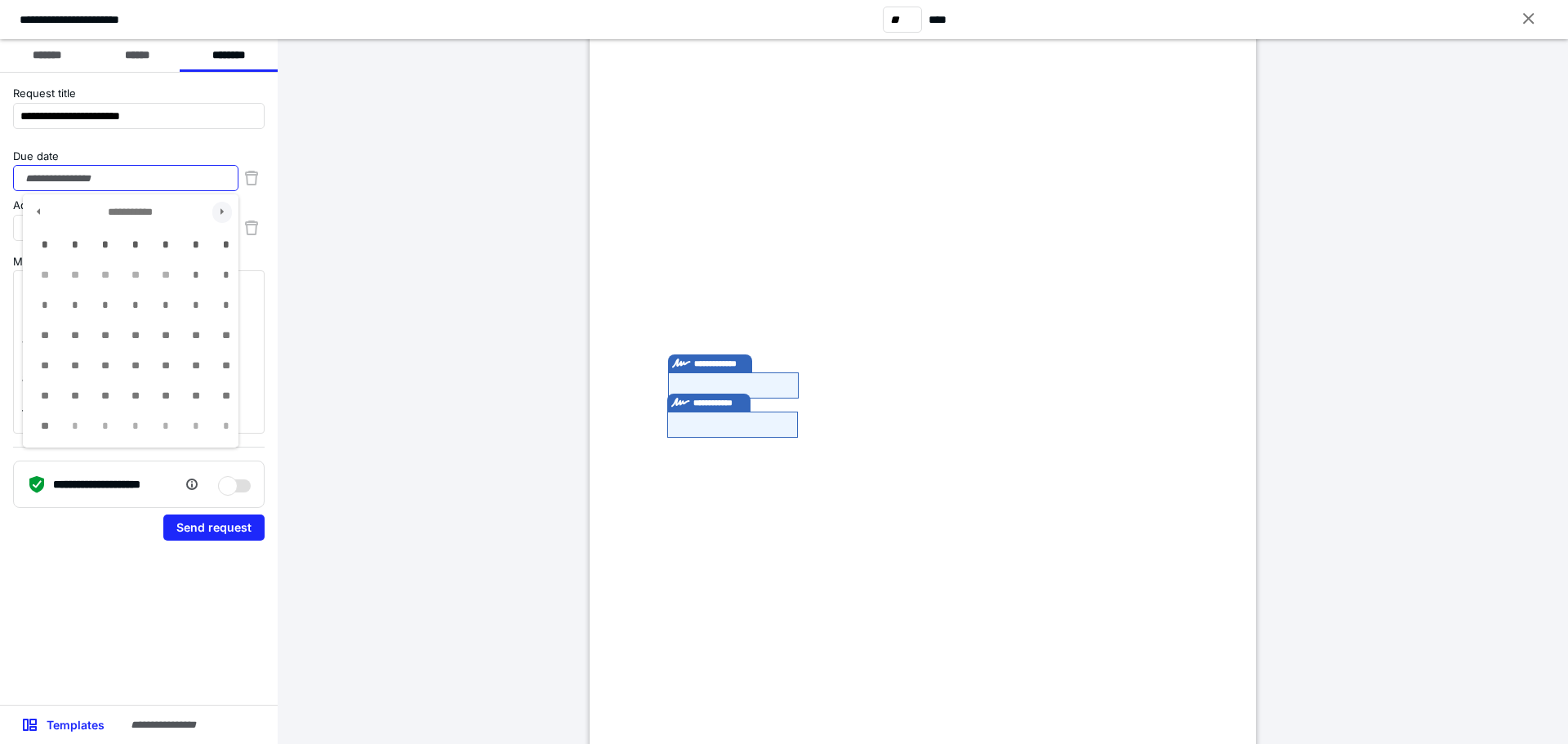 click at bounding box center [222, 212] 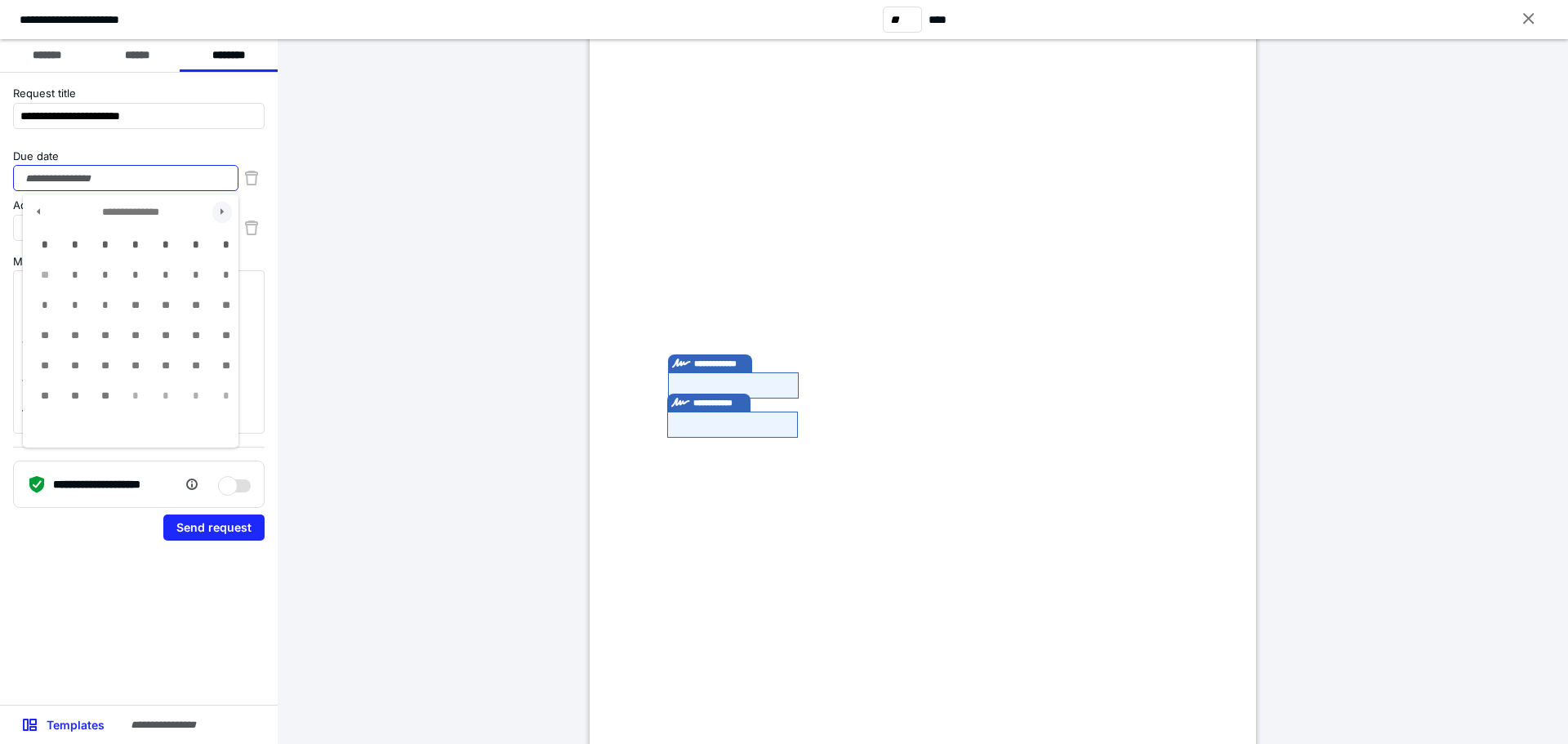 click at bounding box center [222, 212] 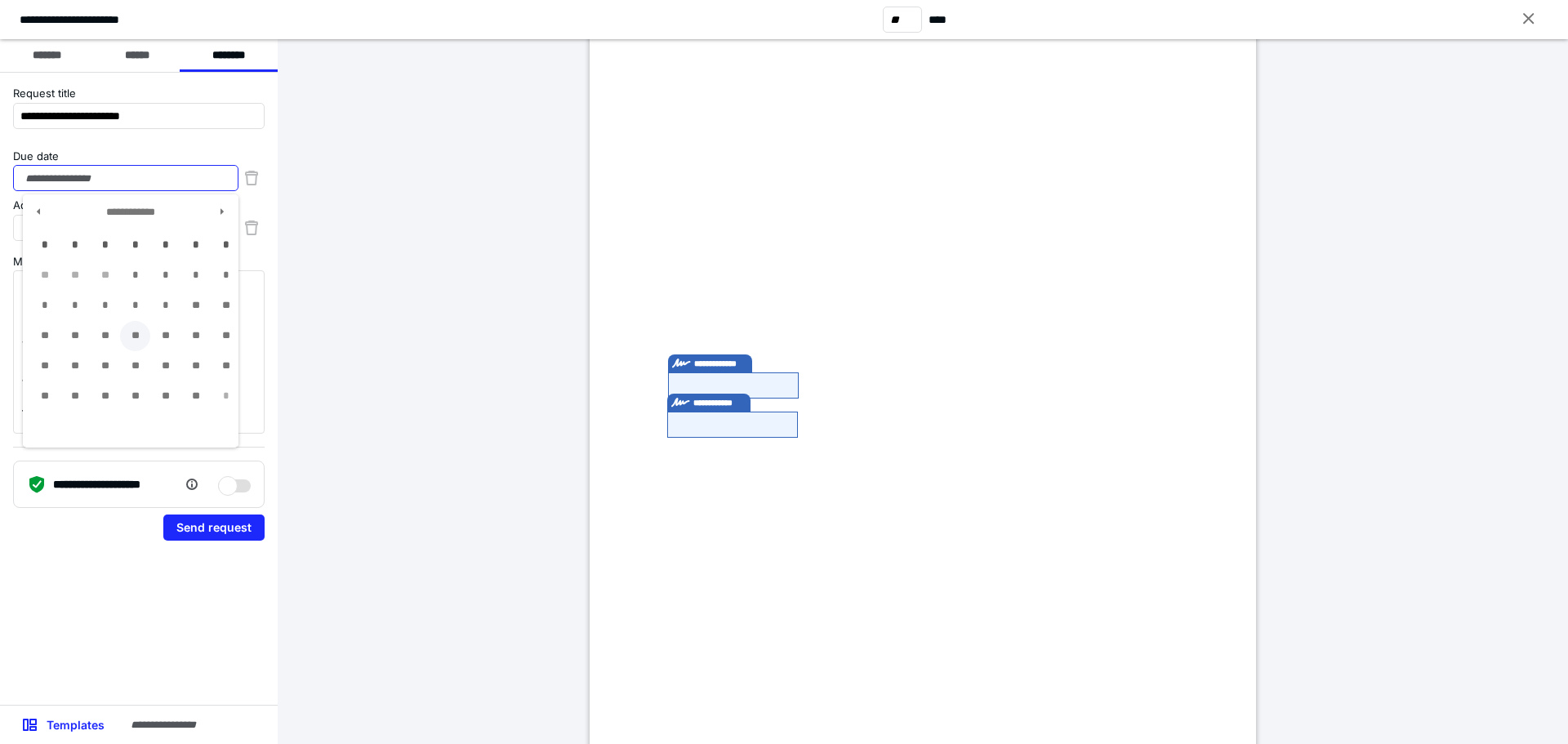 click on "**" at bounding box center (135, 336) 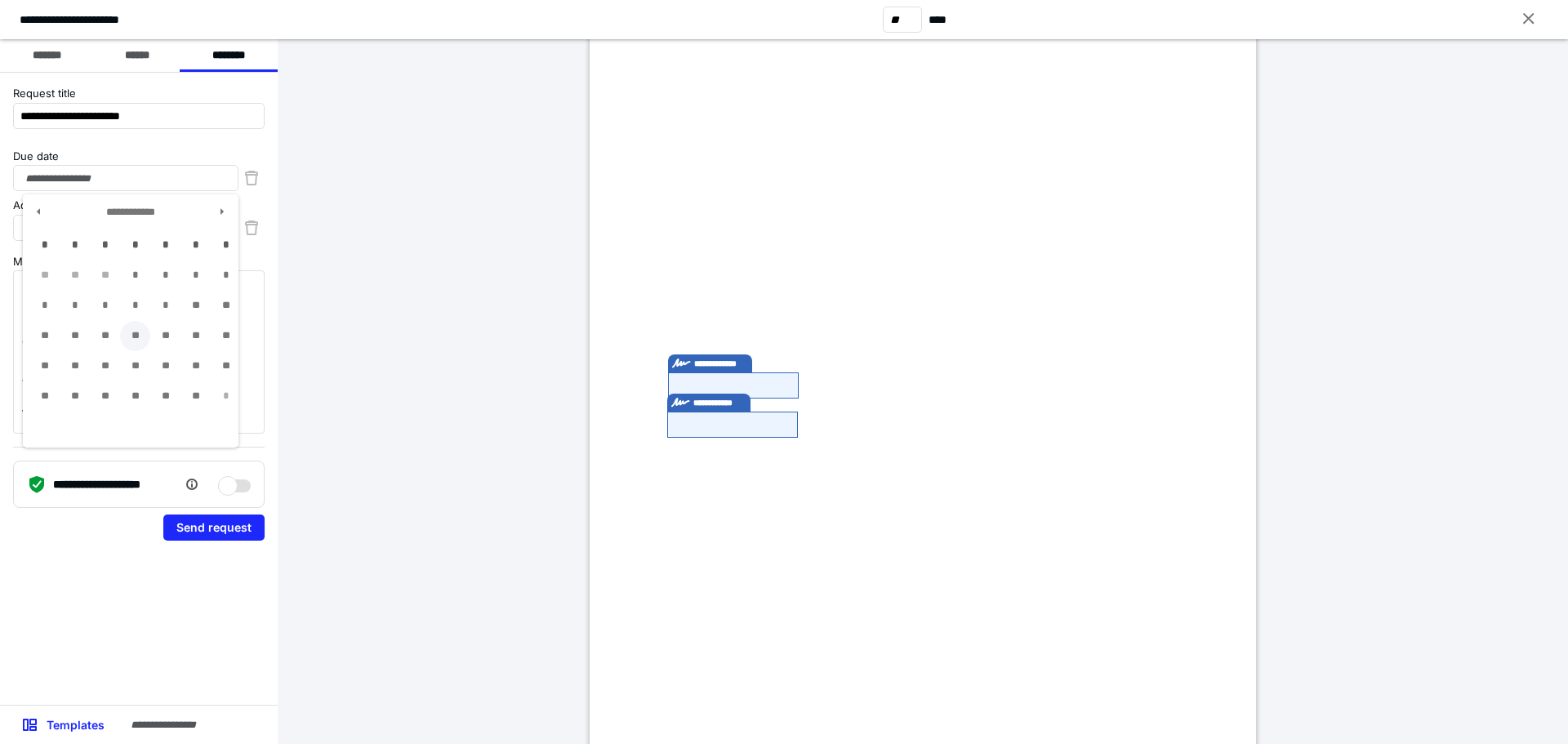 type on "**********" 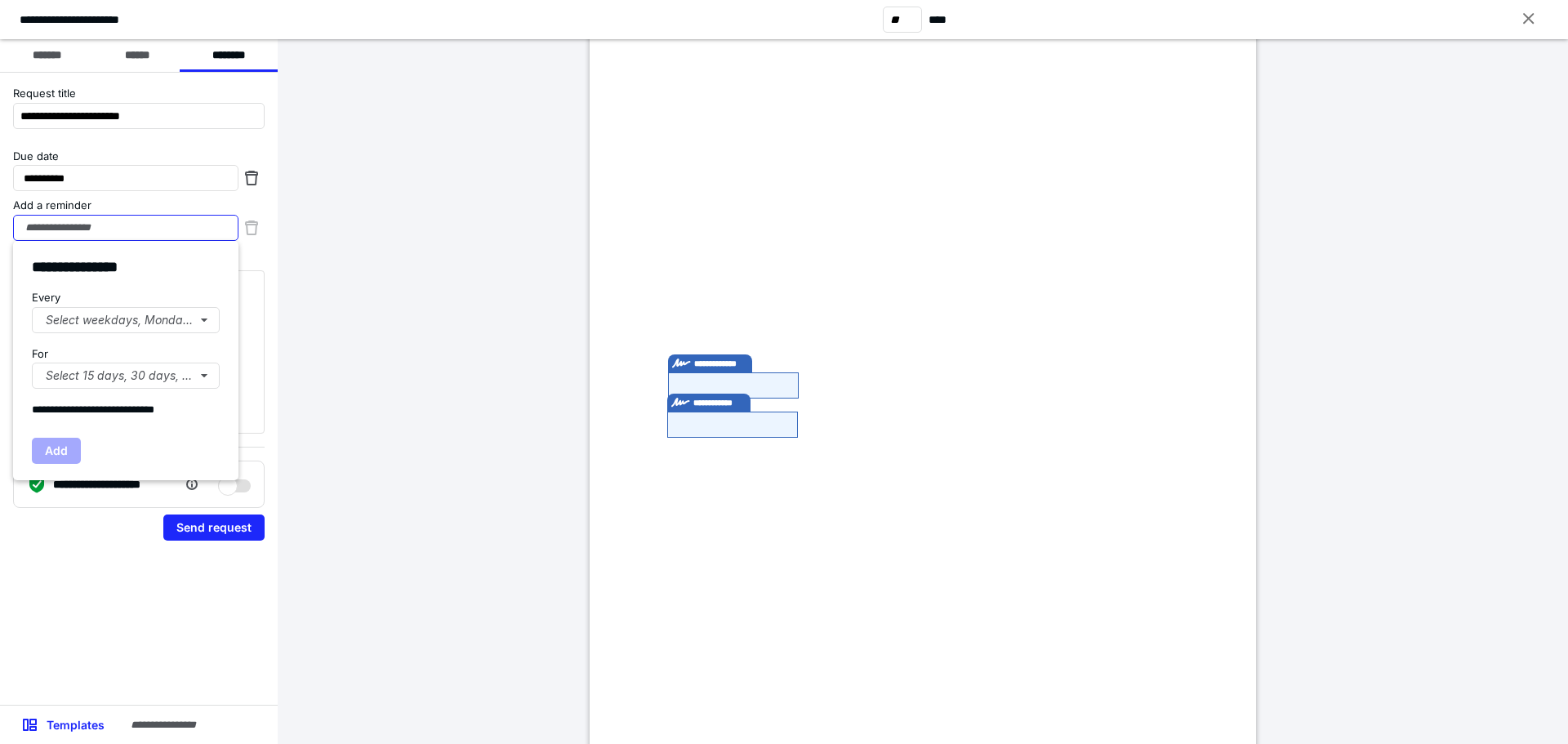 click on "Add a reminder" at bounding box center (126, 228) 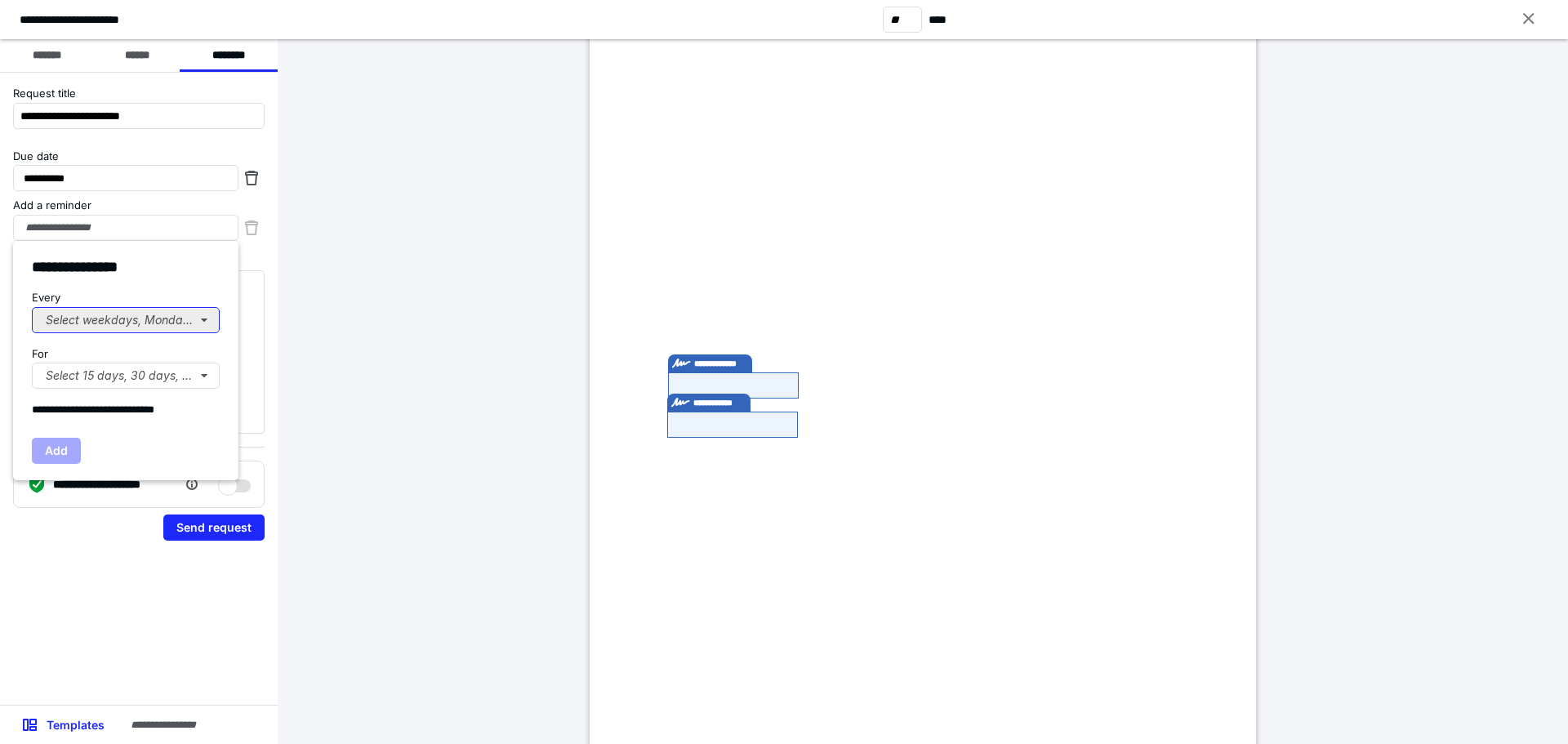 click on "Select weekdays, Mondays, or Tues..." at bounding box center [126, 320] 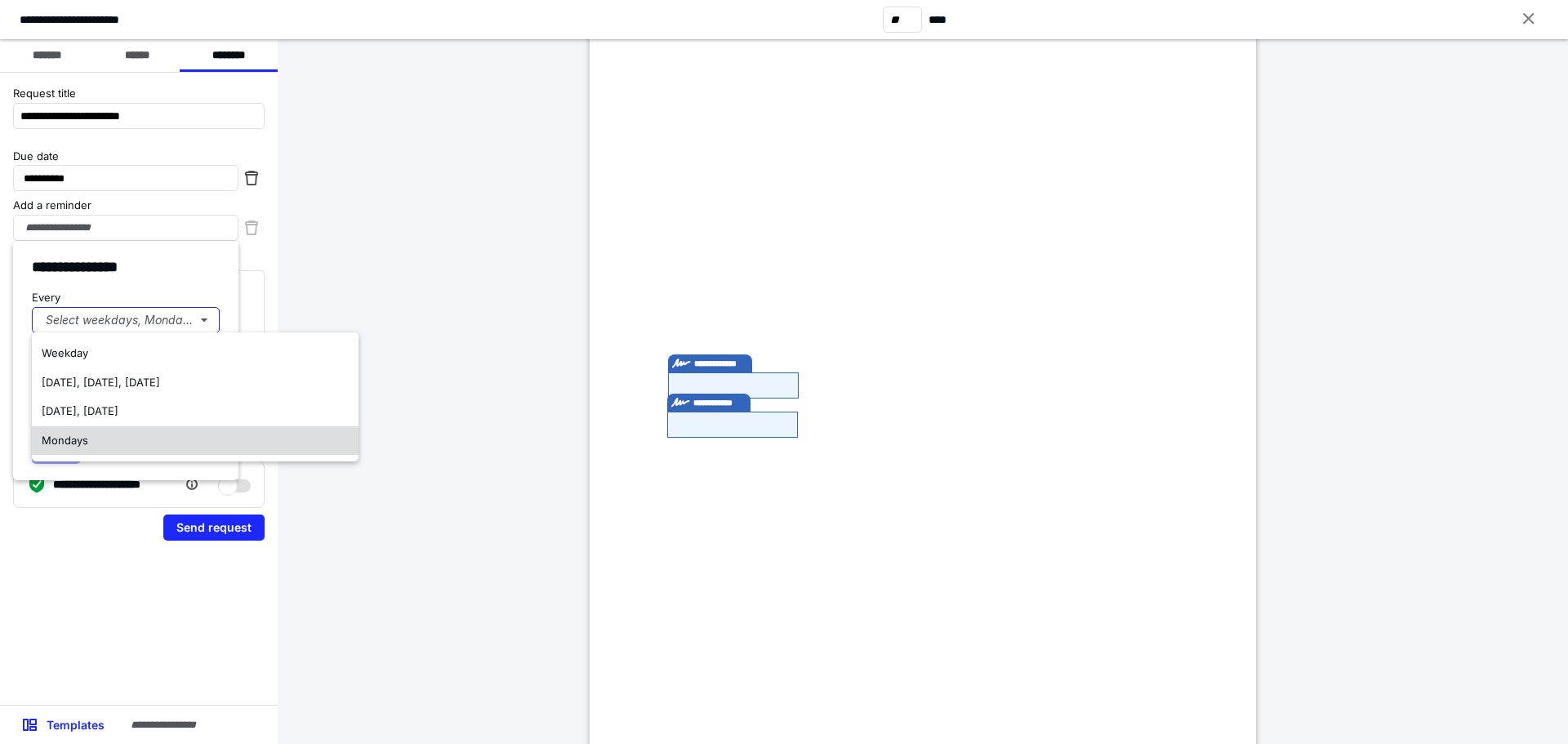 click on "Mondays" at bounding box center [195, 441] 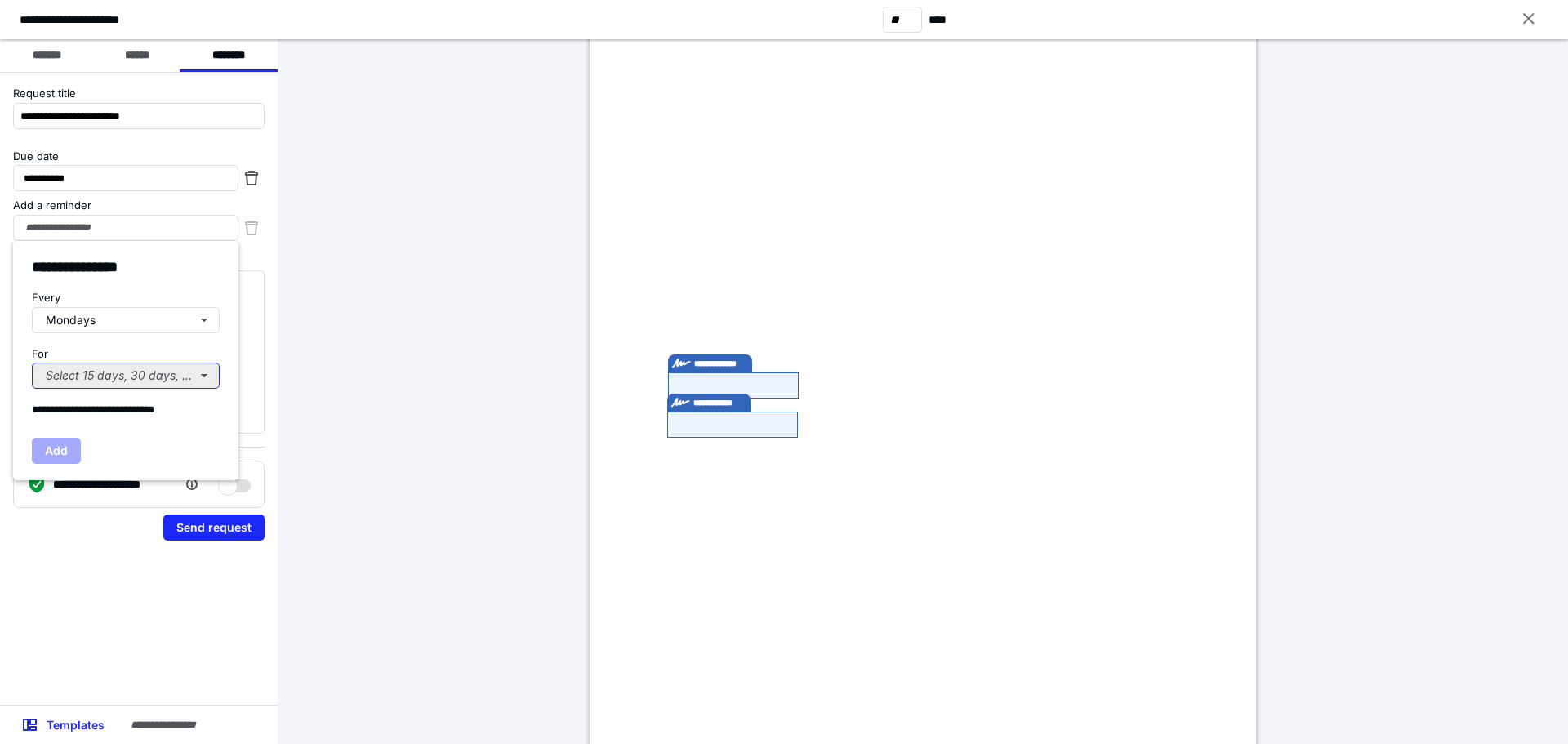 click on "Select 15 days, 30 days, or 45 days..." at bounding box center [126, 376] 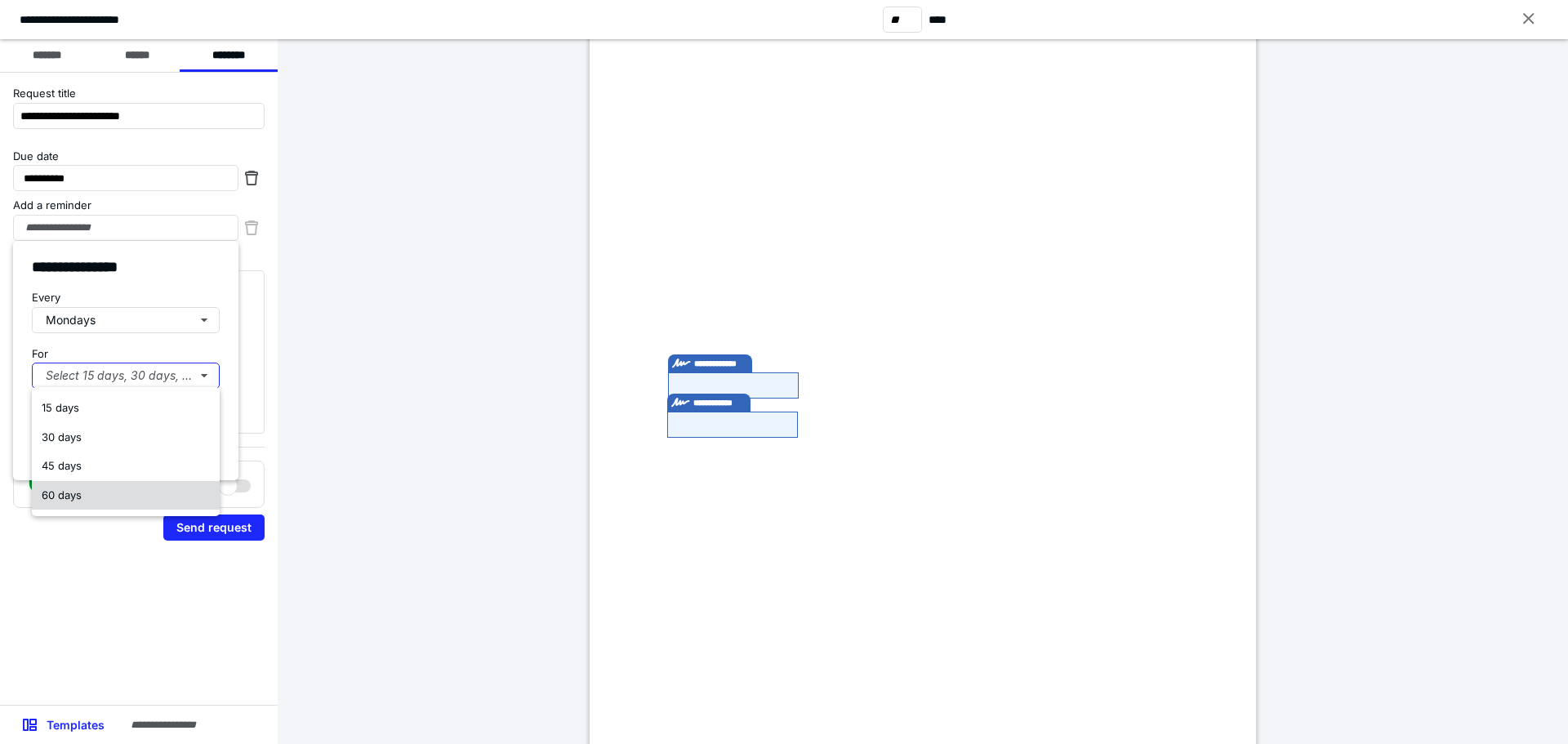 click on "60 days" at bounding box center (126, 496) 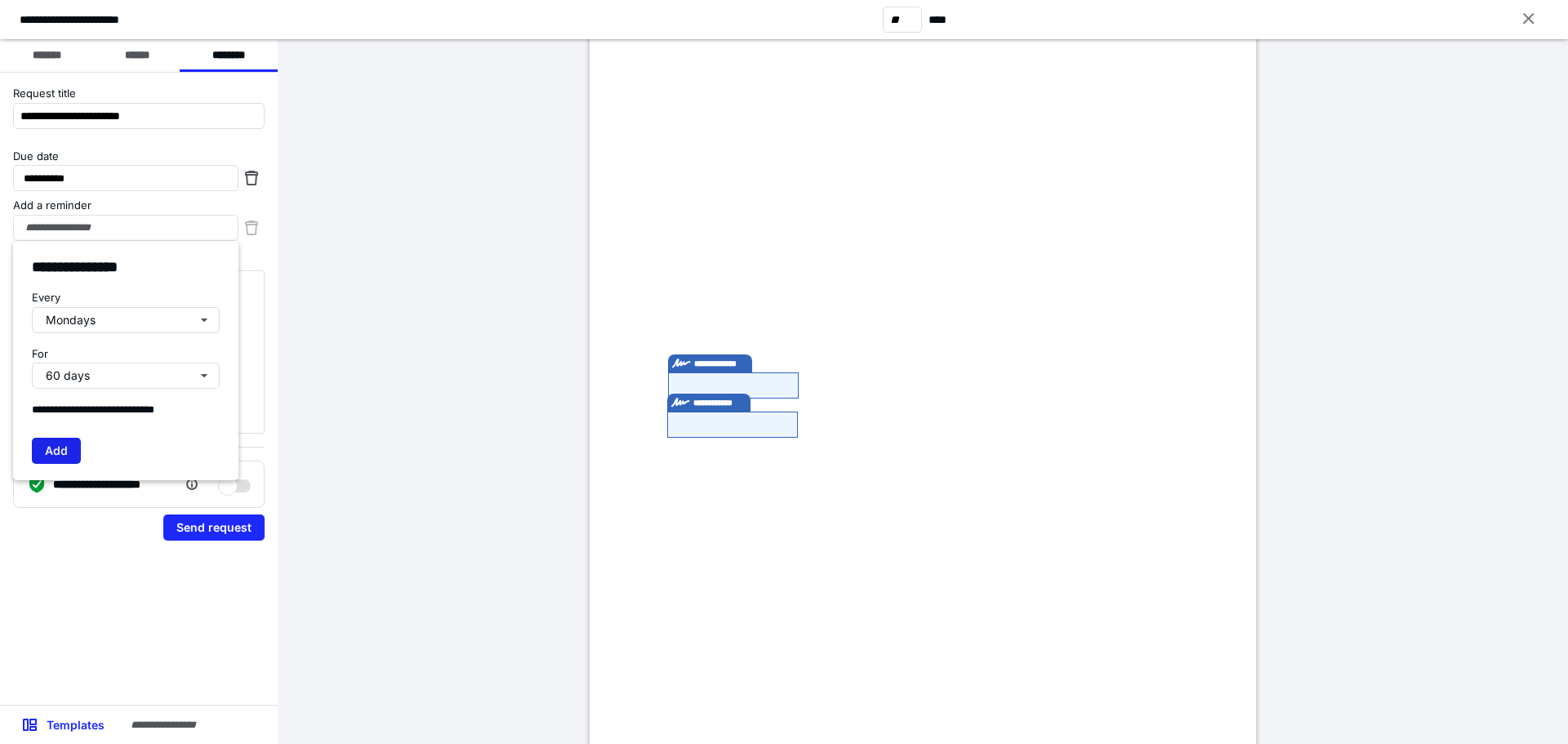 click on "Add" at bounding box center (56, 451) 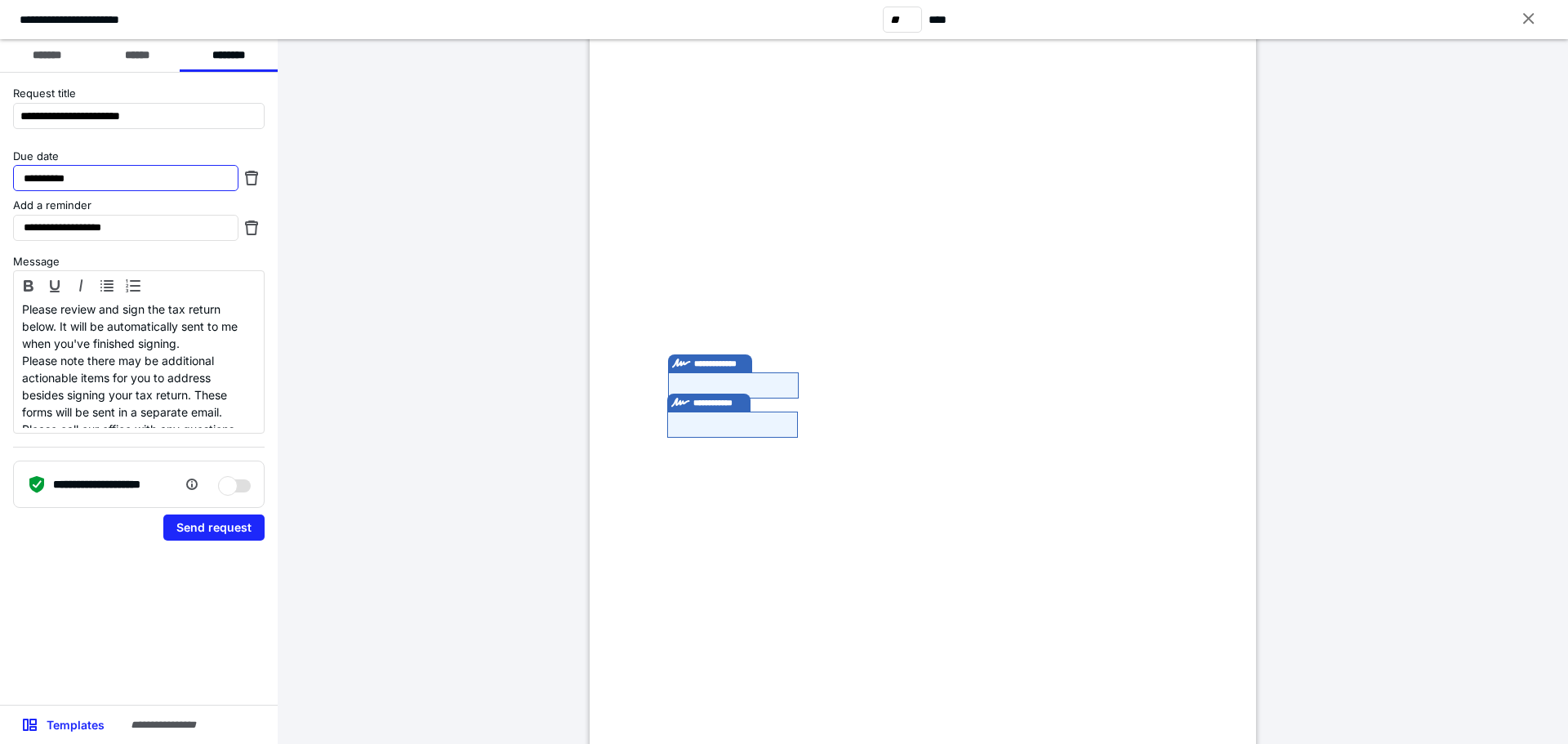 click on "**********" at bounding box center [126, 178] 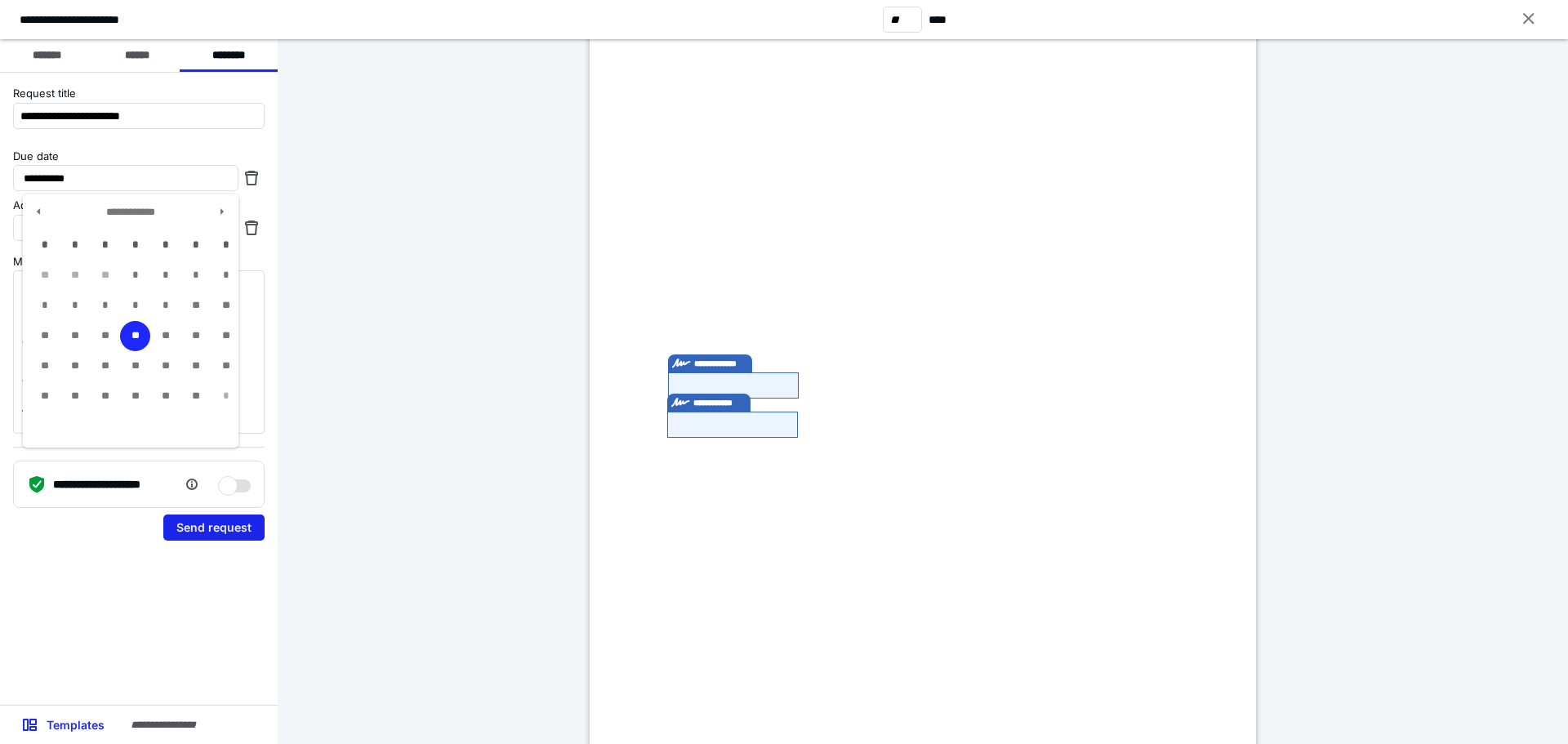 click on "Send request" at bounding box center (214, 528) 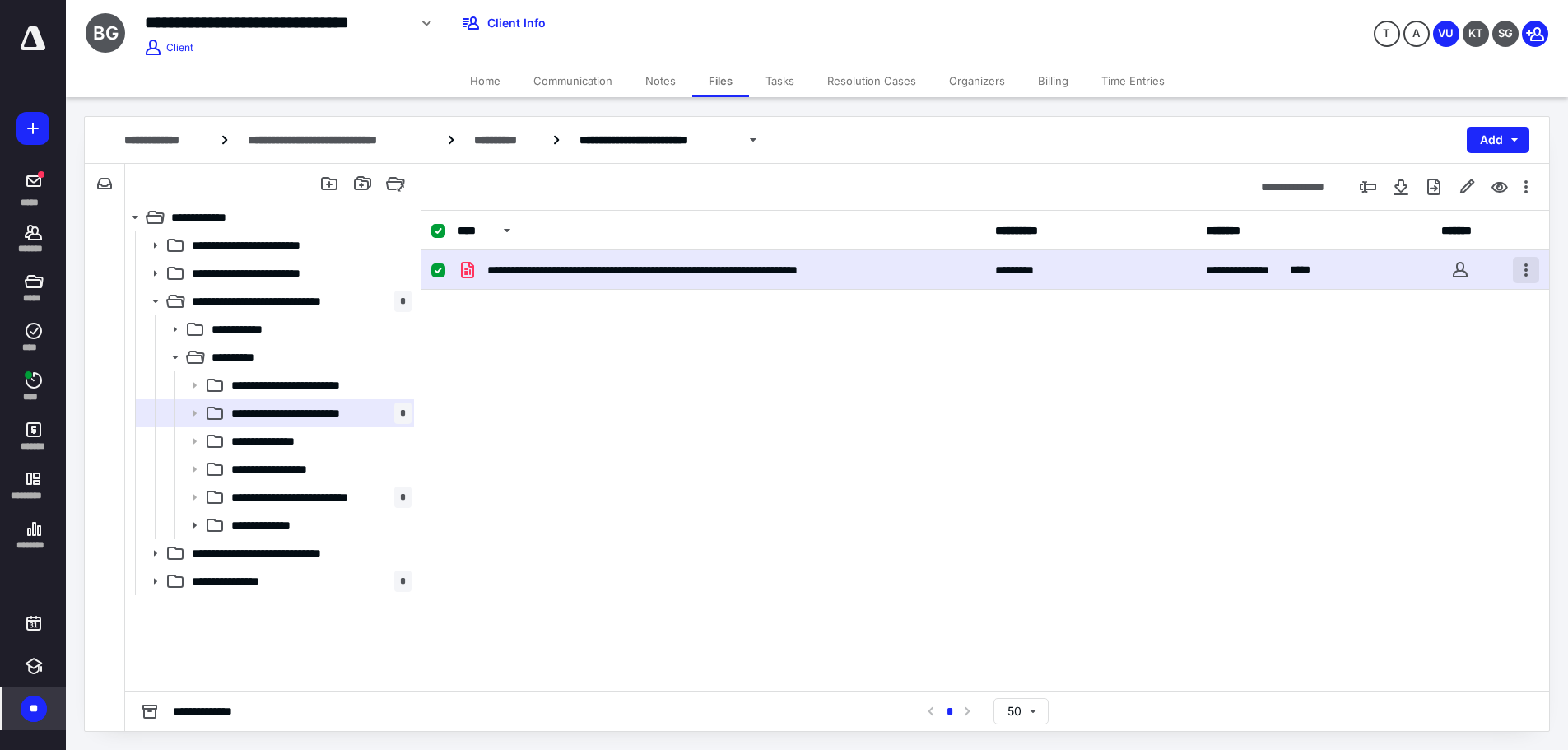 click at bounding box center (1526, 270) 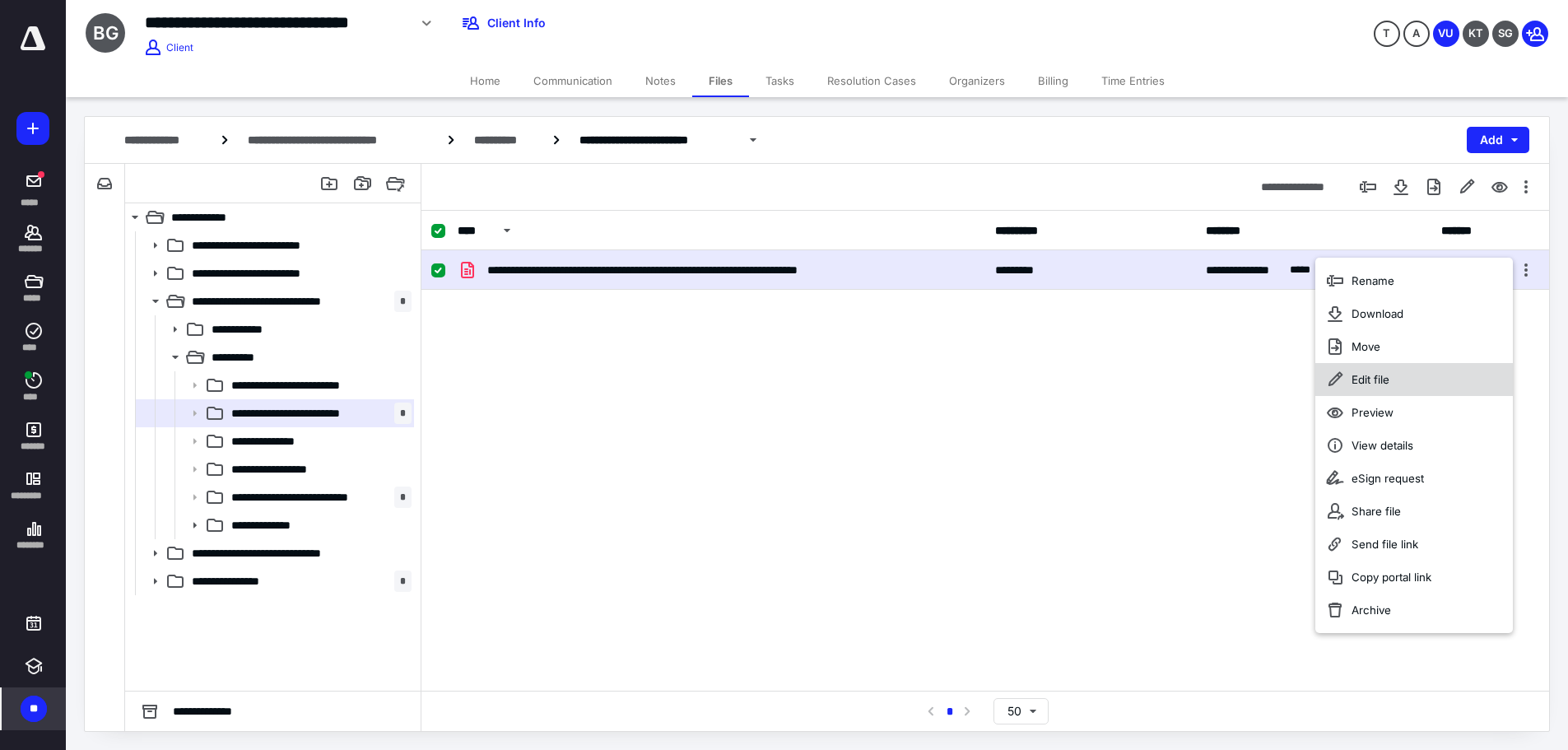 click on "Edit file" at bounding box center [1414, 380] 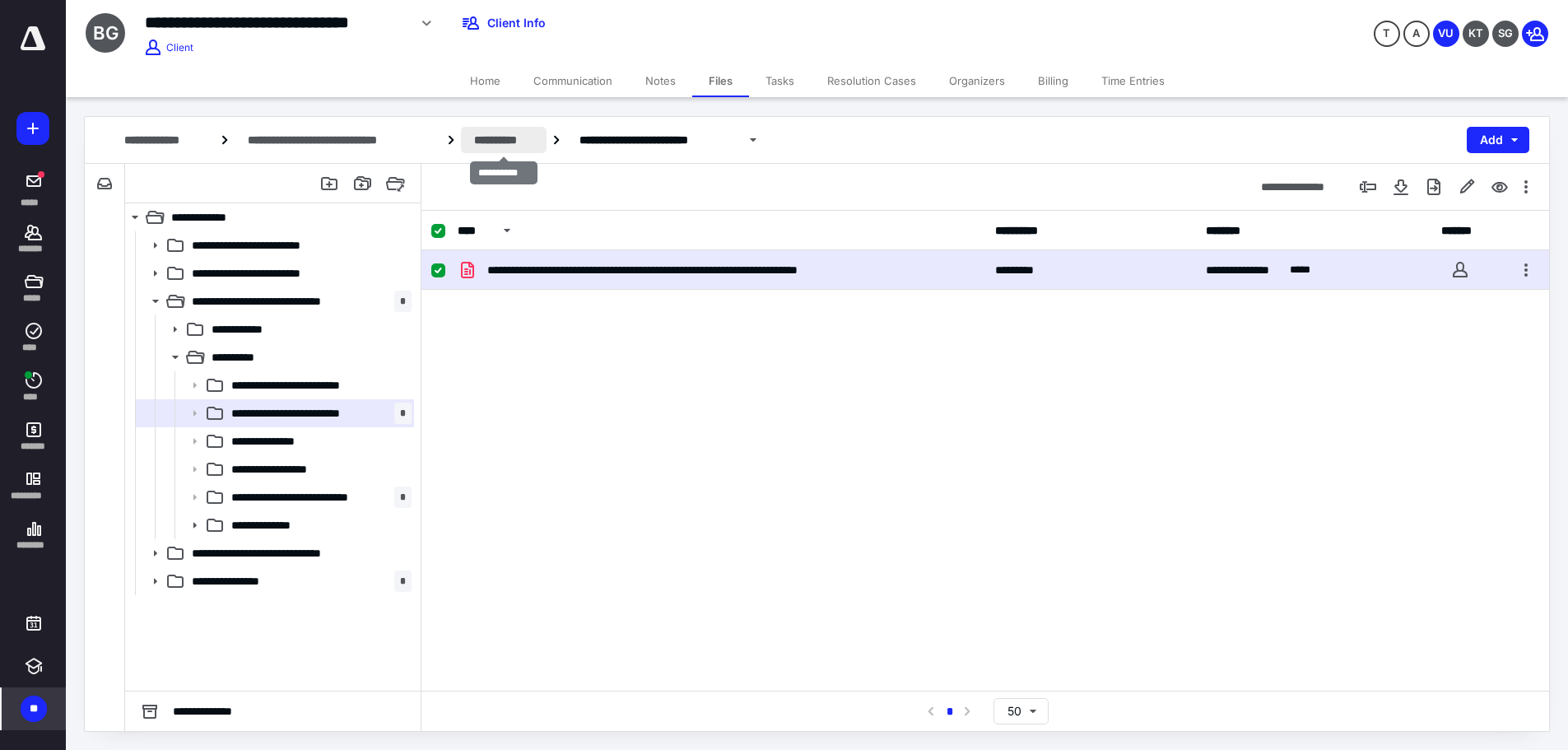 click on "**********" at bounding box center (504, 140) 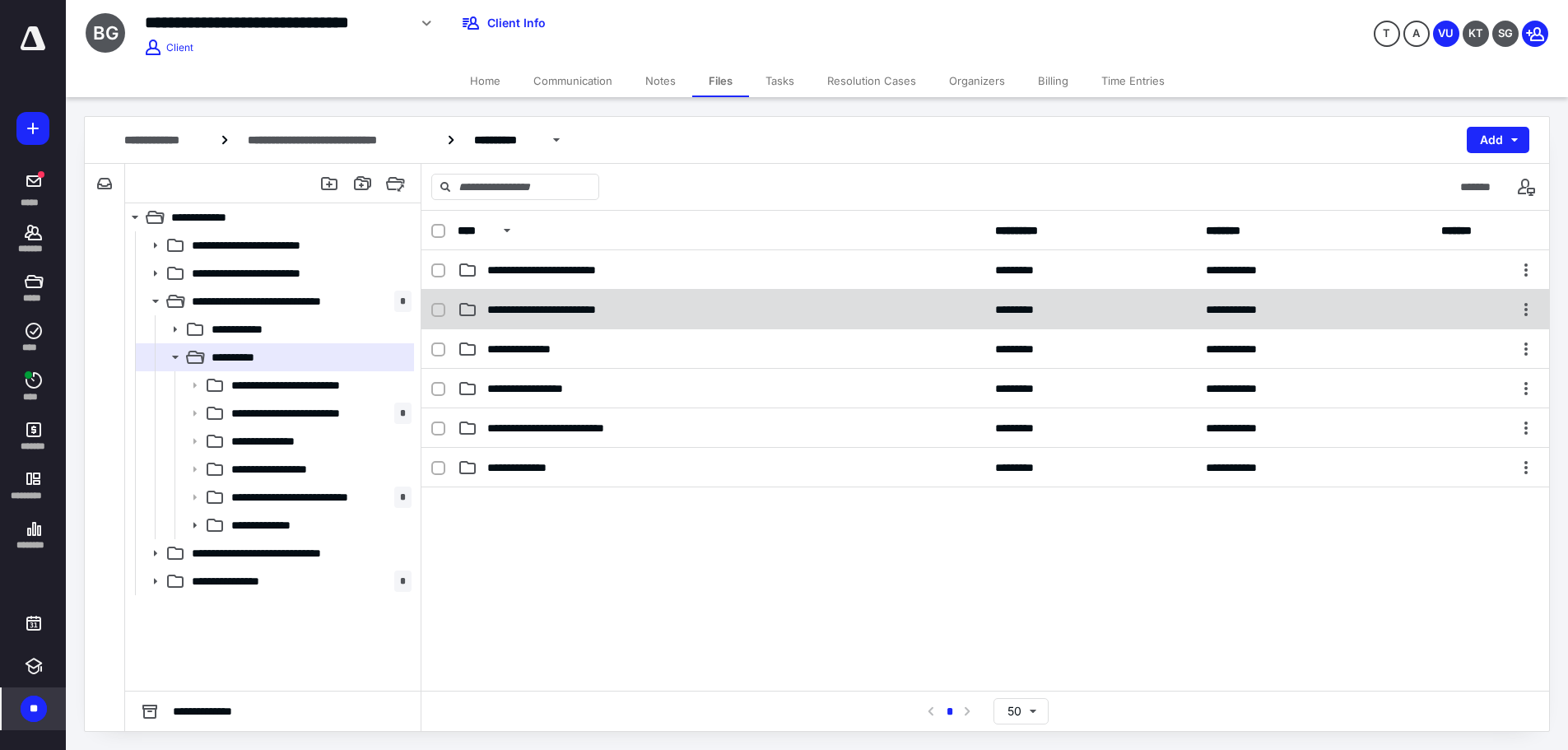 click on "**********" at bounding box center (721, 310) 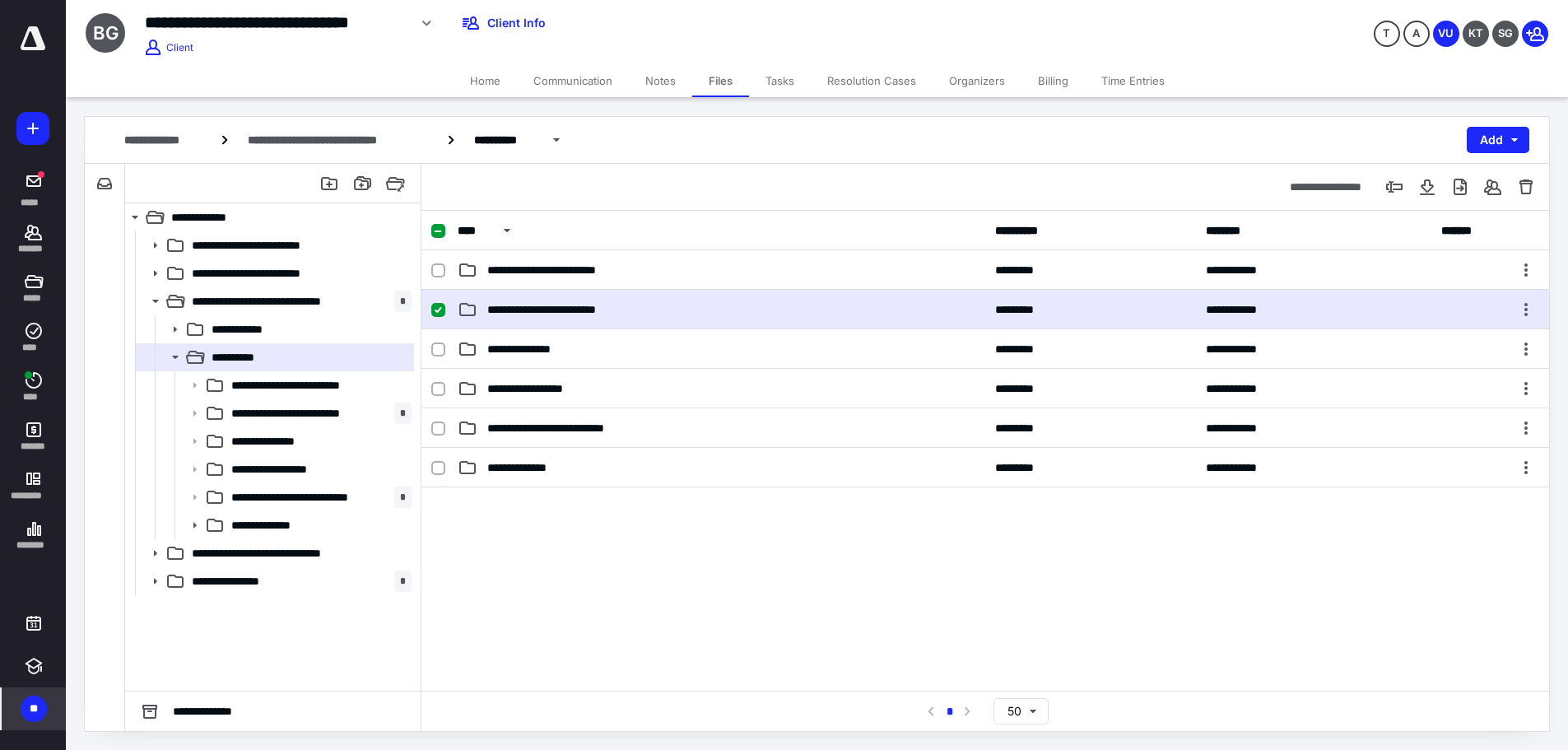 click on "**********" at bounding box center [721, 310] 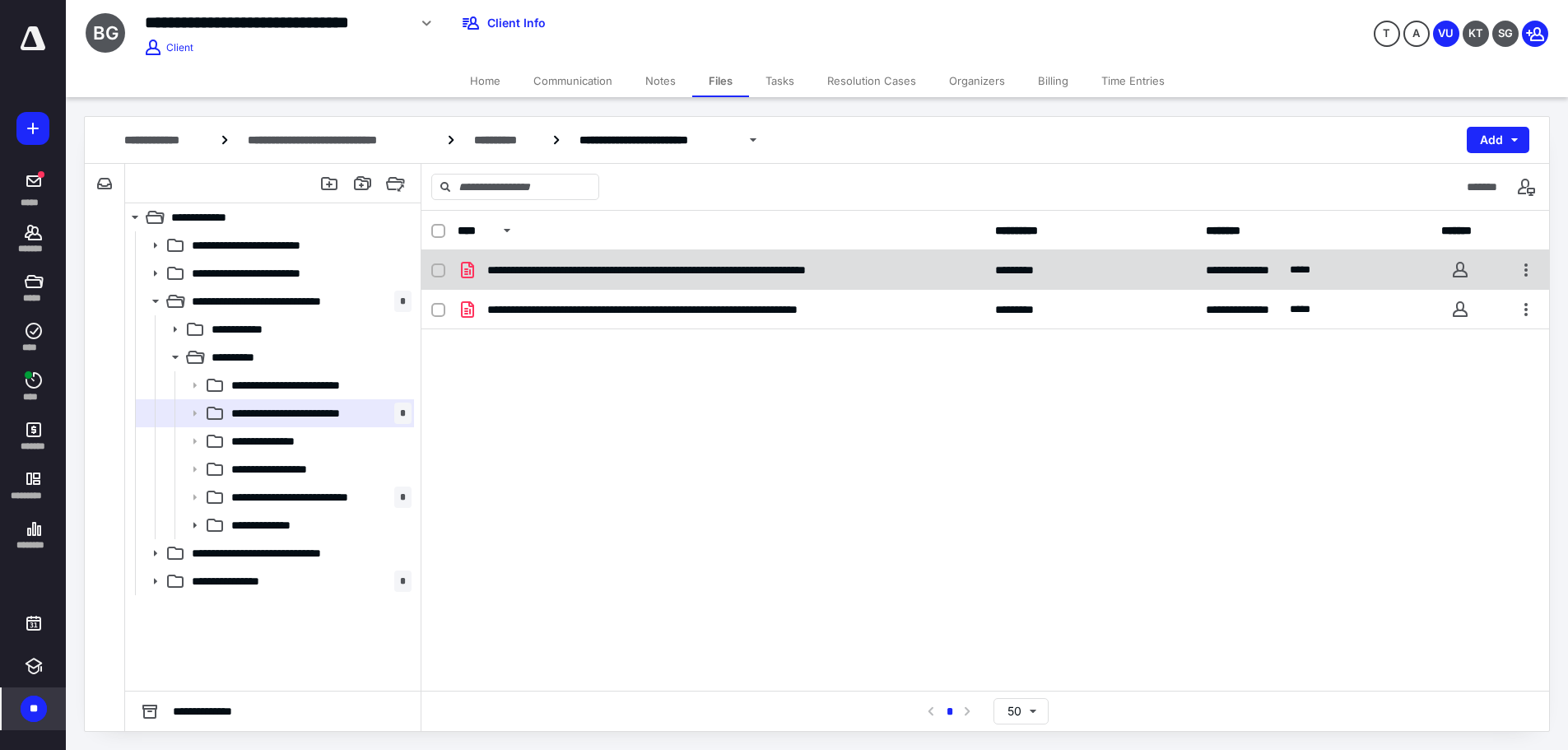 click on "**********" at bounding box center [721, 270] 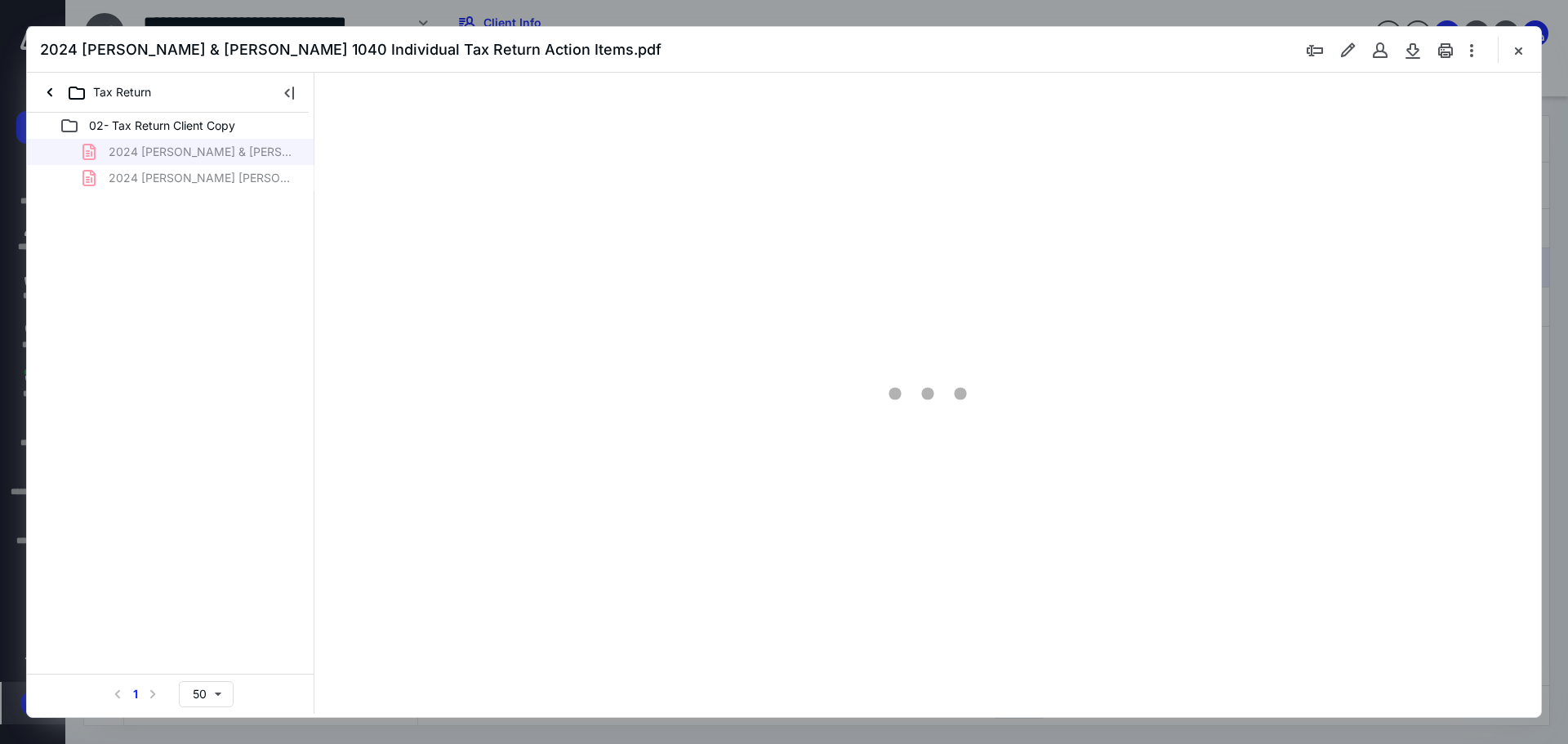 scroll, scrollTop: 0, scrollLeft: 0, axis: both 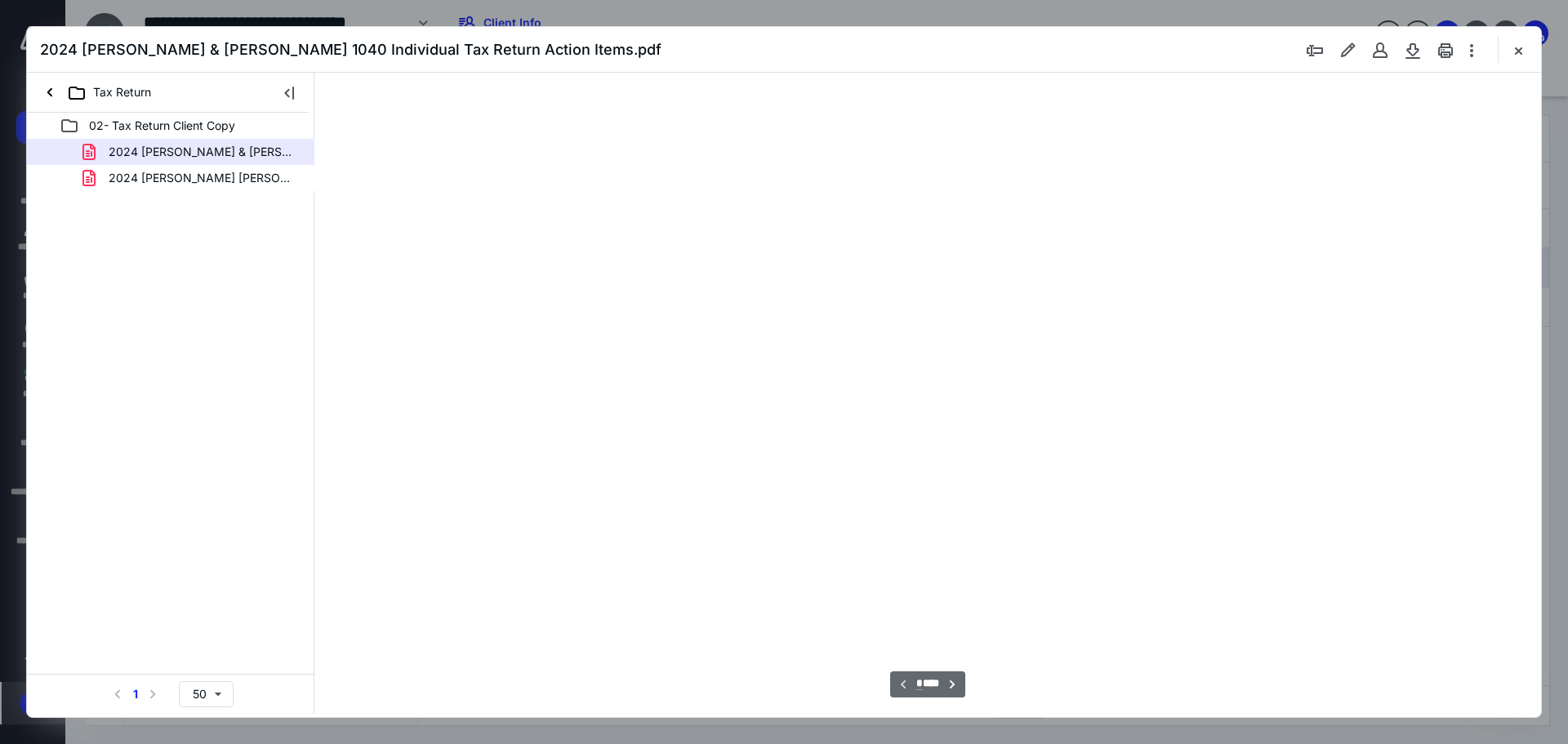 type on "89" 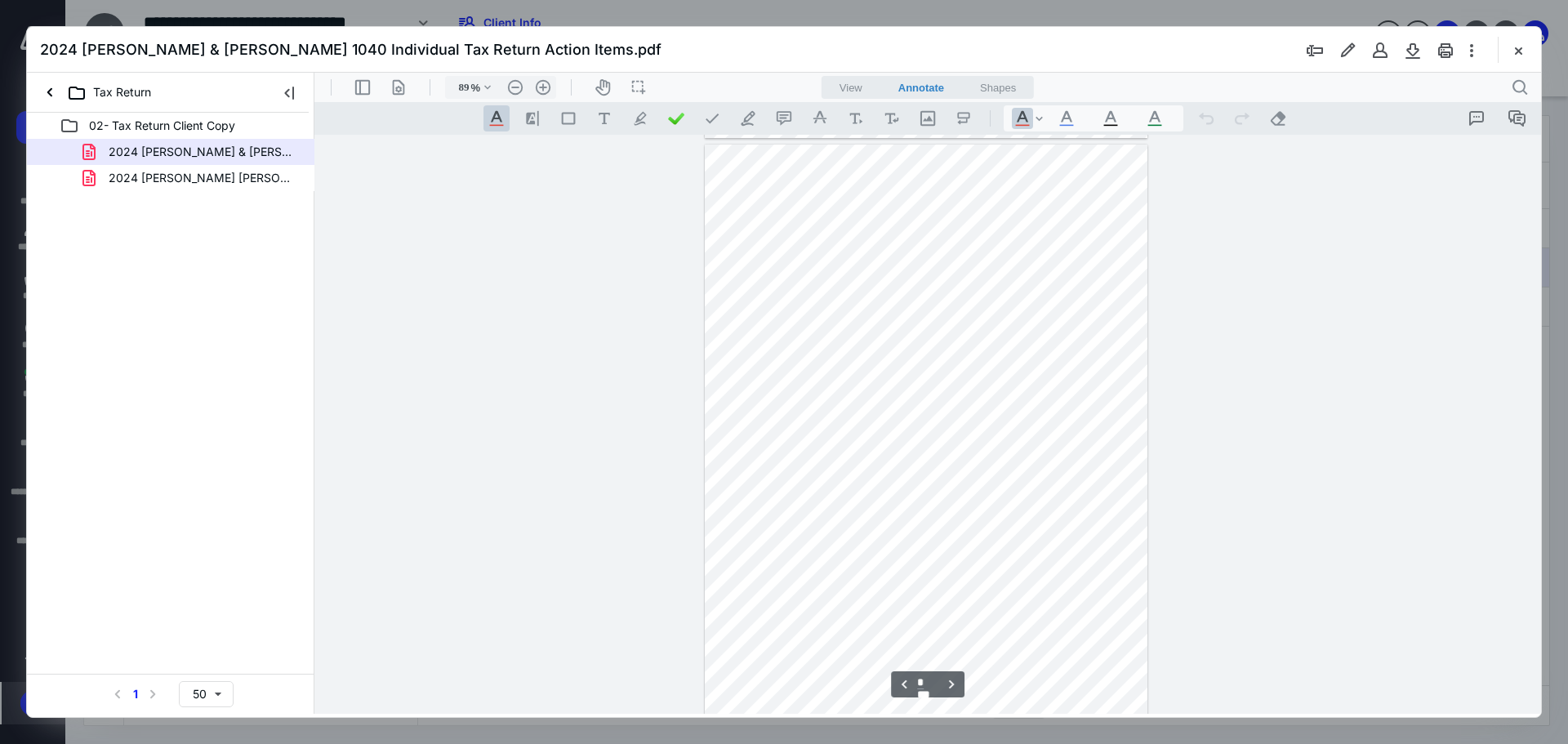 scroll, scrollTop: 4067, scrollLeft: 0, axis: vertical 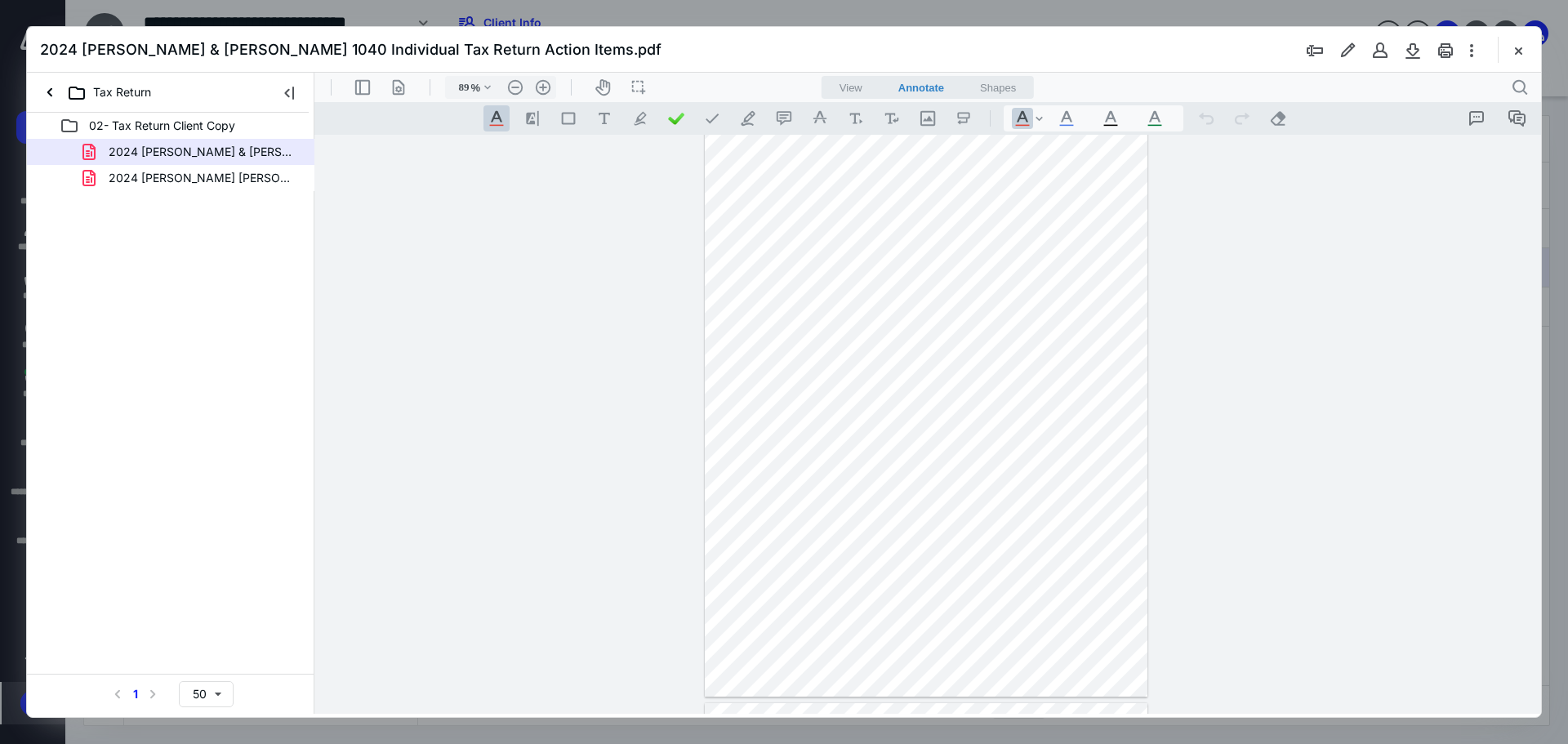 type on "*" 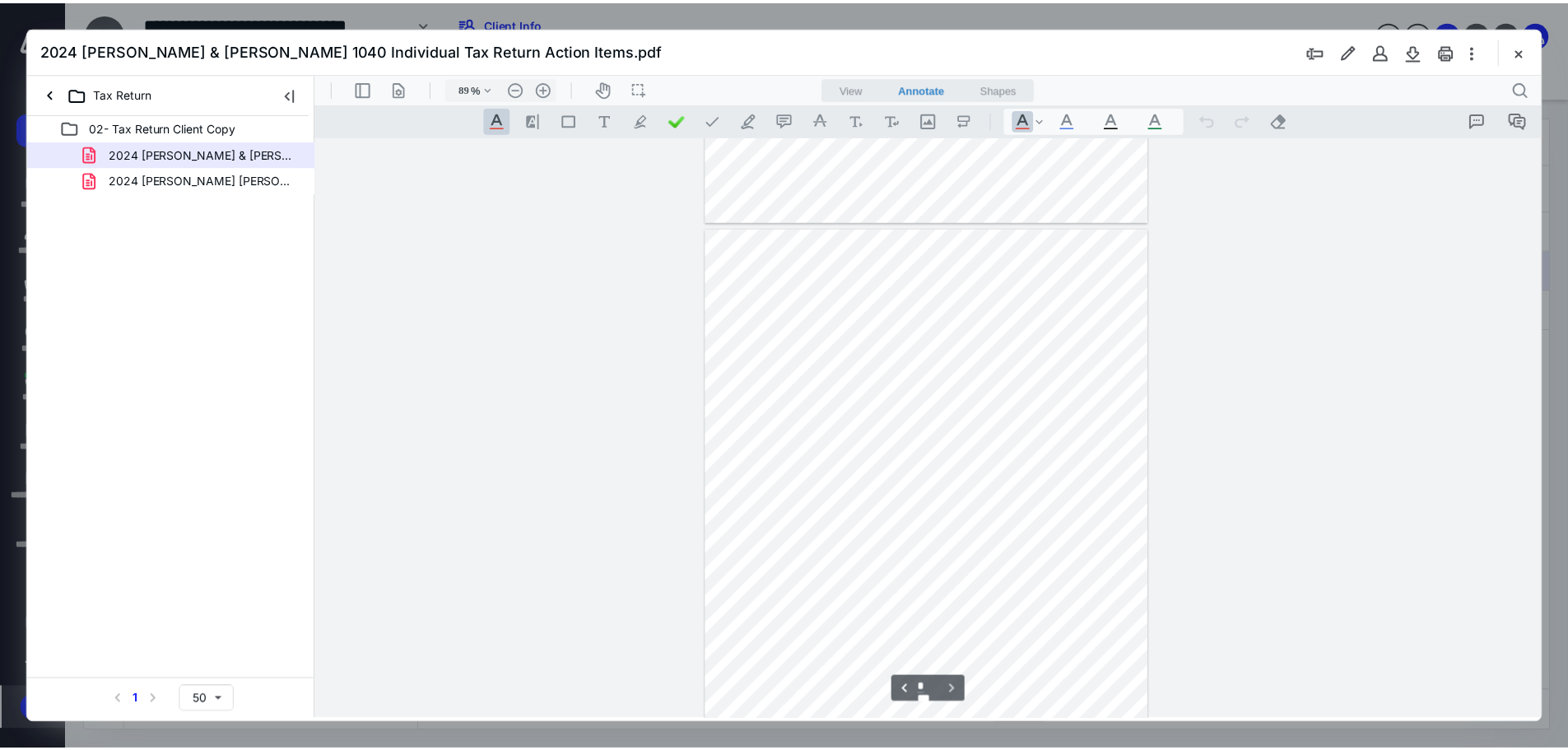 scroll, scrollTop: 4670, scrollLeft: 0, axis: vertical 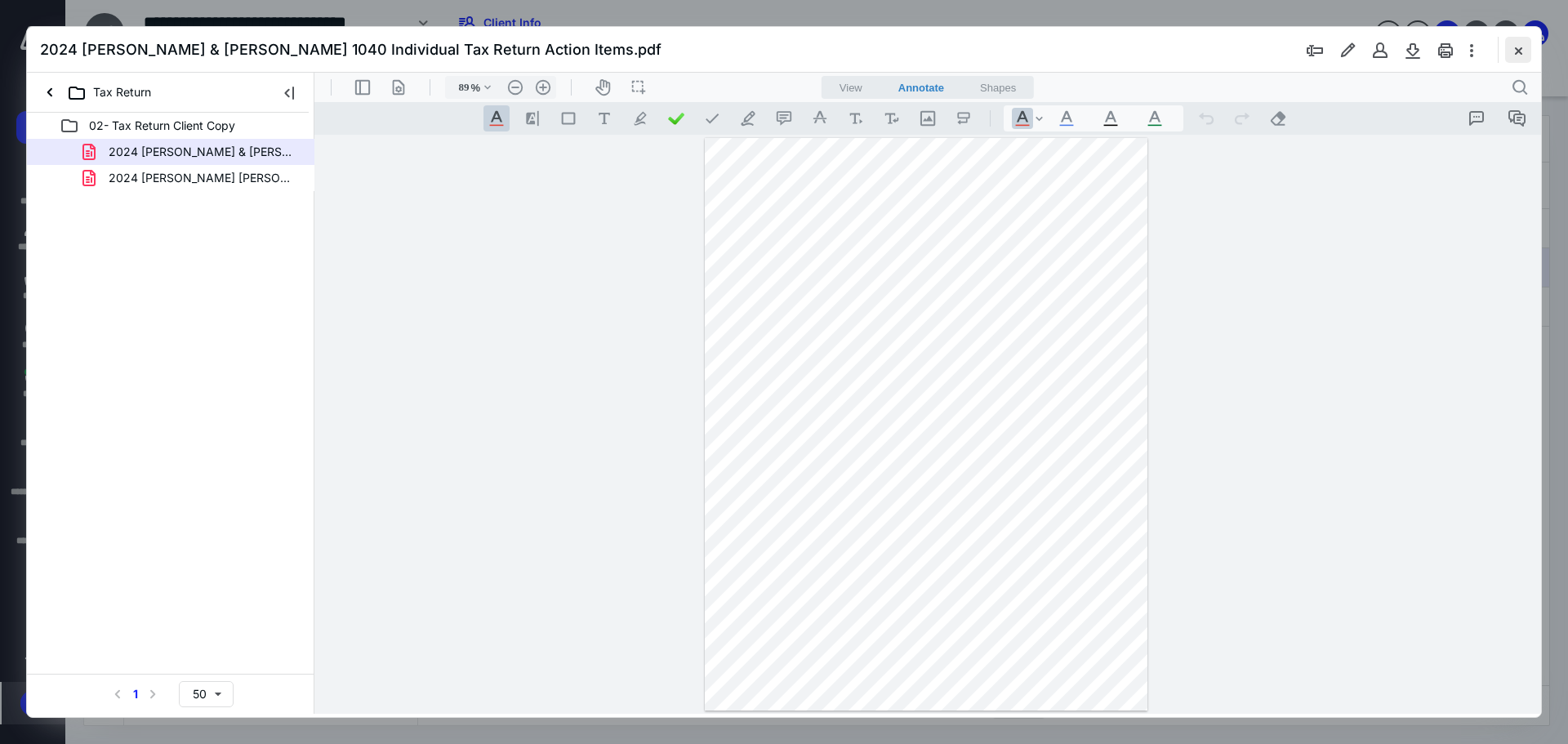 click at bounding box center [1518, 50] 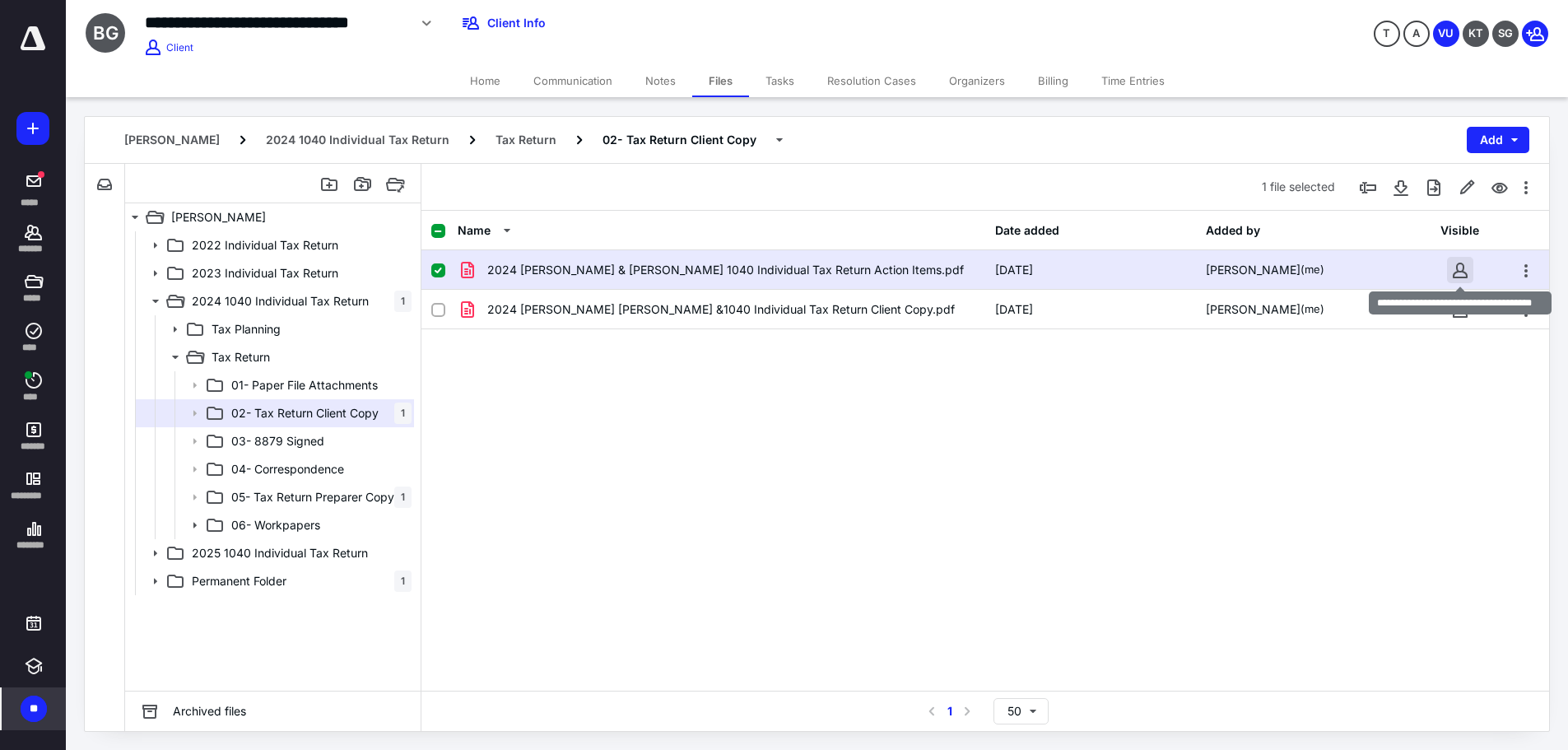 click at bounding box center [1460, 270] 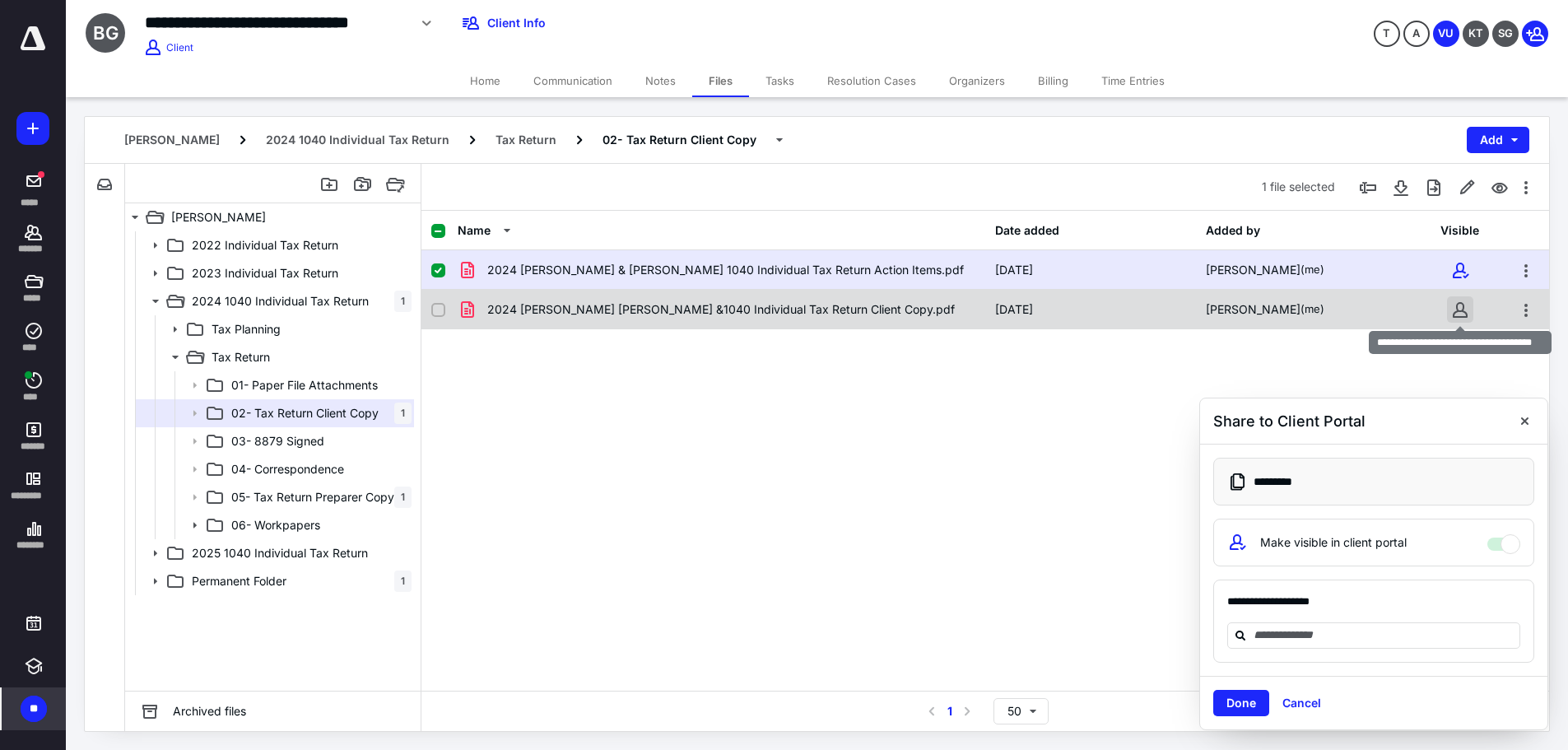 click at bounding box center [1460, 310] 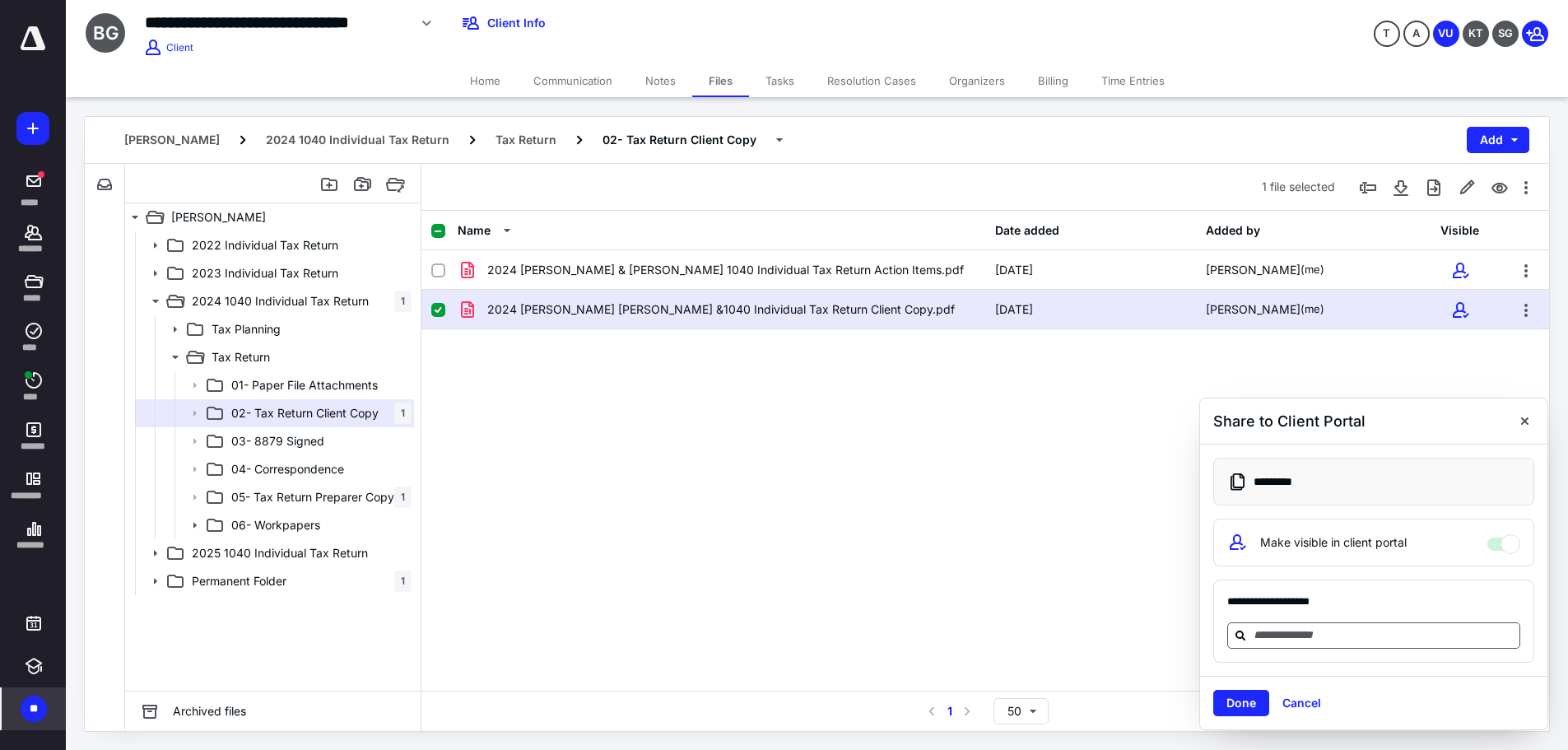 click at bounding box center (1384, 635) 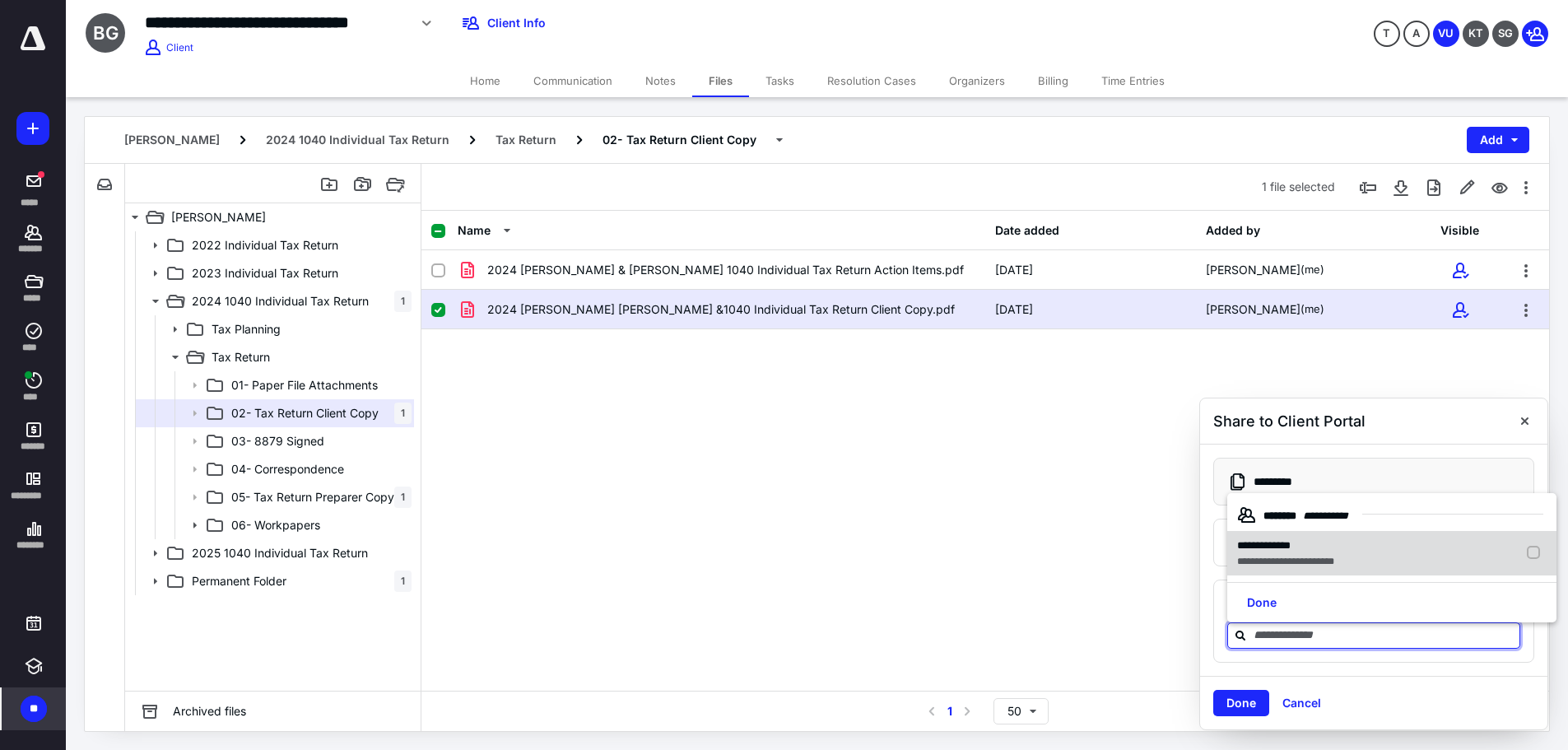 click on "**********" at bounding box center [1392, 553] 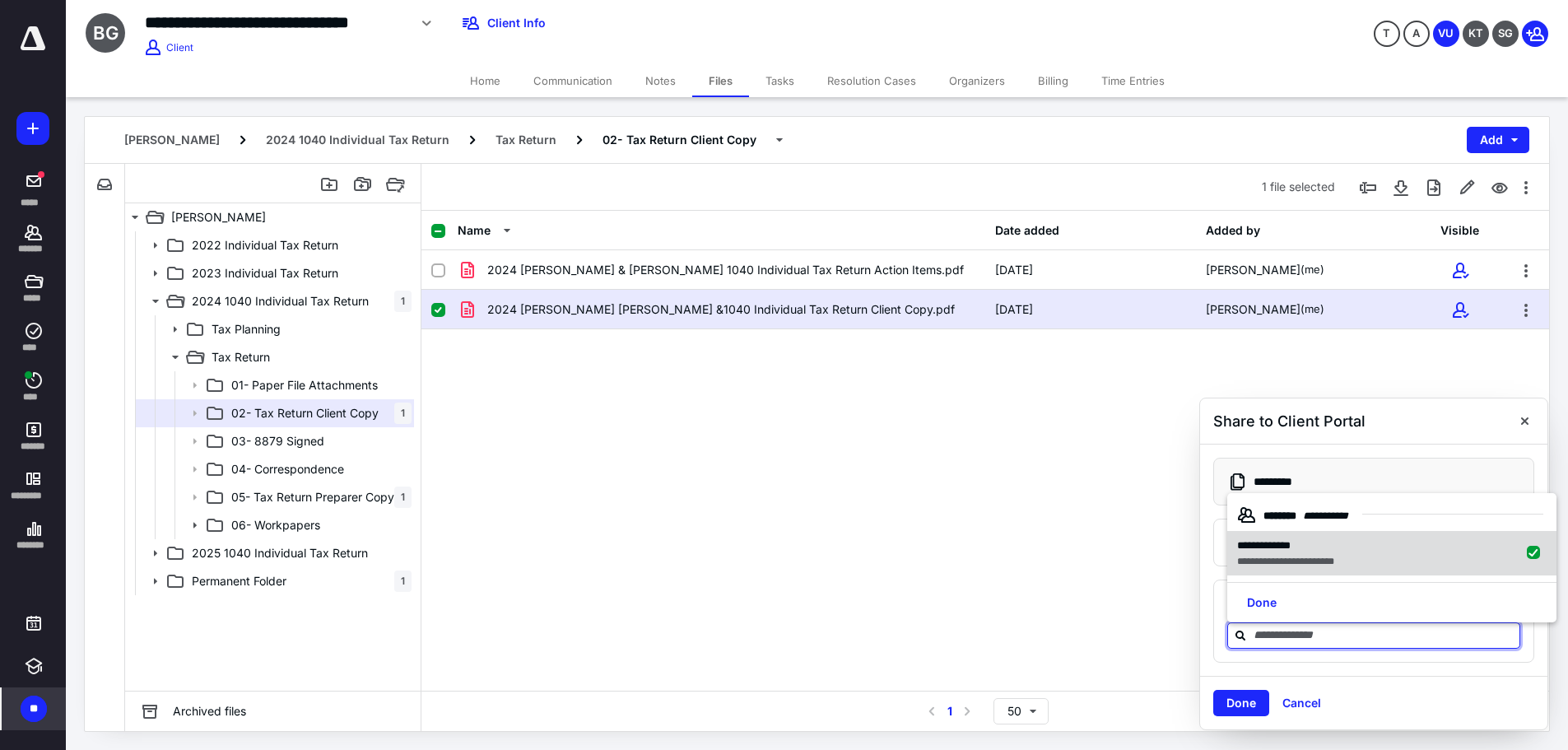 checkbox on "true" 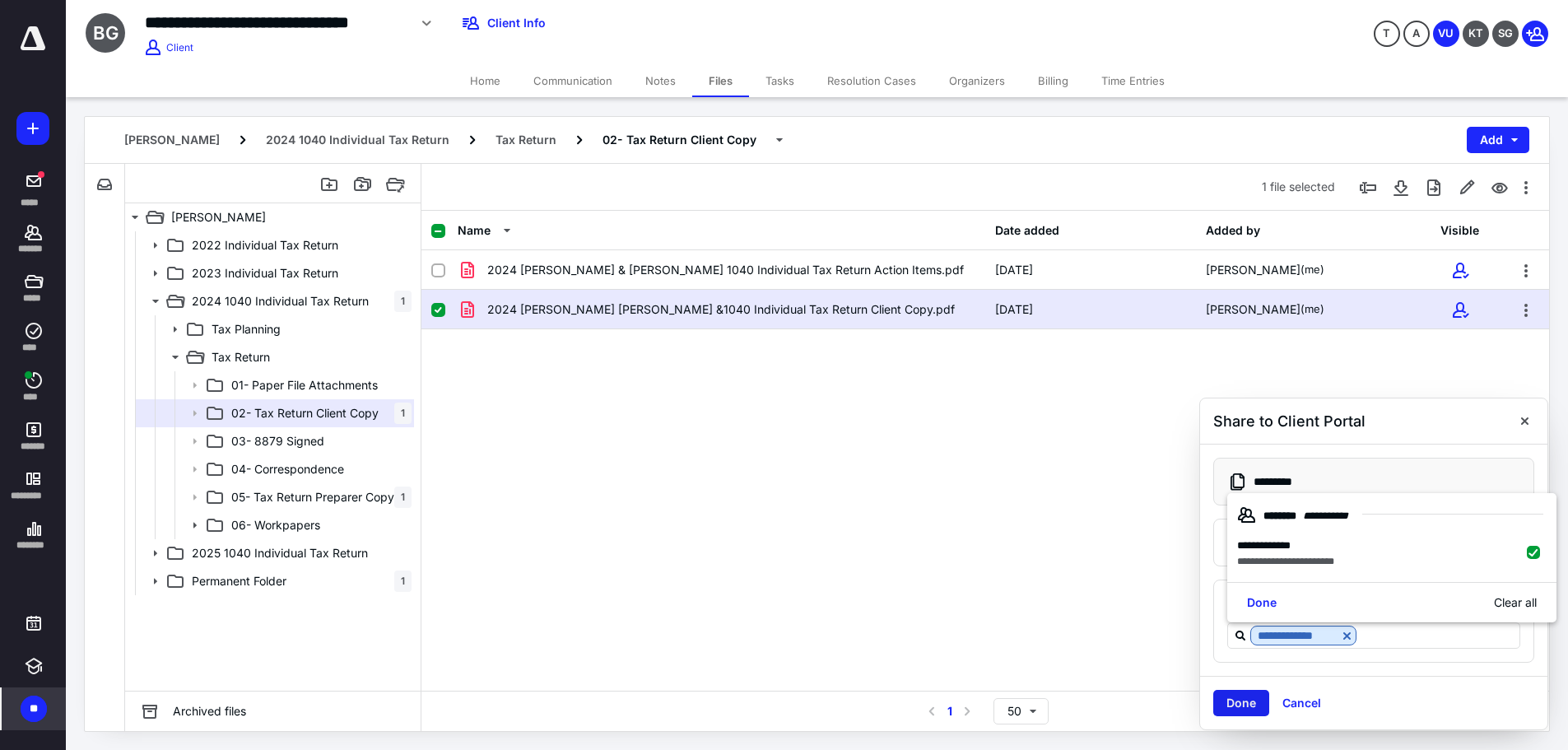 click on "Done" at bounding box center (1241, 703) 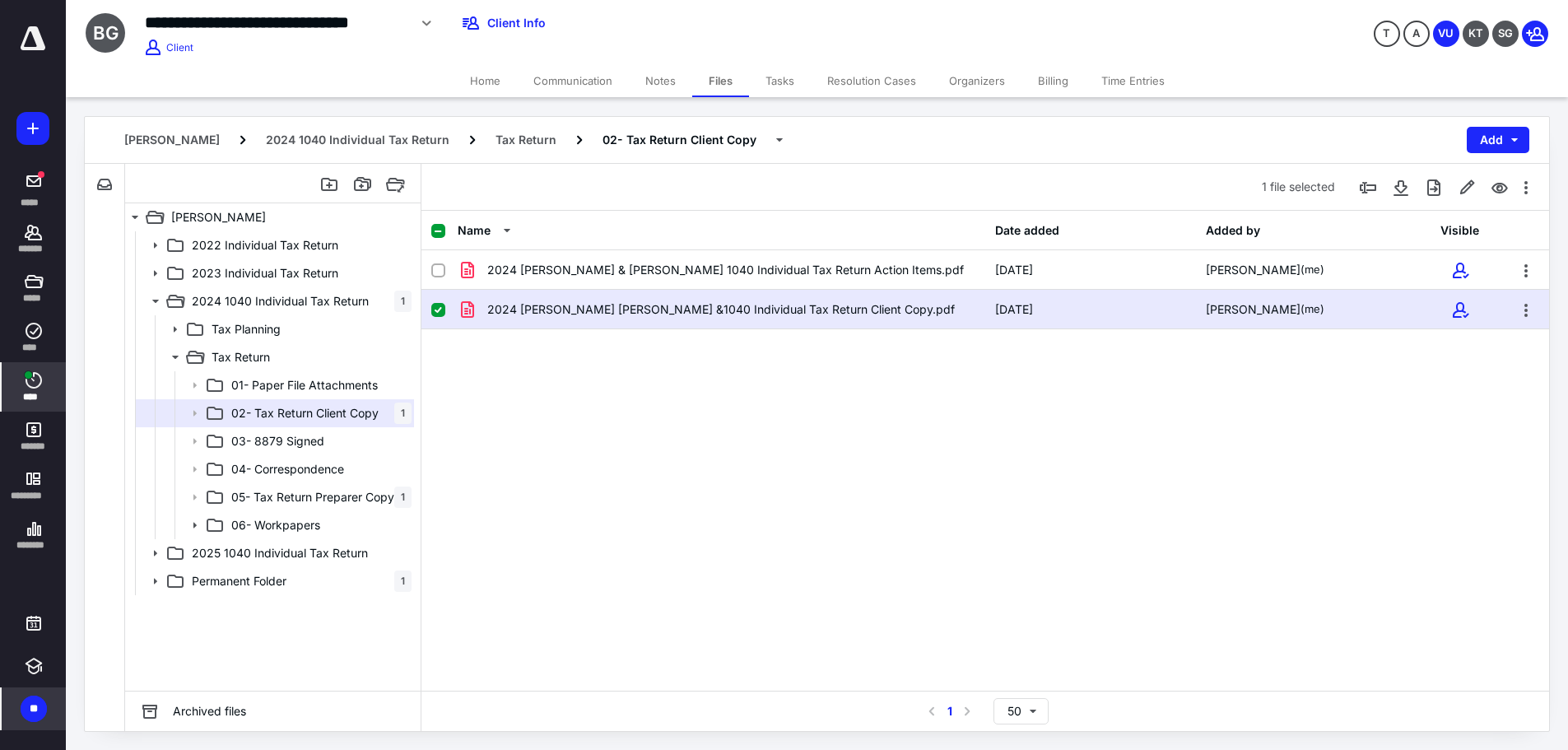 click on "****" at bounding box center (34, 387) 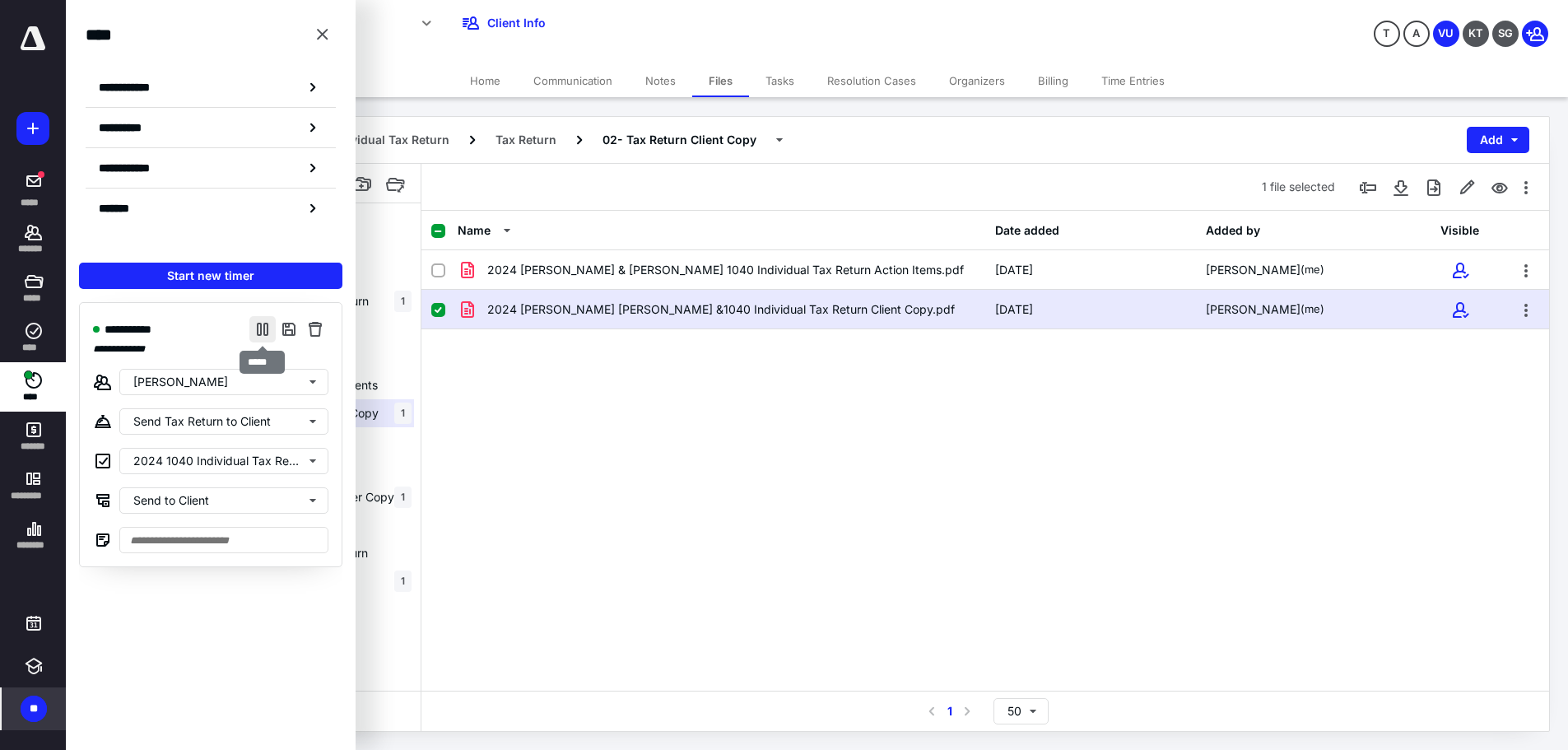 click at bounding box center (263, 329) 